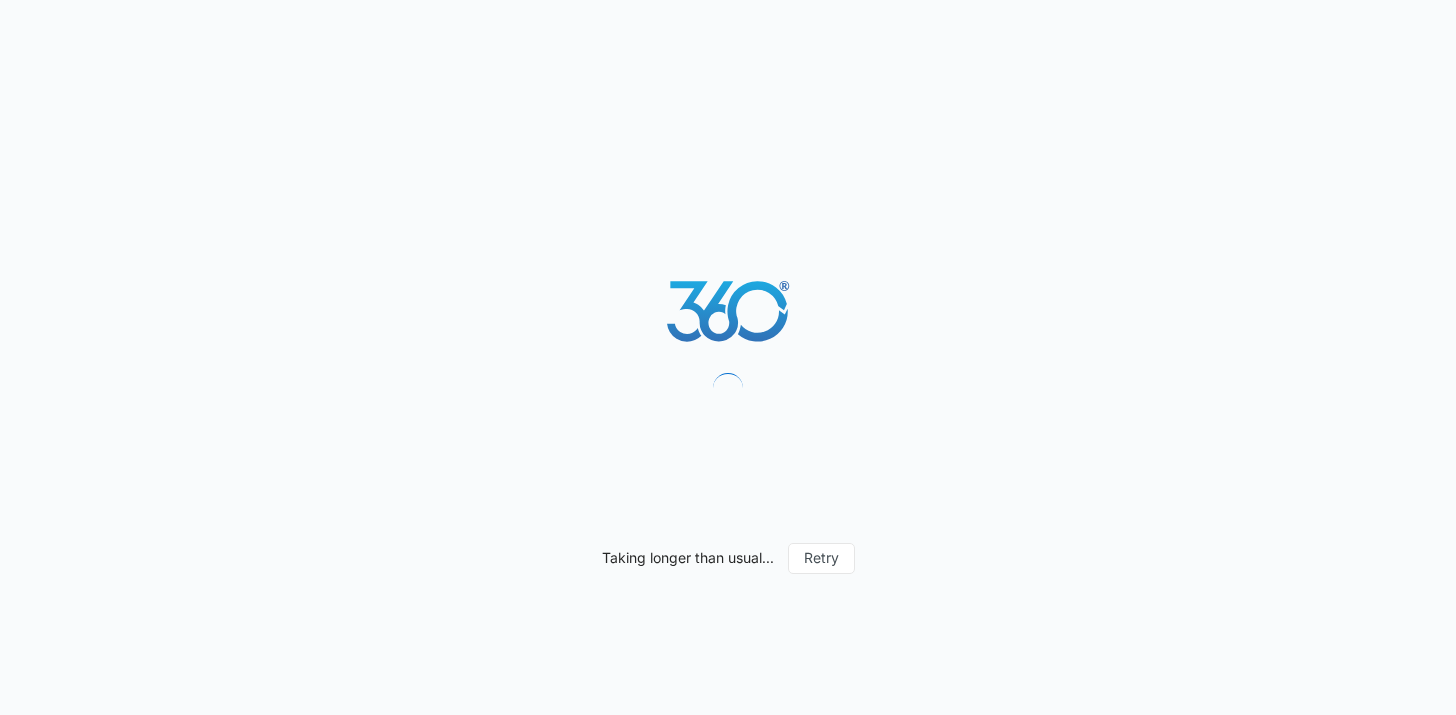 scroll, scrollTop: 0, scrollLeft: 0, axis: both 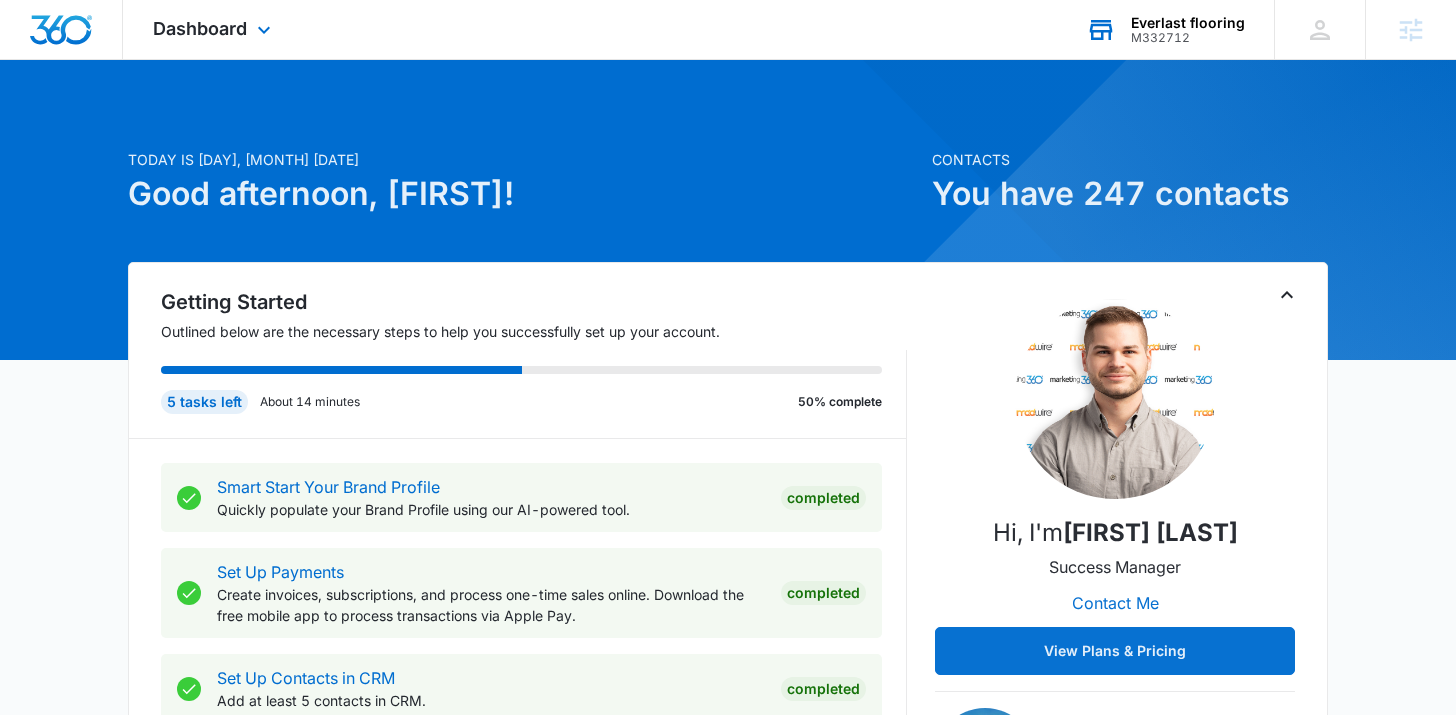 click on "Everlast flooring" at bounding box center [1188, 23] 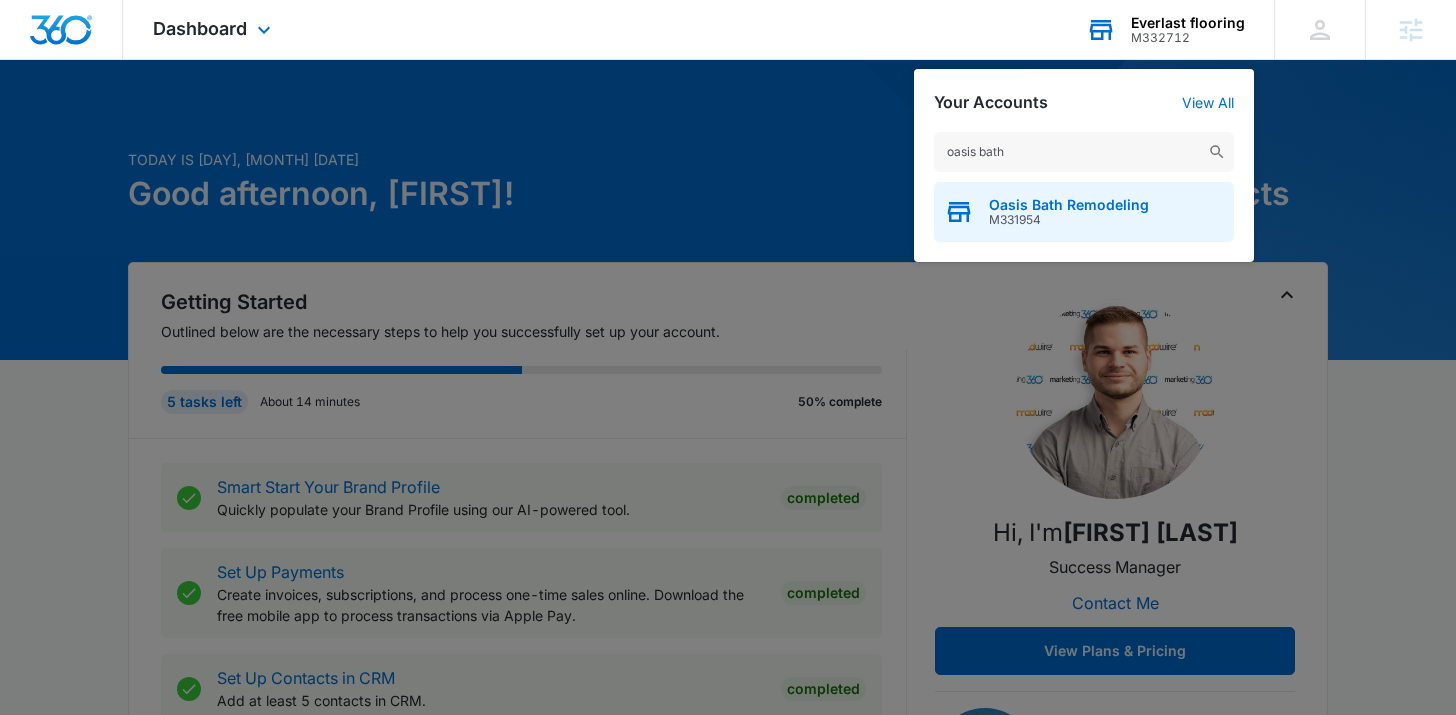 type on "oasis bath" 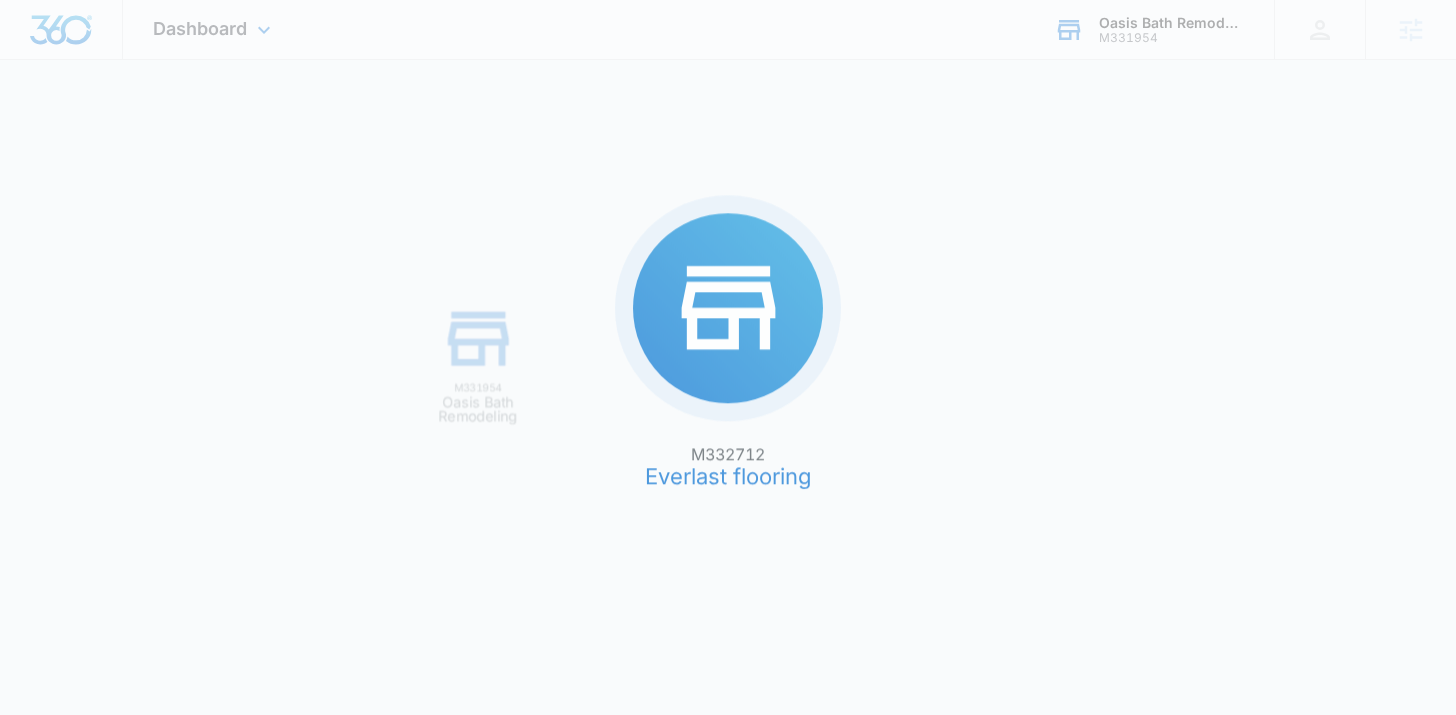 click on "M332712 Everlast flooring M331954 Oasis Bath Remodeling" at bounding box center (728, 357) 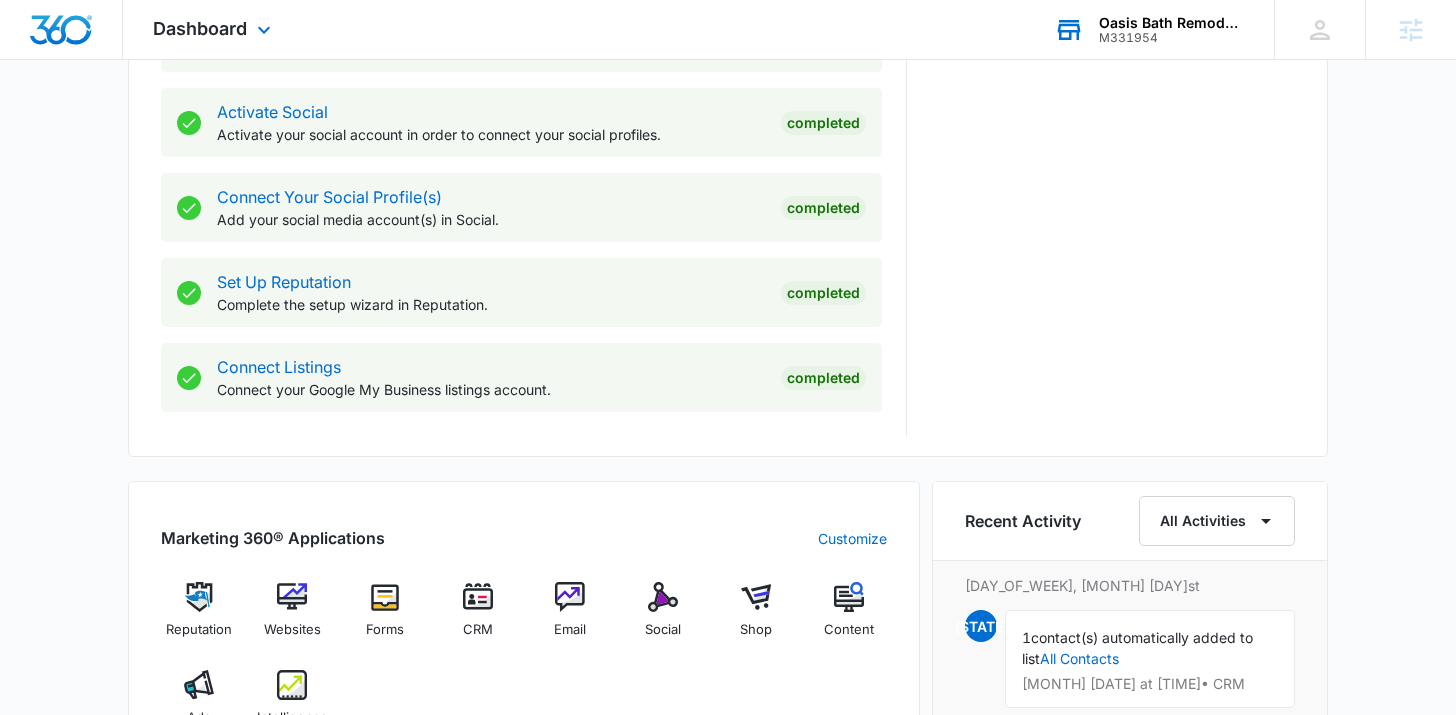 scroll, scrollTop: 1129, scrollLeft: 0, axis: vertical 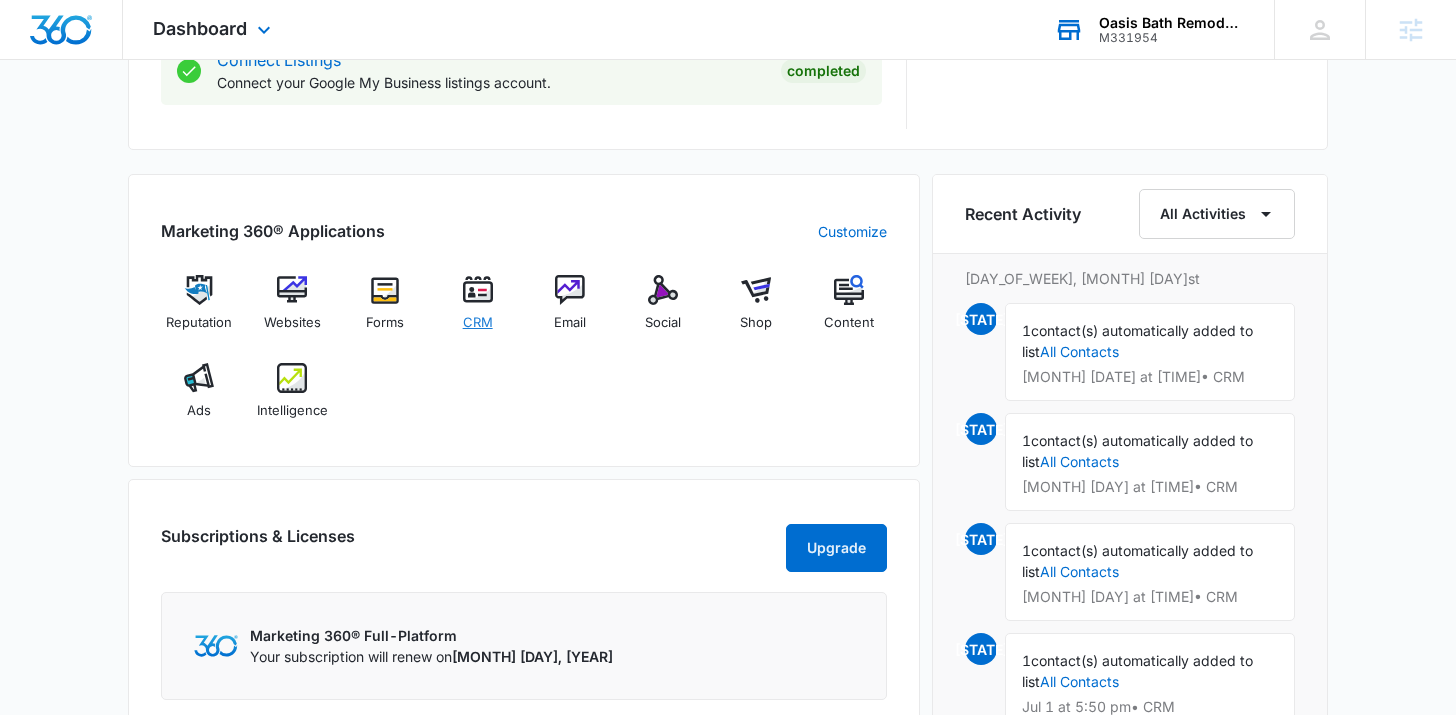 click at bounding box center [478, 290] 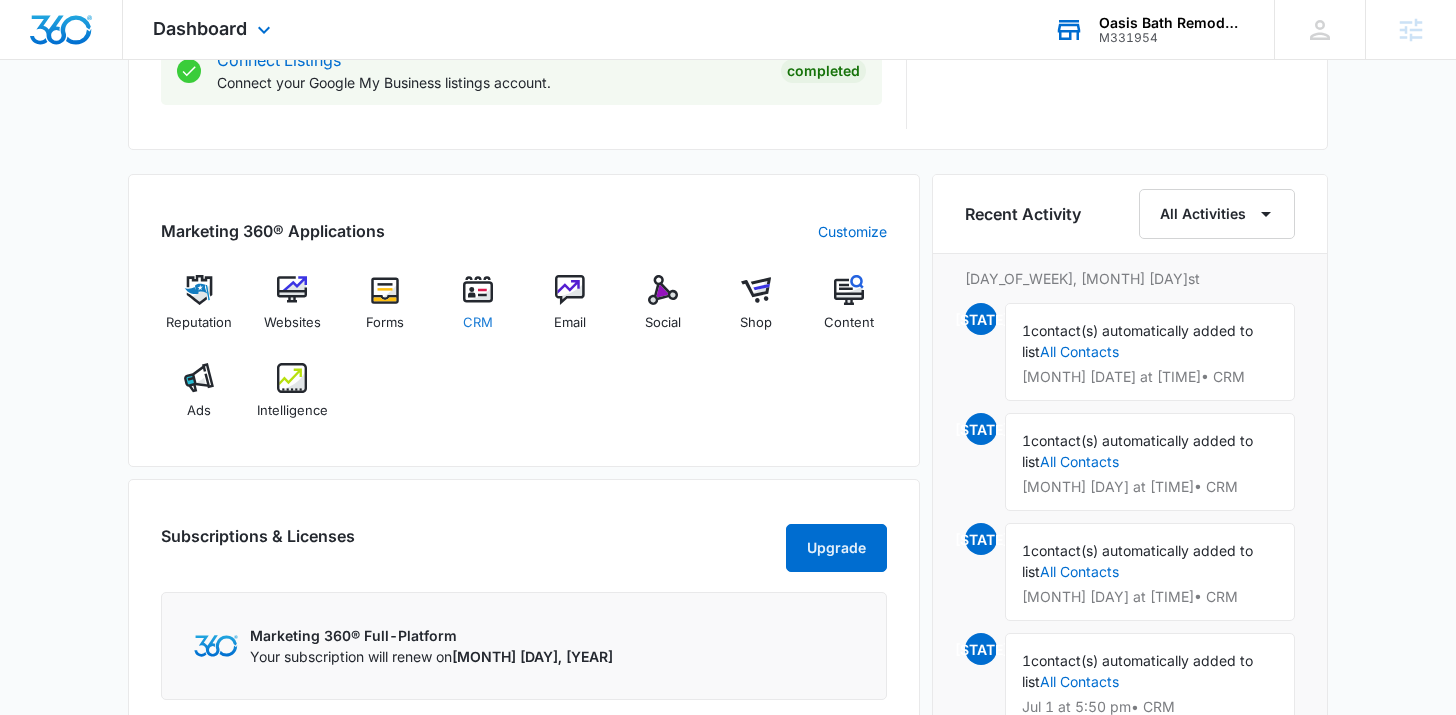 scroll, scrollTop: 0, scrollLeft: 0, axis: both 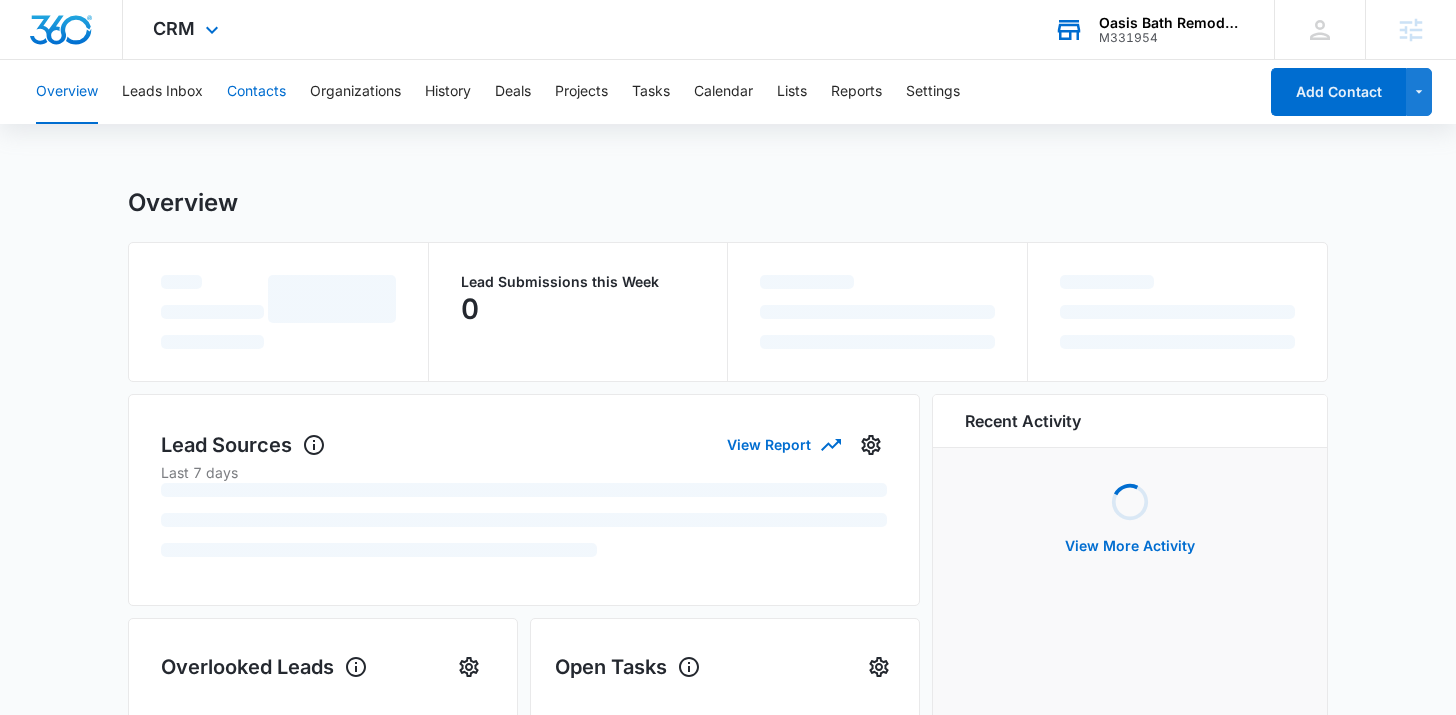 click on "Contacts" at bounding box center (256, 92) 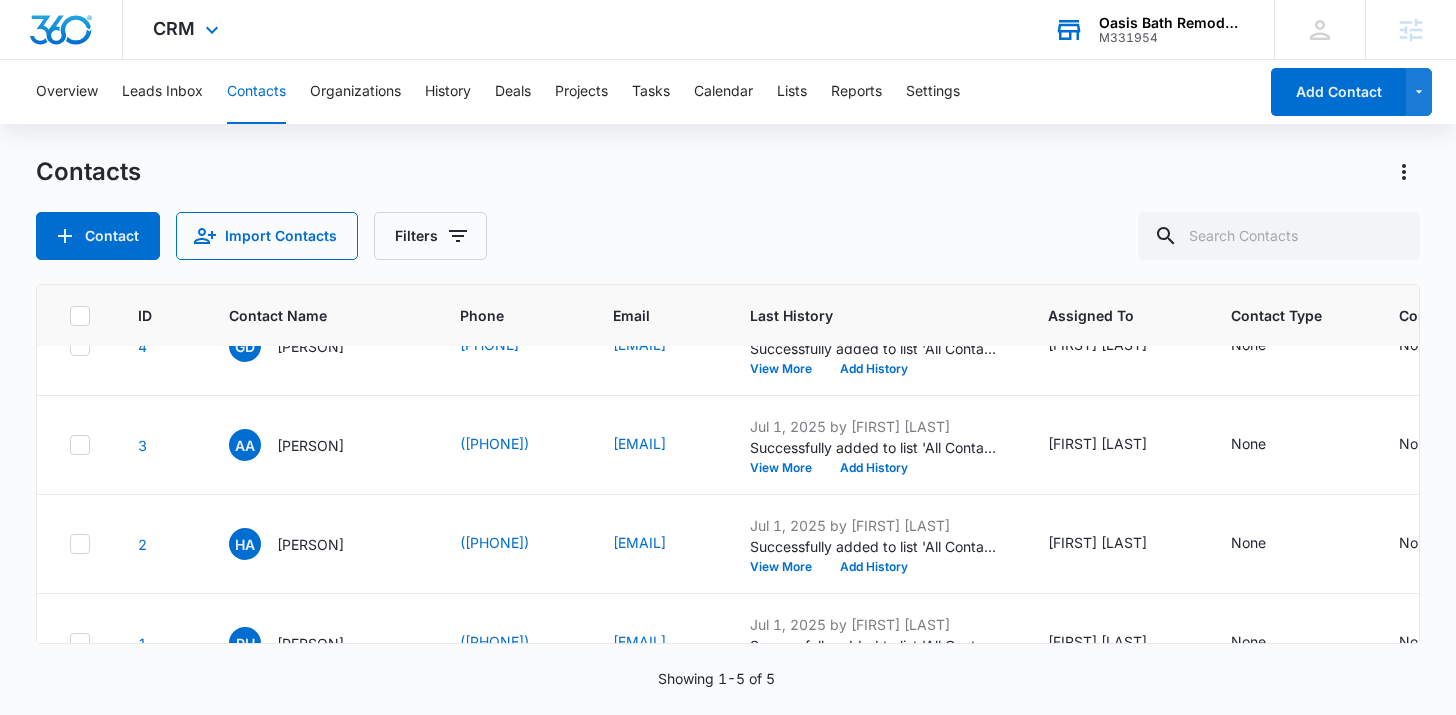 scroll, scrollTop: 0, scrollLeft: 0, axis: both 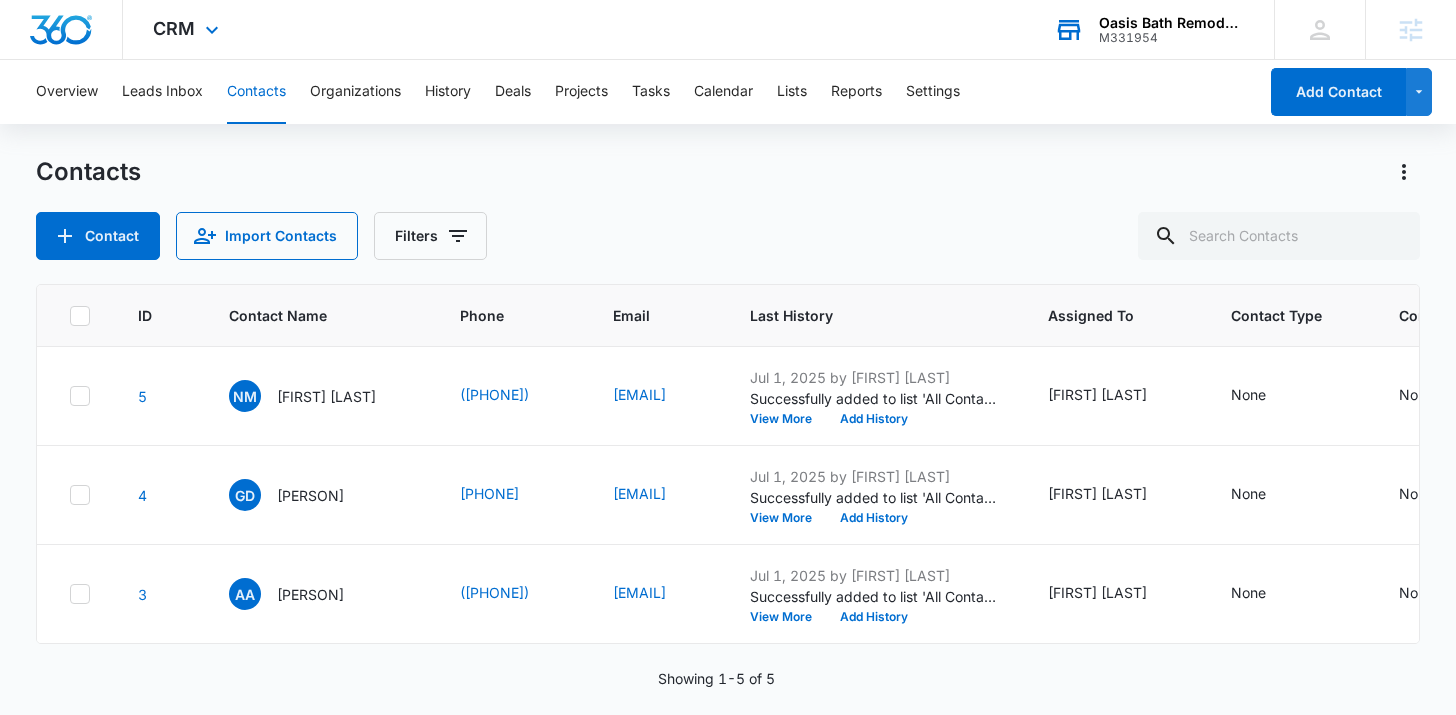 click at bounding box center (61, 30) 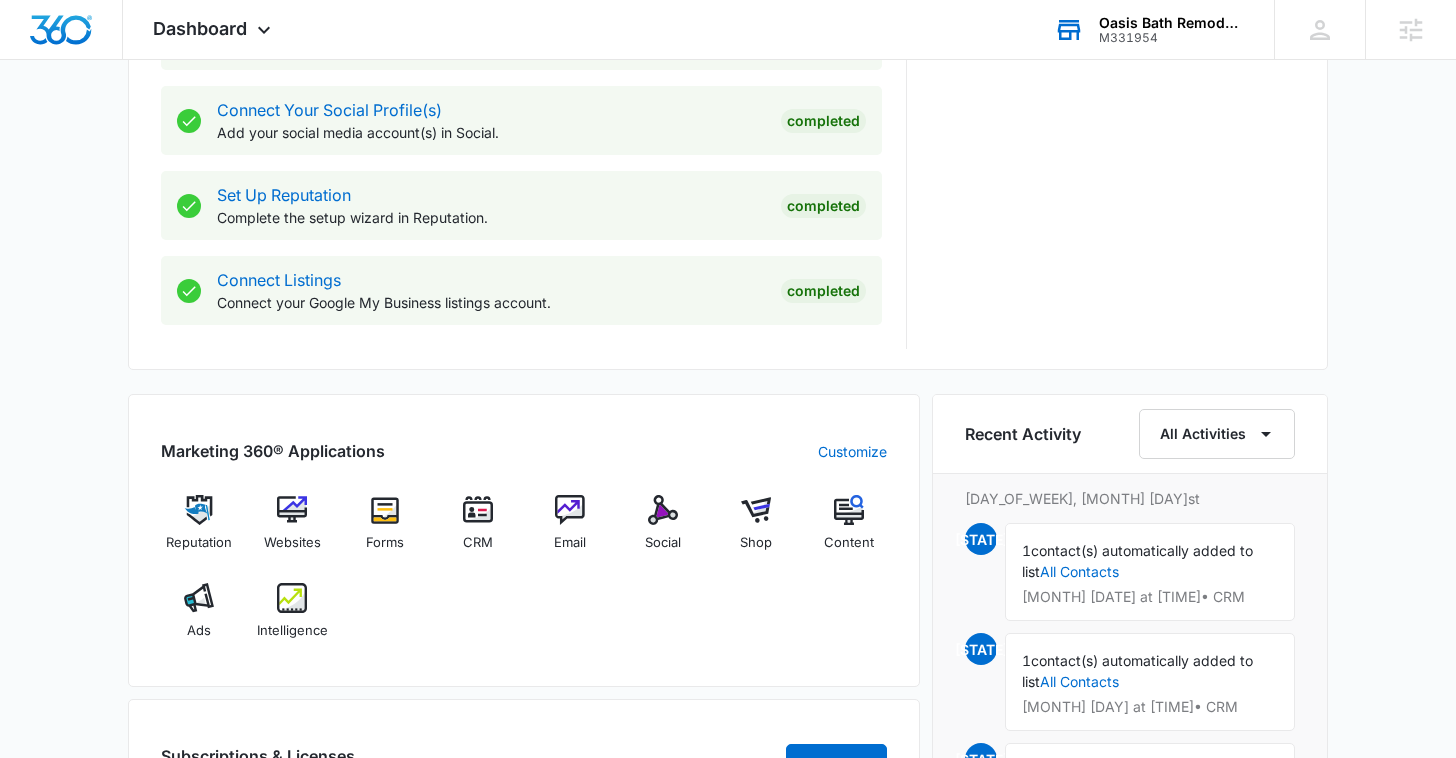 scroll, scrollTop: 919, scrollLeft: 0, axis: vertical 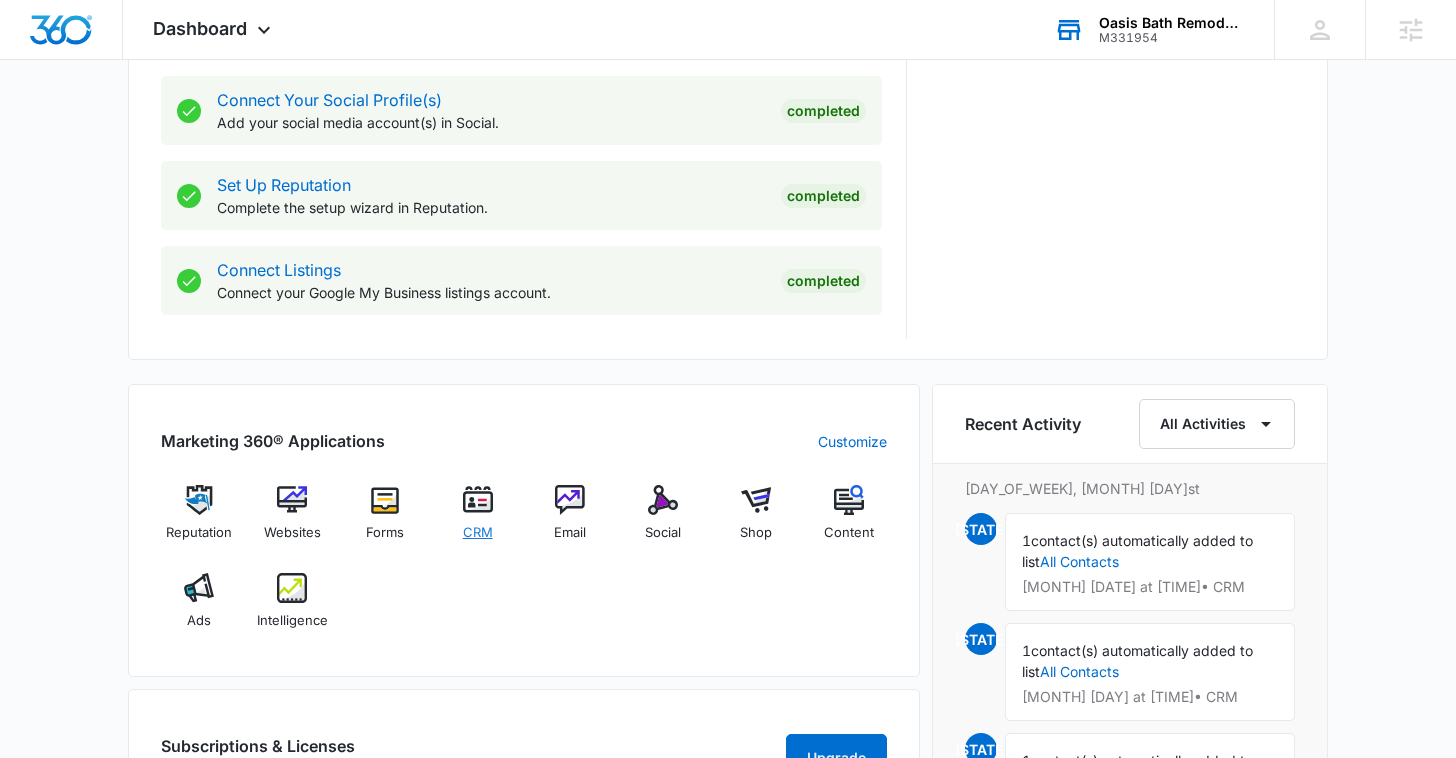 click at bounding box center (478, 500) 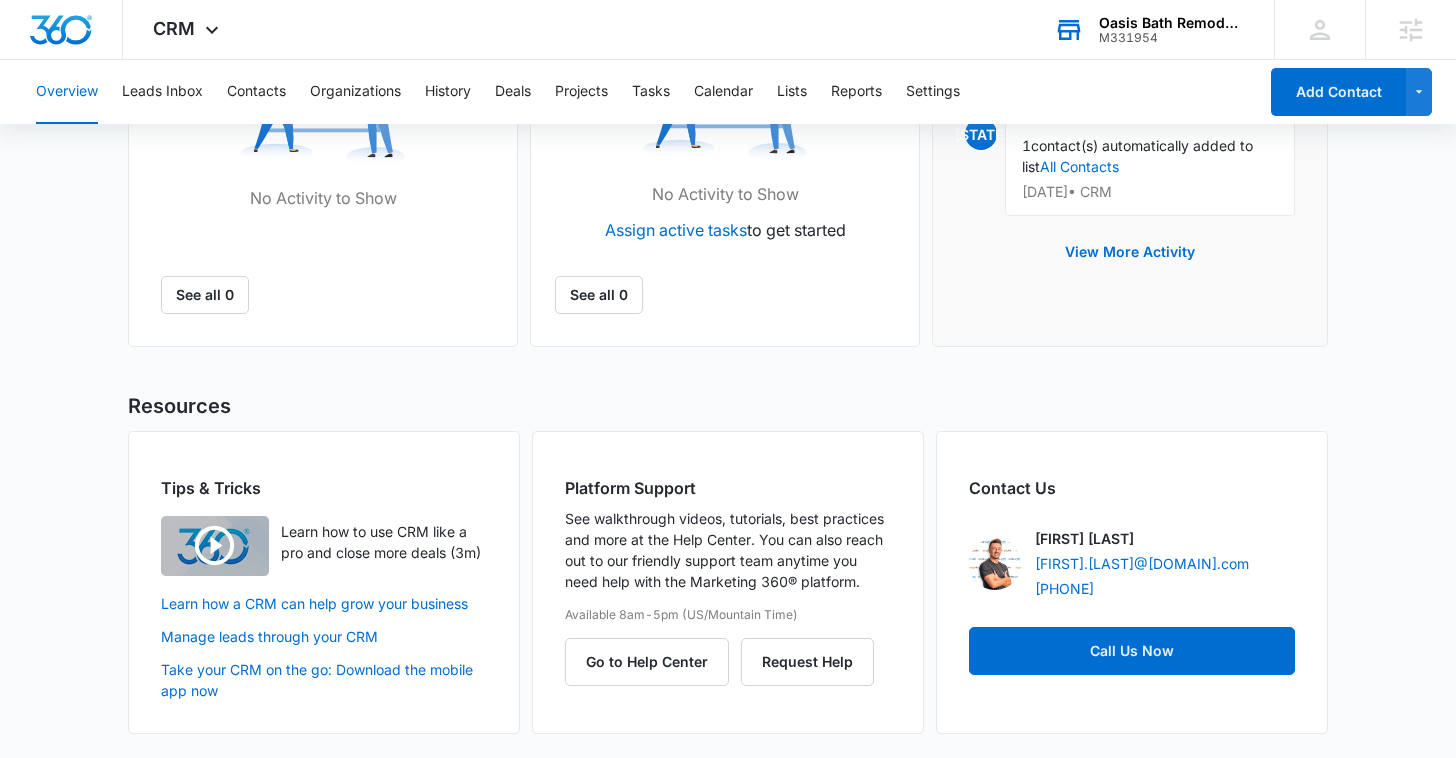 scroll, scrollTop: 0, scrollLeft: 0, axis: both 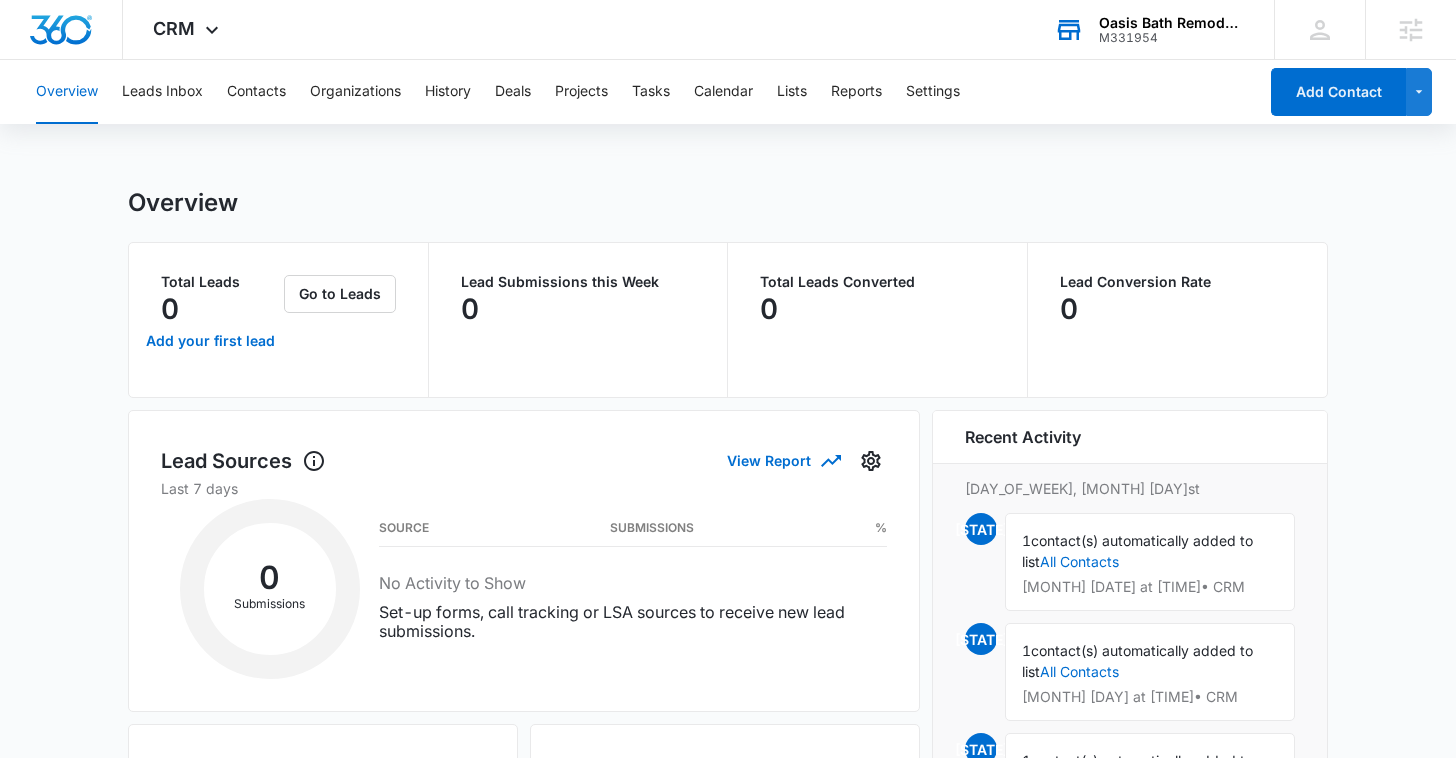 click at bounding box center [1069, 30] 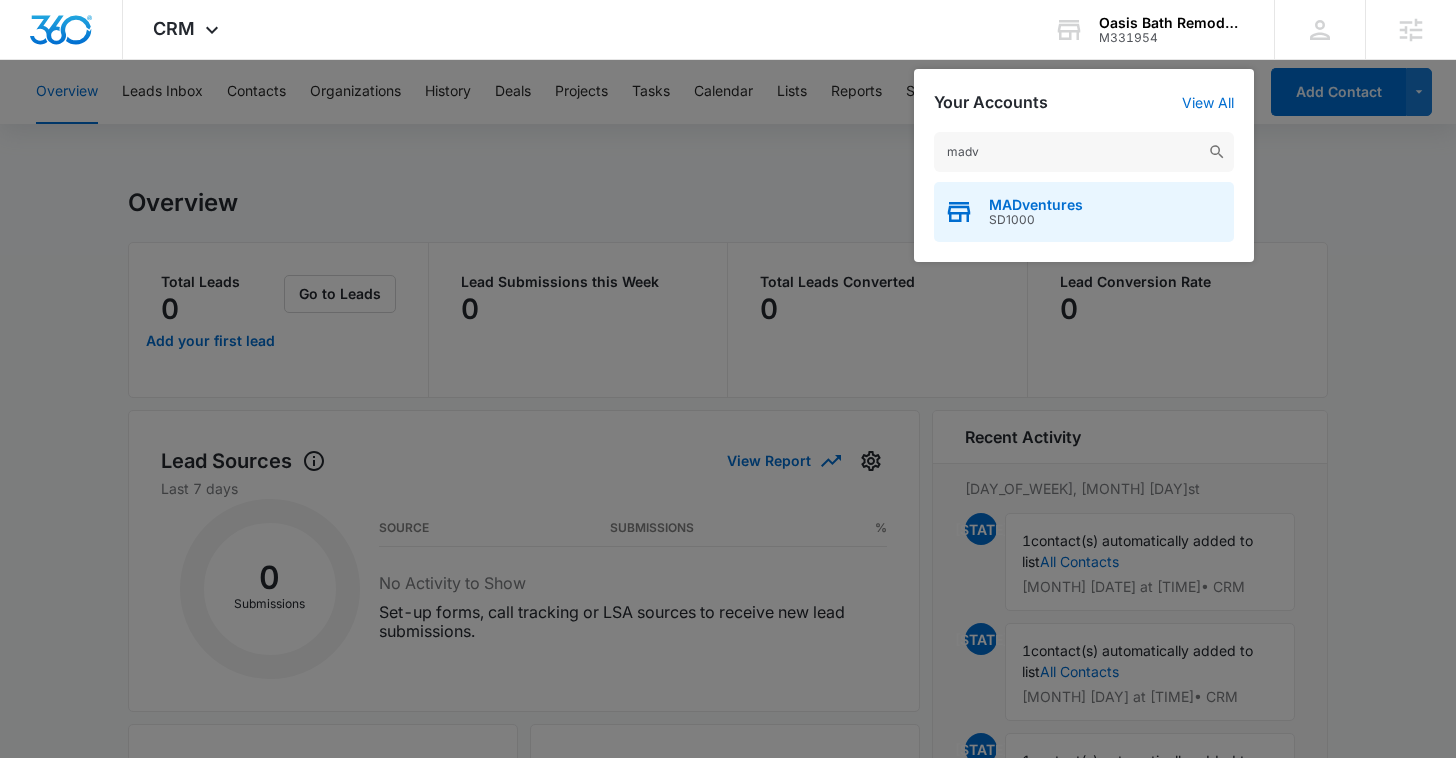 type on "madv" 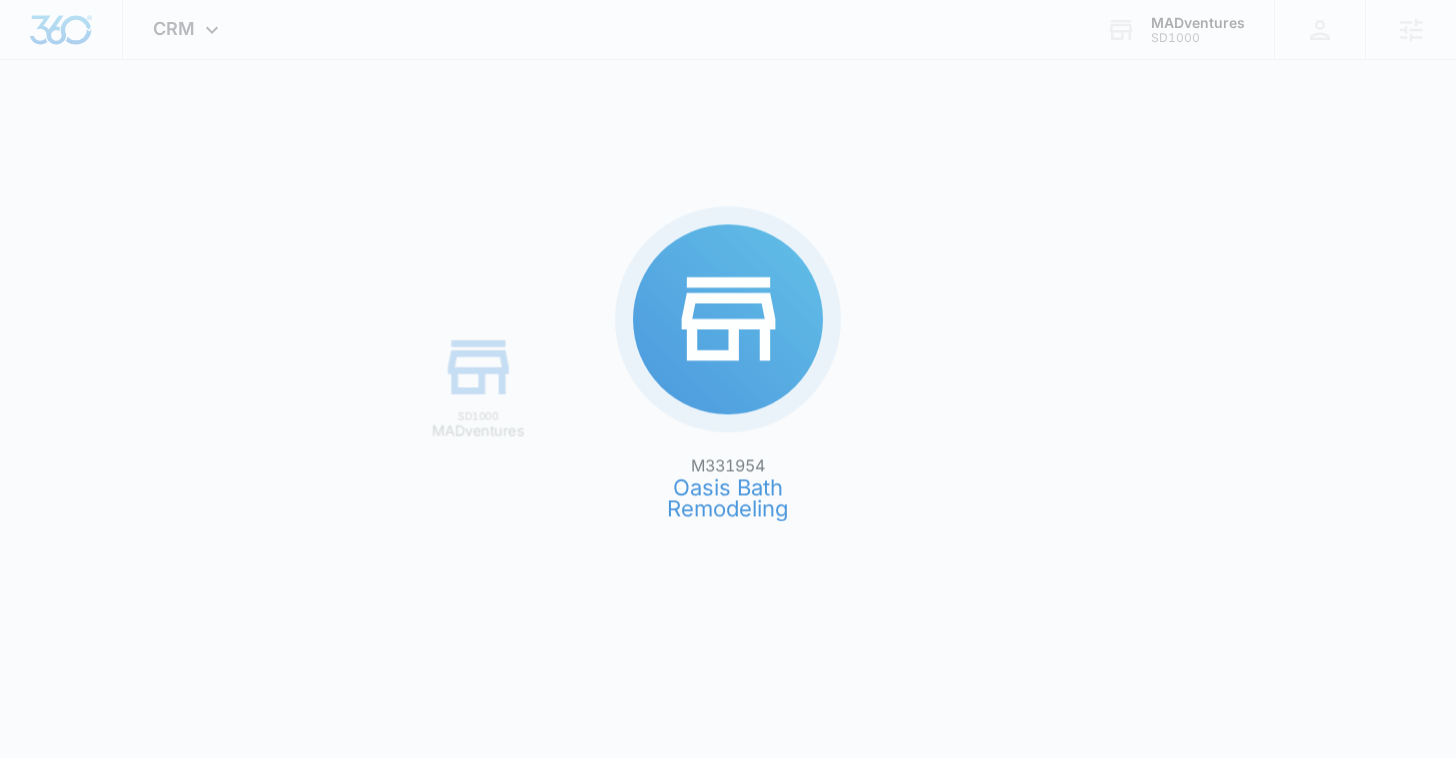 click on "M331954 Oasis Bath Remodeling SD1000 MADventures" at bounding box center (728, 379) 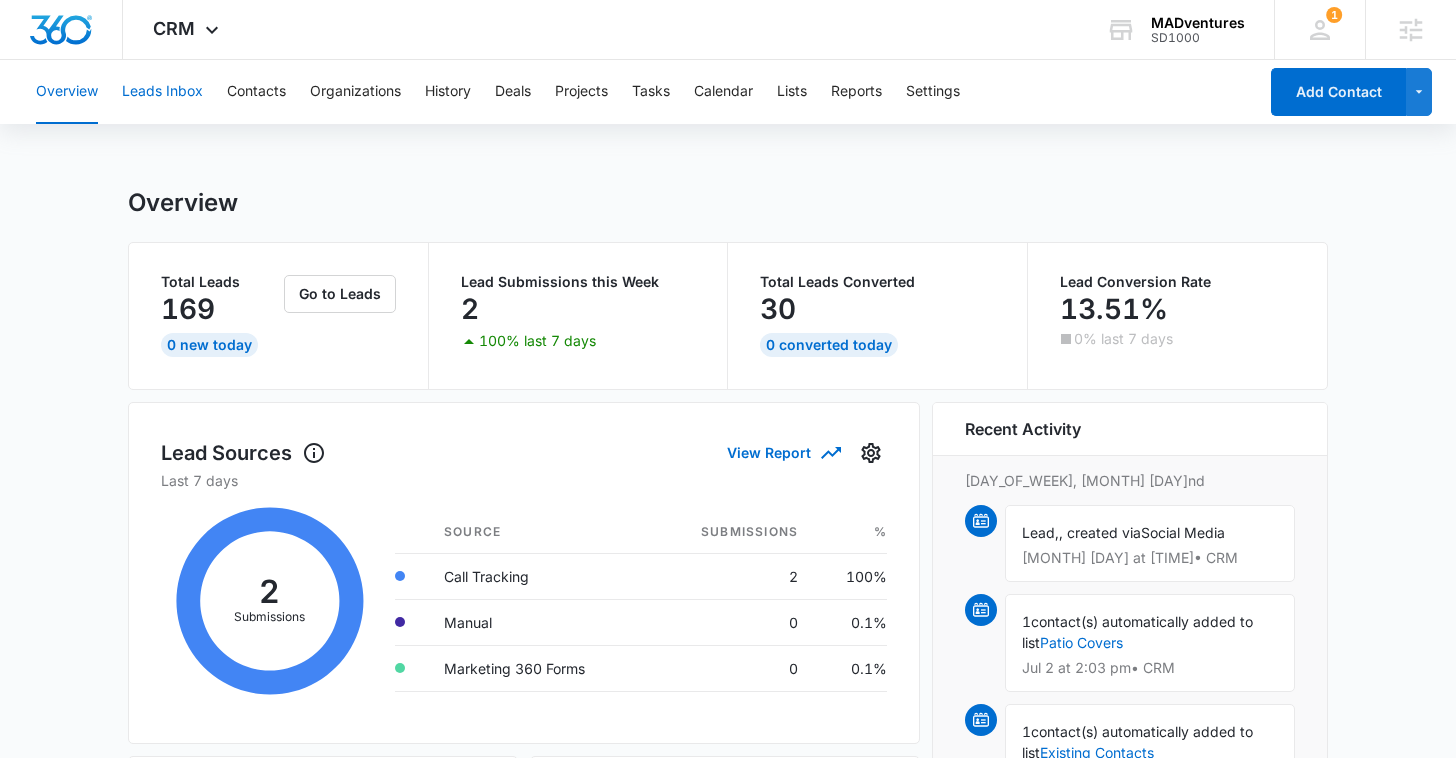 click on "Leads Inbox" at bounding box center [162, 92] 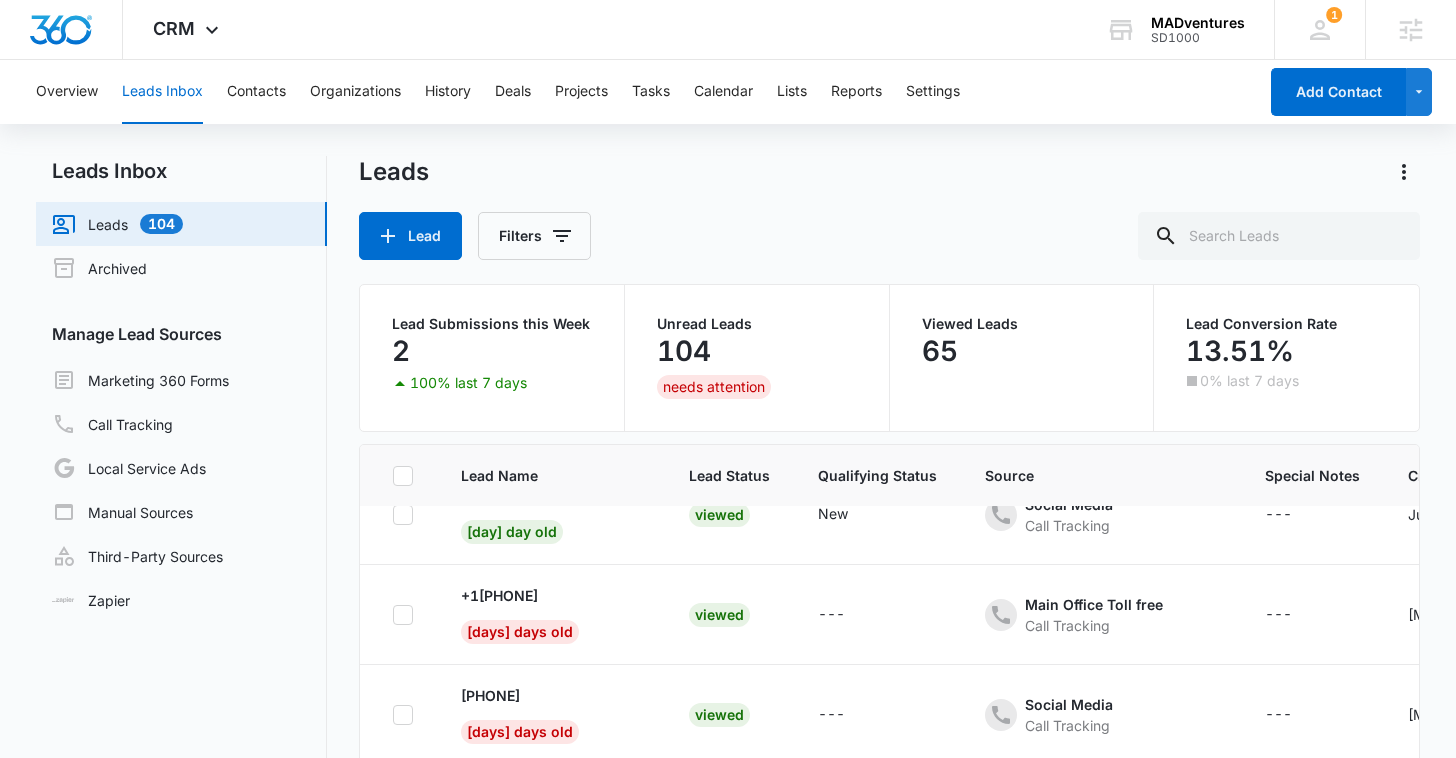 scroll, scrollTop: 0, scrollLeft: 0, axis: both 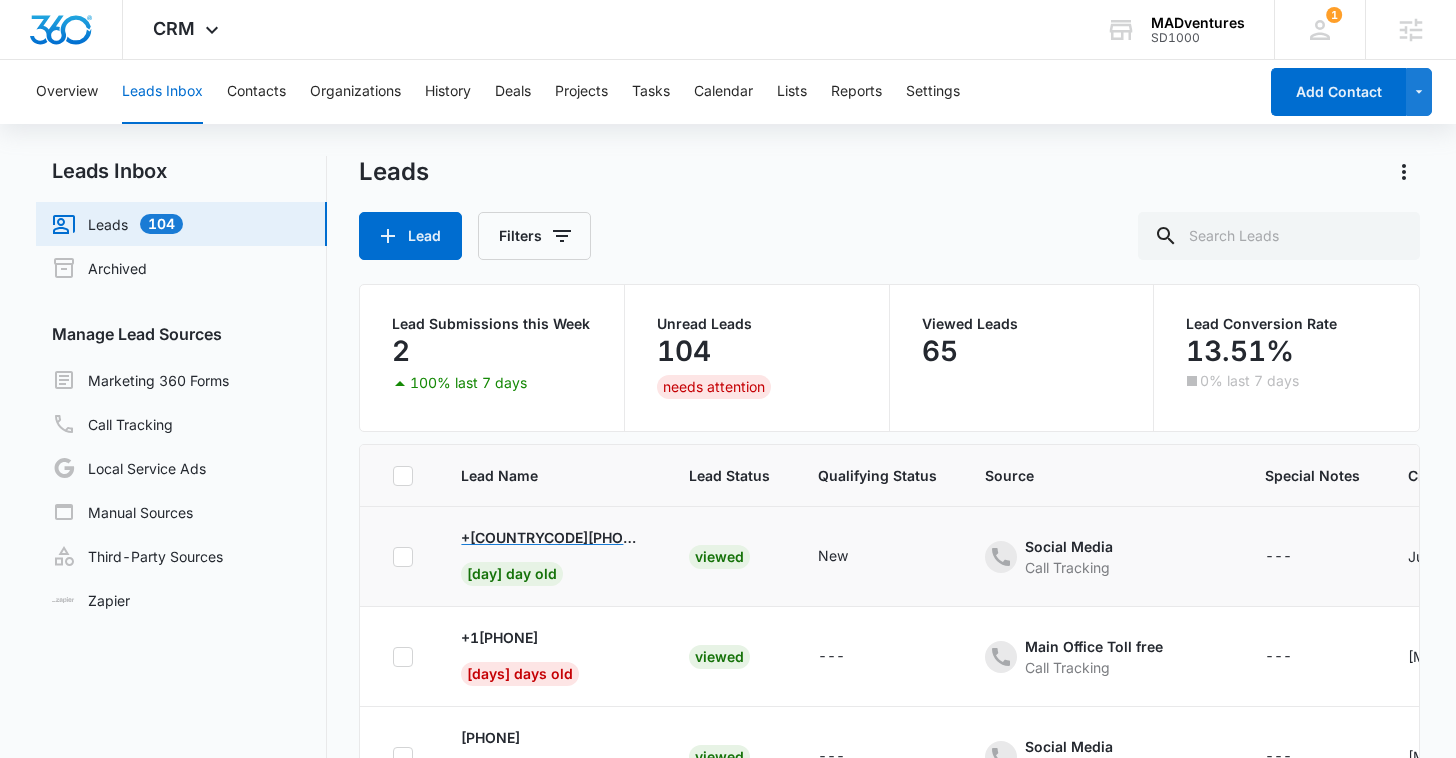 click on "+[COUNTRYCODE][PHONE]" at bounding box center (551, 537) 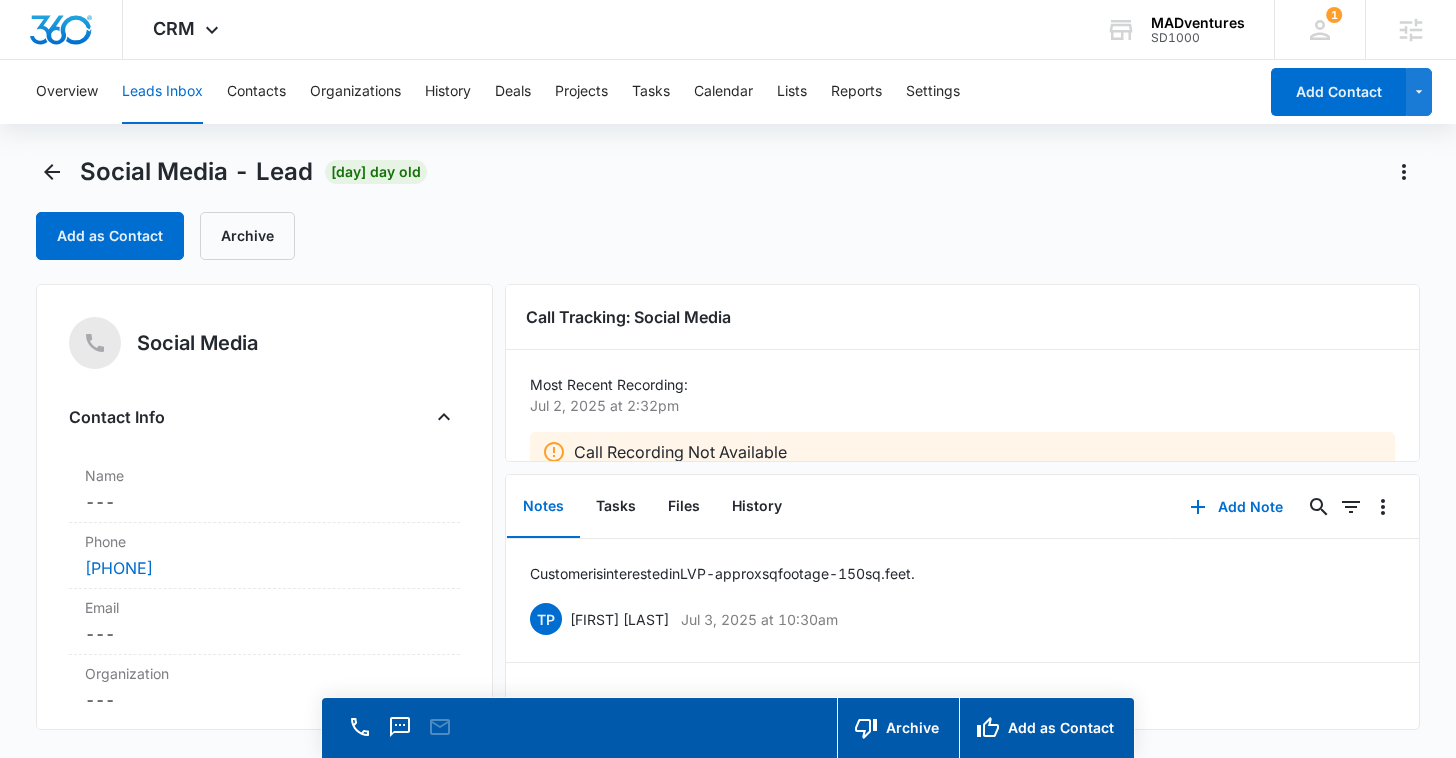 scroll, scrollTop: 34, scrollLeft: 0, axis: vertical 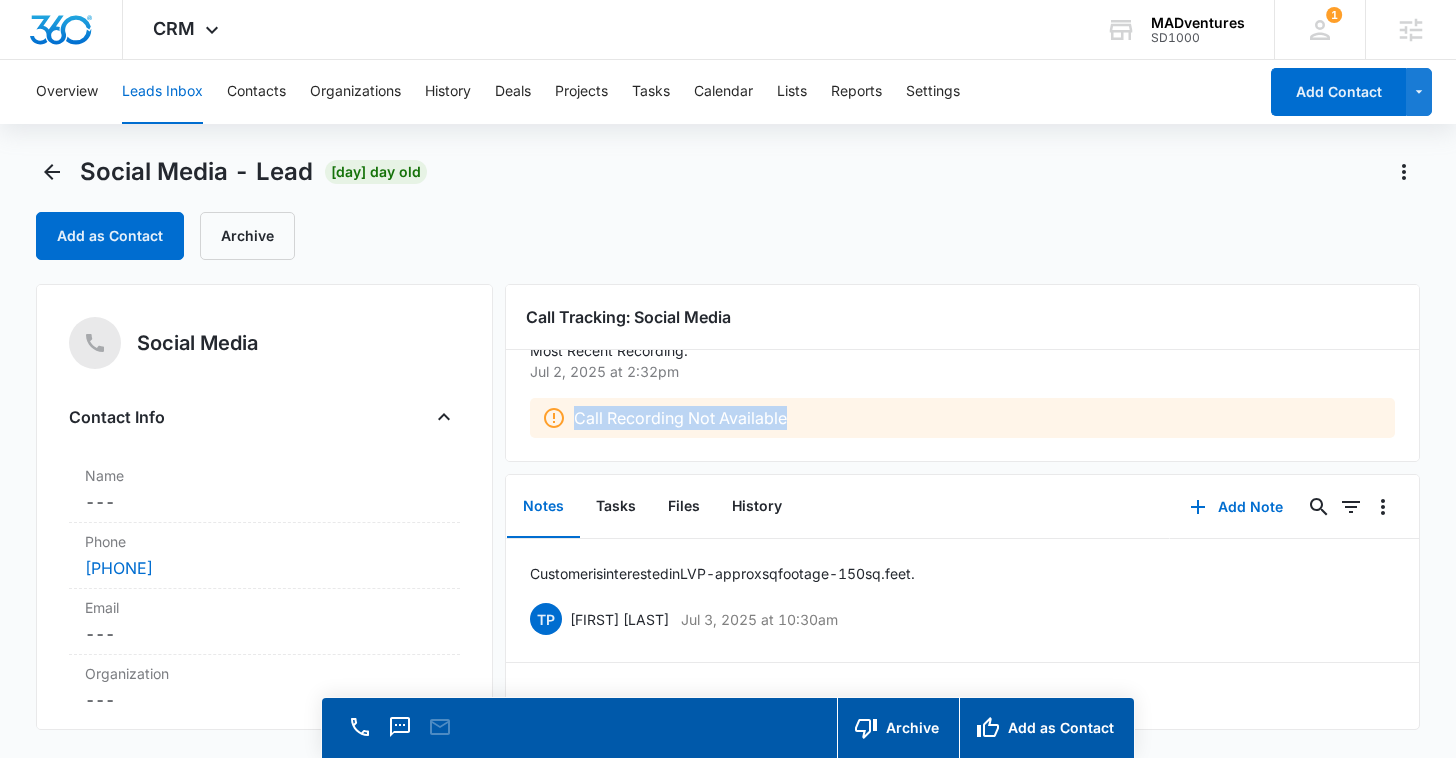 drag, startPoint x: 555, startPoint y: 417, endPoint x: 876, endPoint y: 414, distance: 321.014 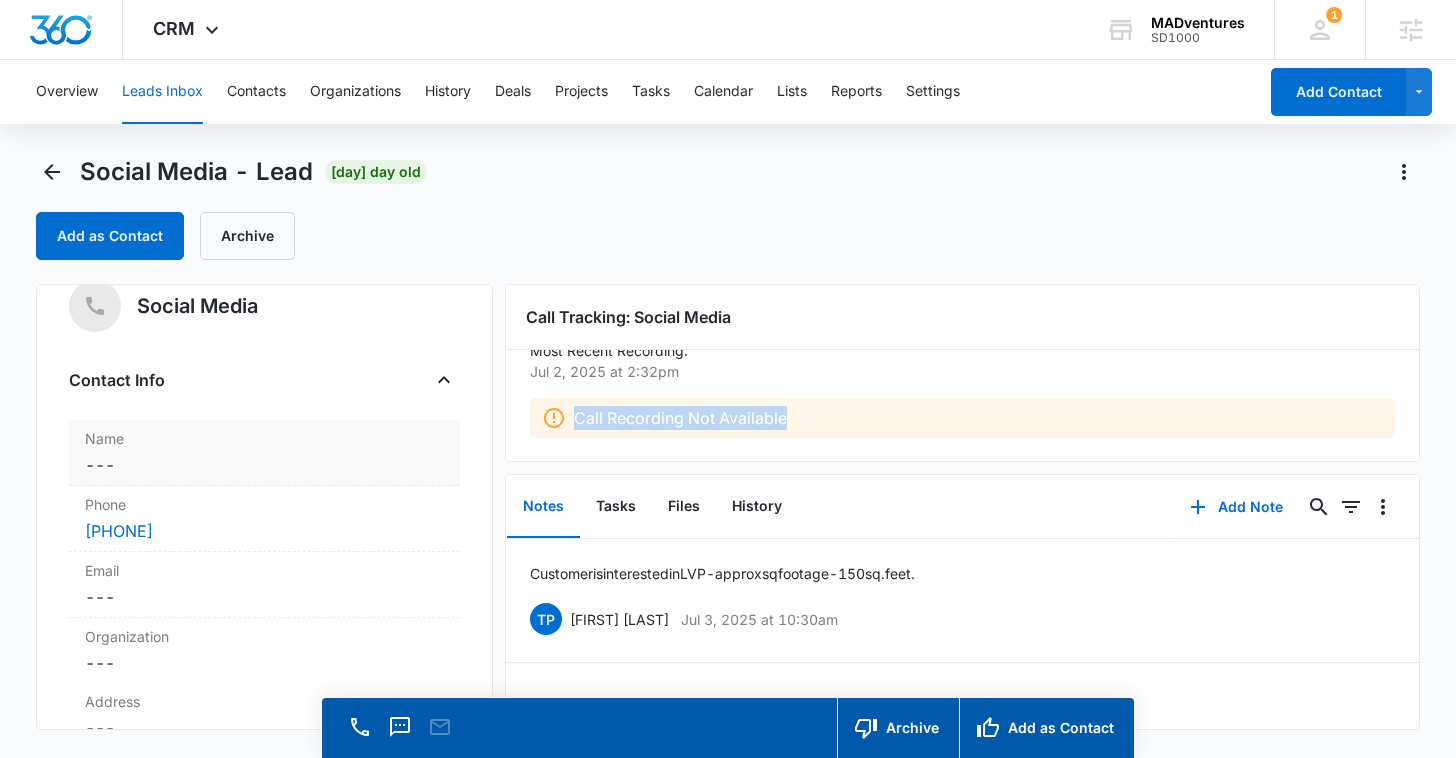 scroll, scrollTop: 38, scrollLeft: 0, axis: vertical 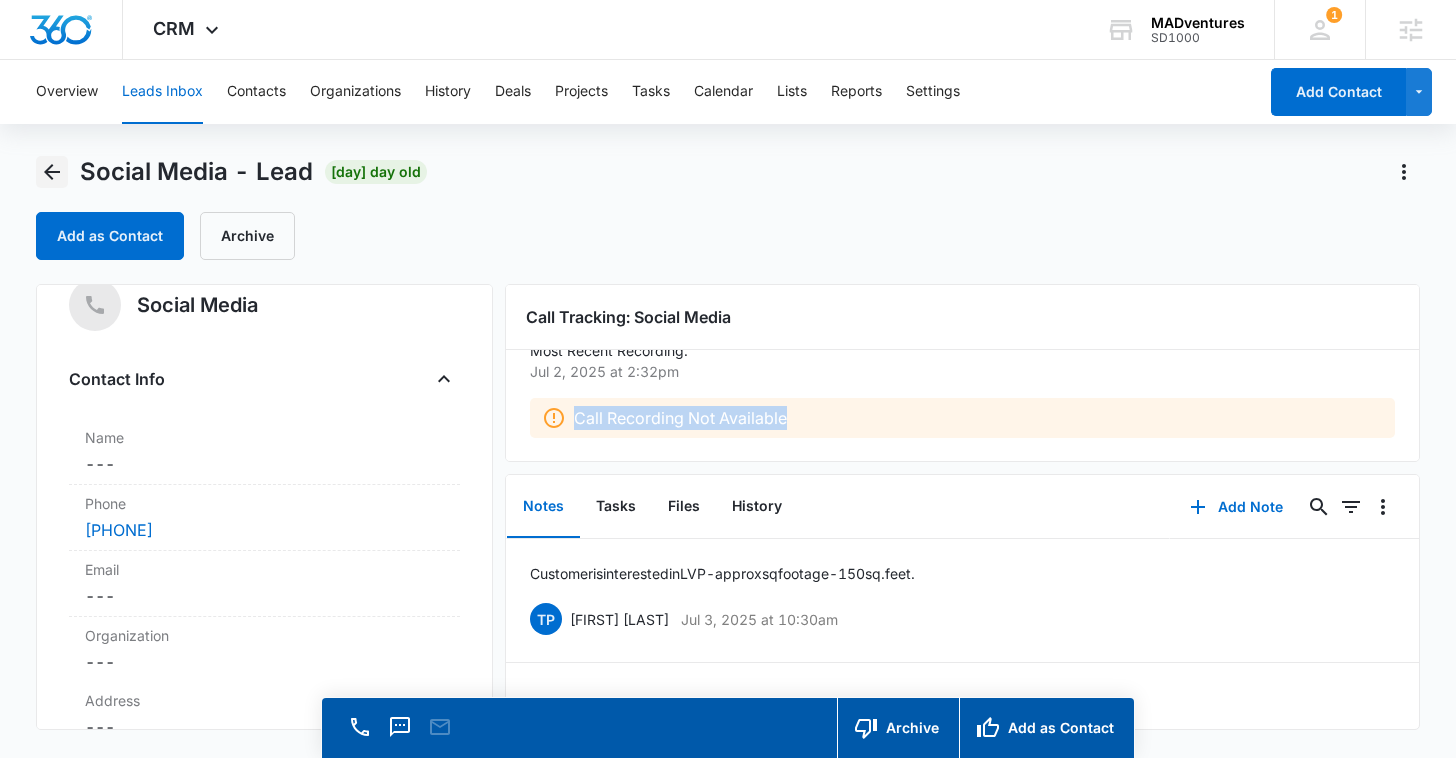 click at bounding box center (52, 172) 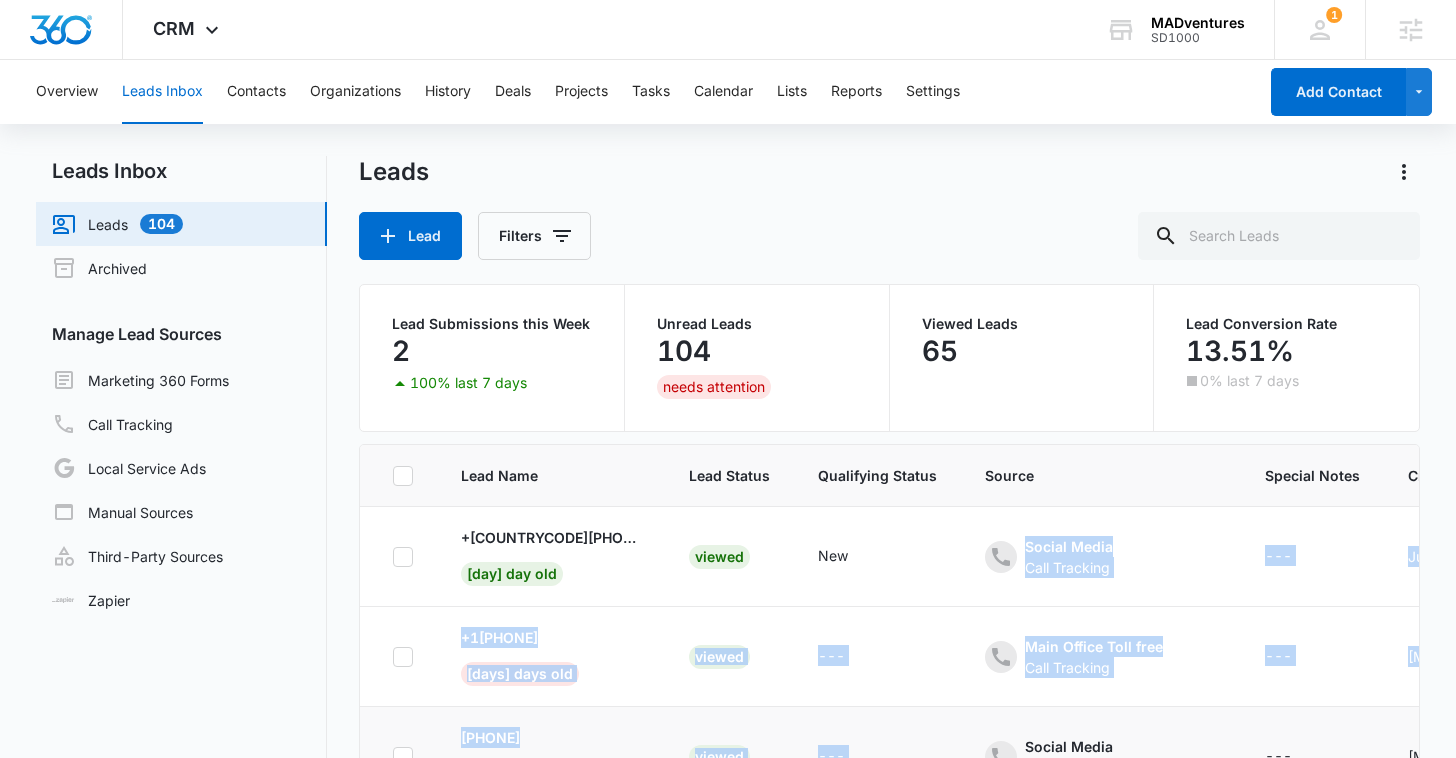 drag, startPoint x: 932, startPoint y: 524, endPoint x: 1096, endPoint y: 713, distance: 250.23389 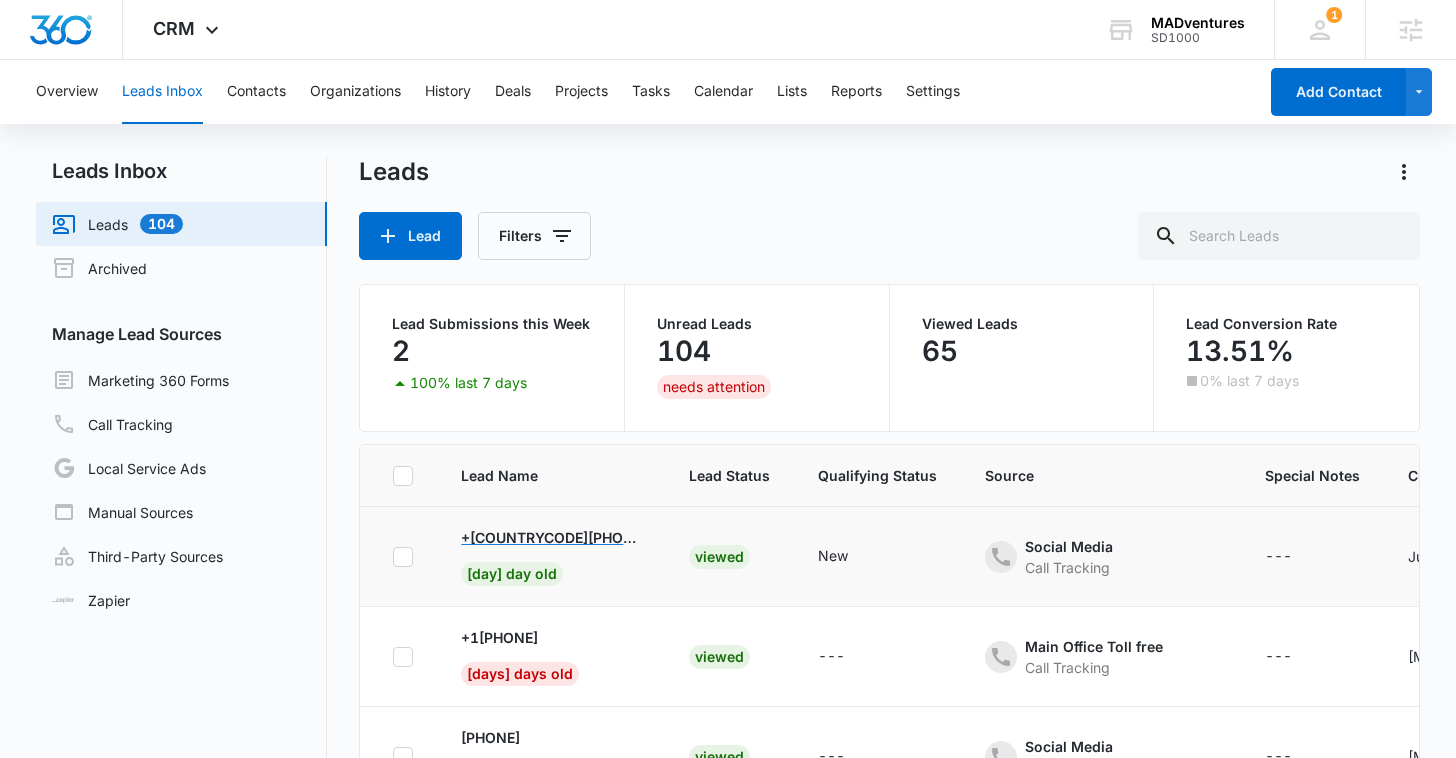click on "+[COUNTRYCODE][PHONE]" at bounding box center [551, 537] 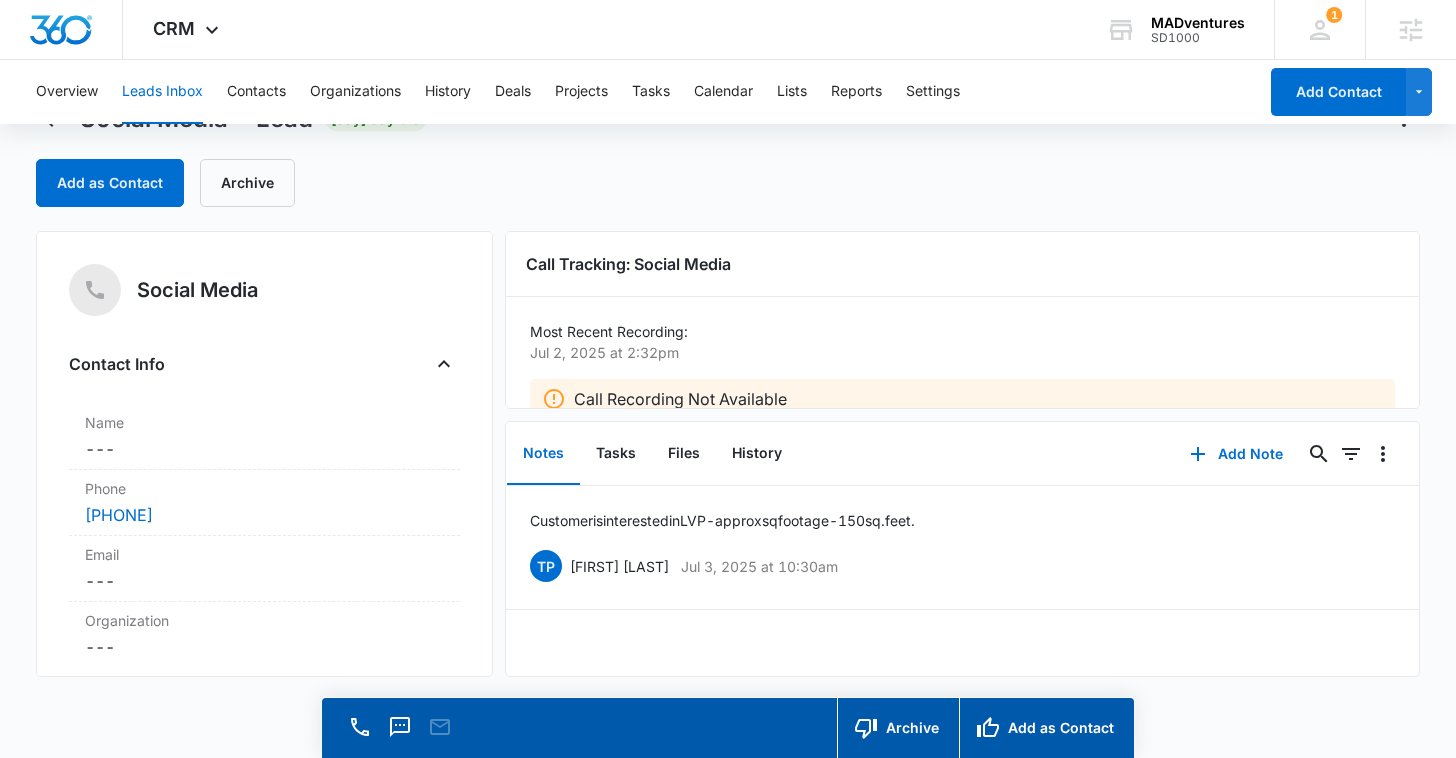 scroll, scrollTop: 57, scrollLeft: 0, axis: vertical 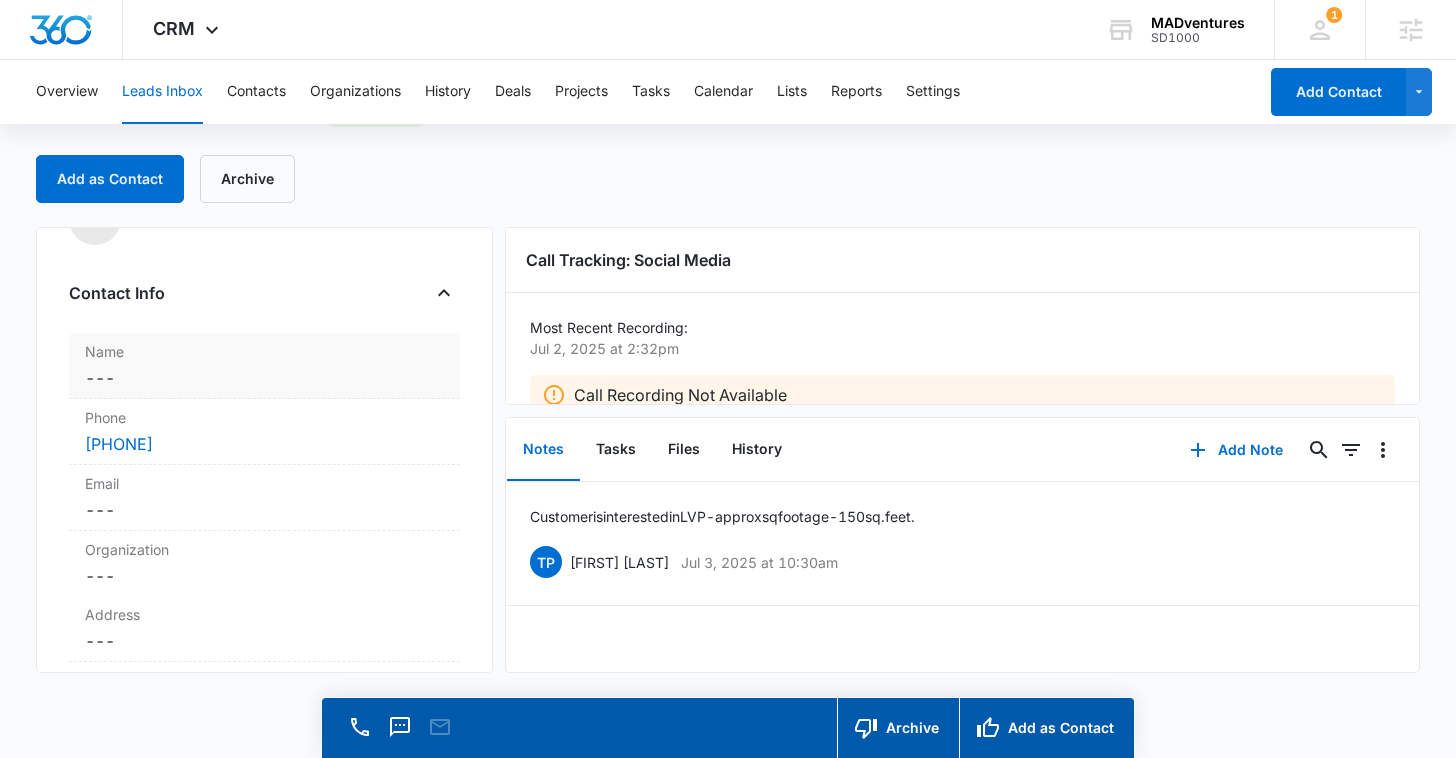click on "Cancel Save Changes ---" at bounding box center (264, 378) 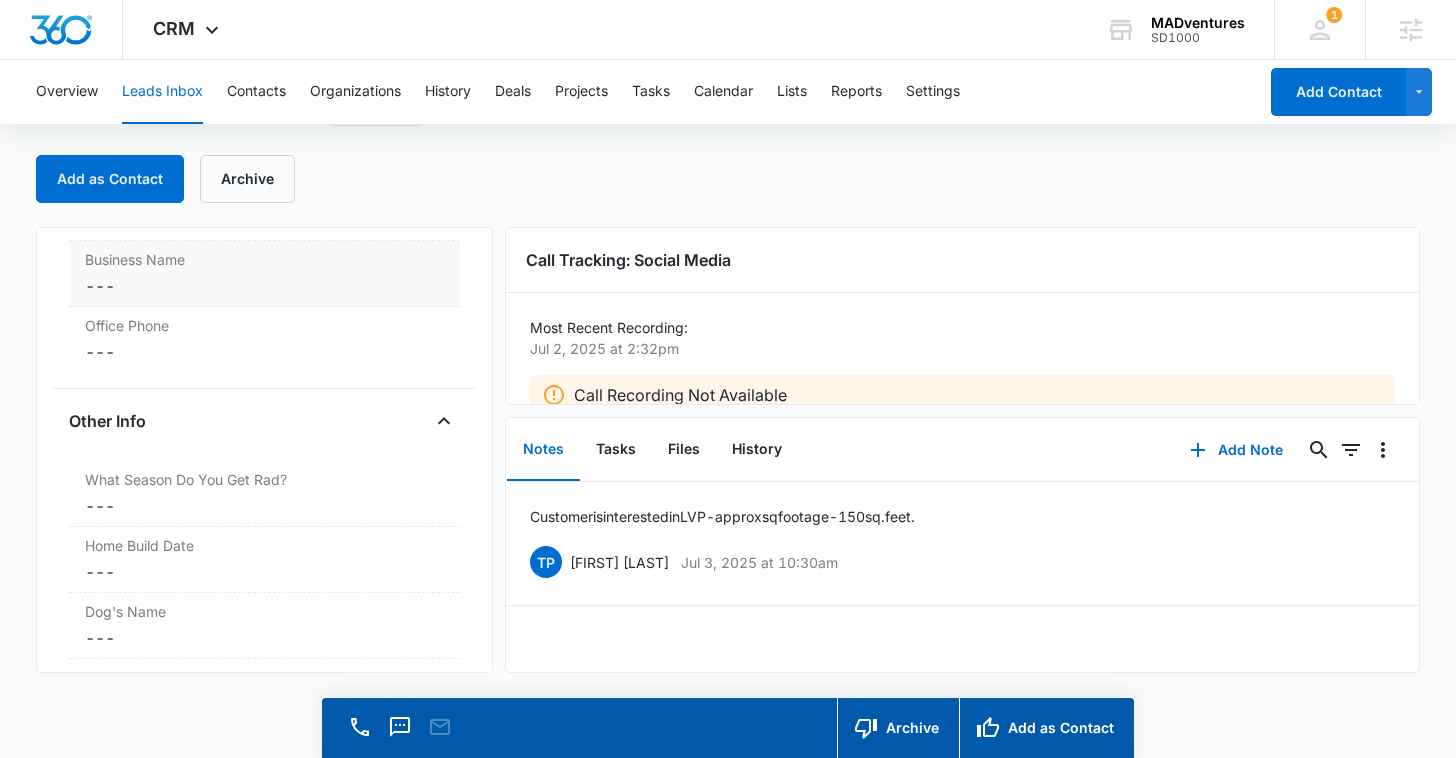 scroll, scrollTop: 1957, scrollLeft: 0, axis: vertical 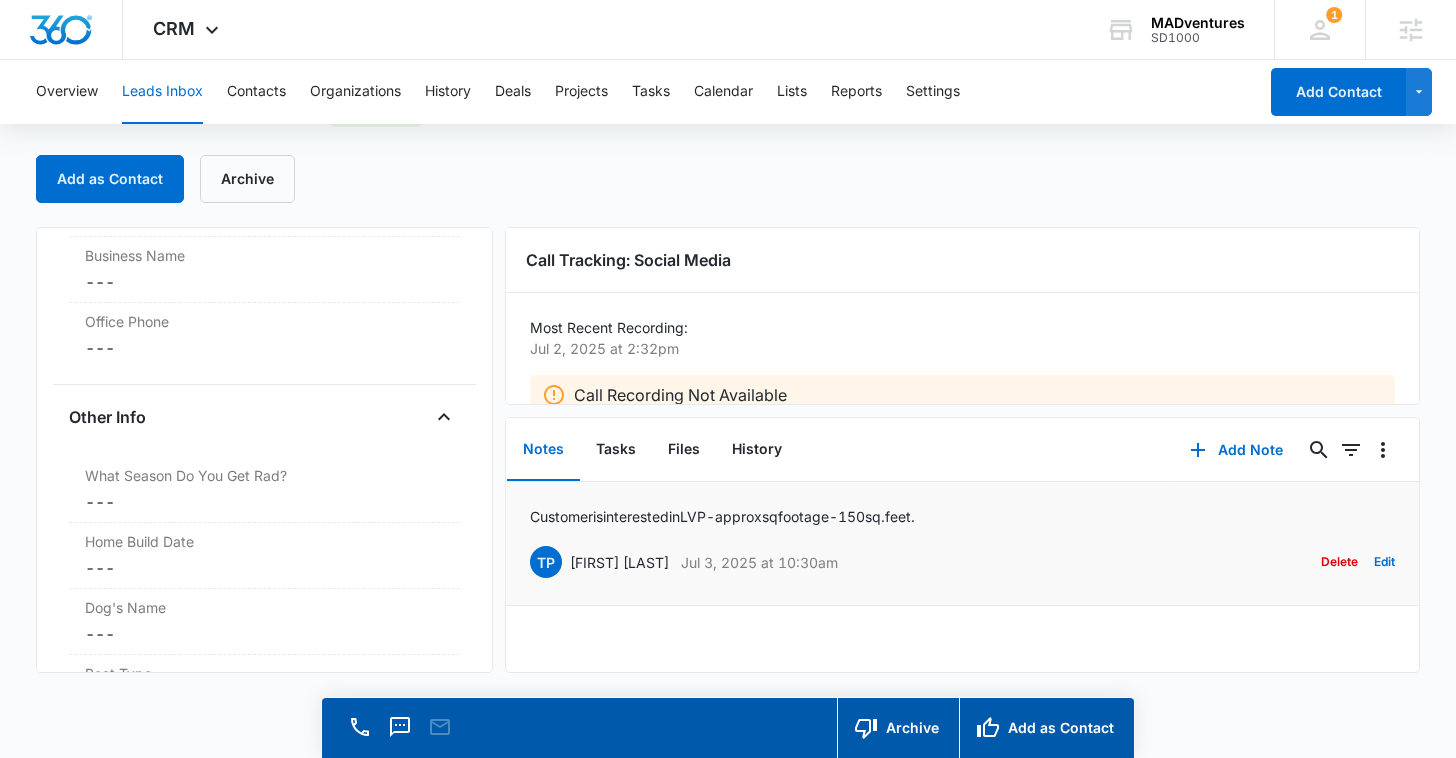 drag, startPoint x: 526, startPoint y: 511, endPoint x: 921, endPoint y: 509, distance: 395.00507 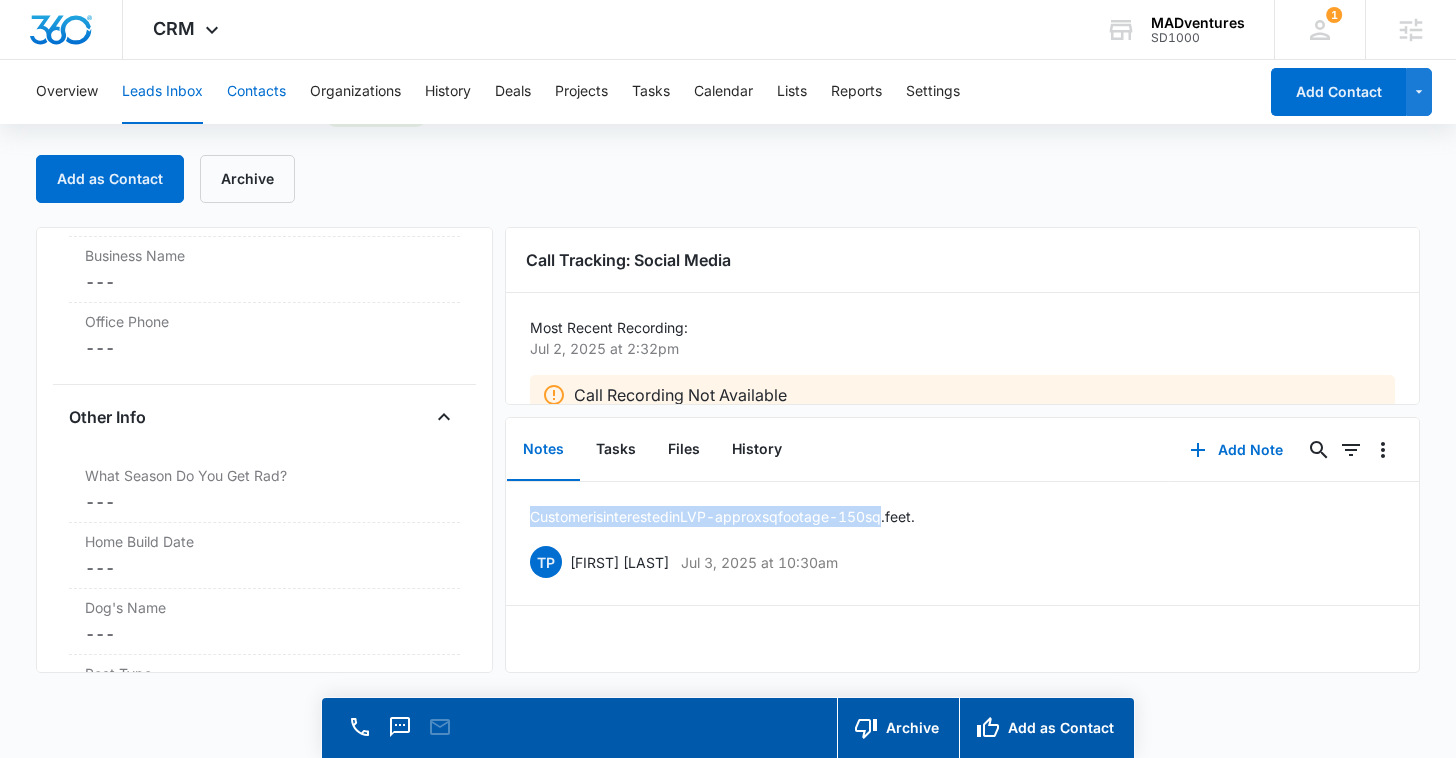 click on "Contacts" at bounding box center [256, 92] 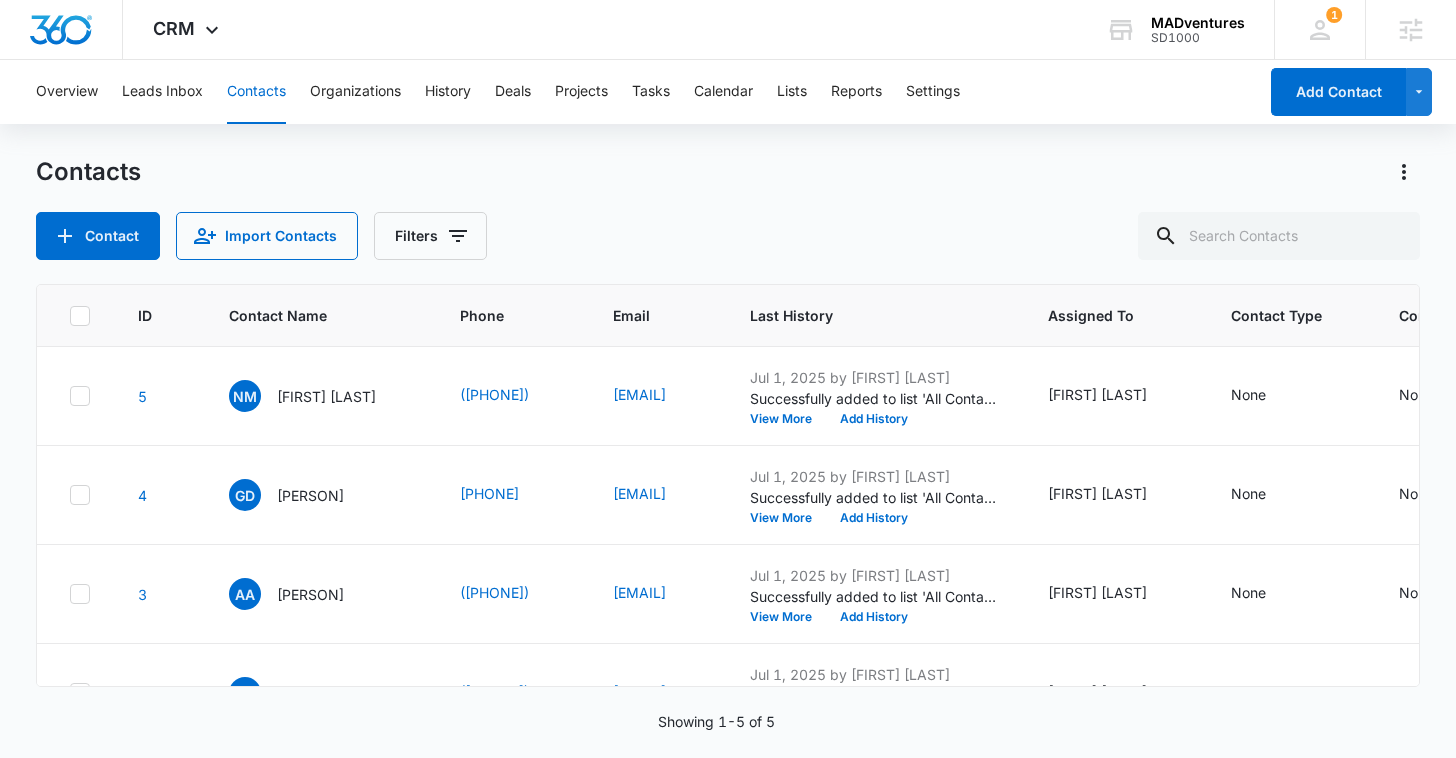 scroll, scrollTop: 0, scrollLeft: 0, axis: both 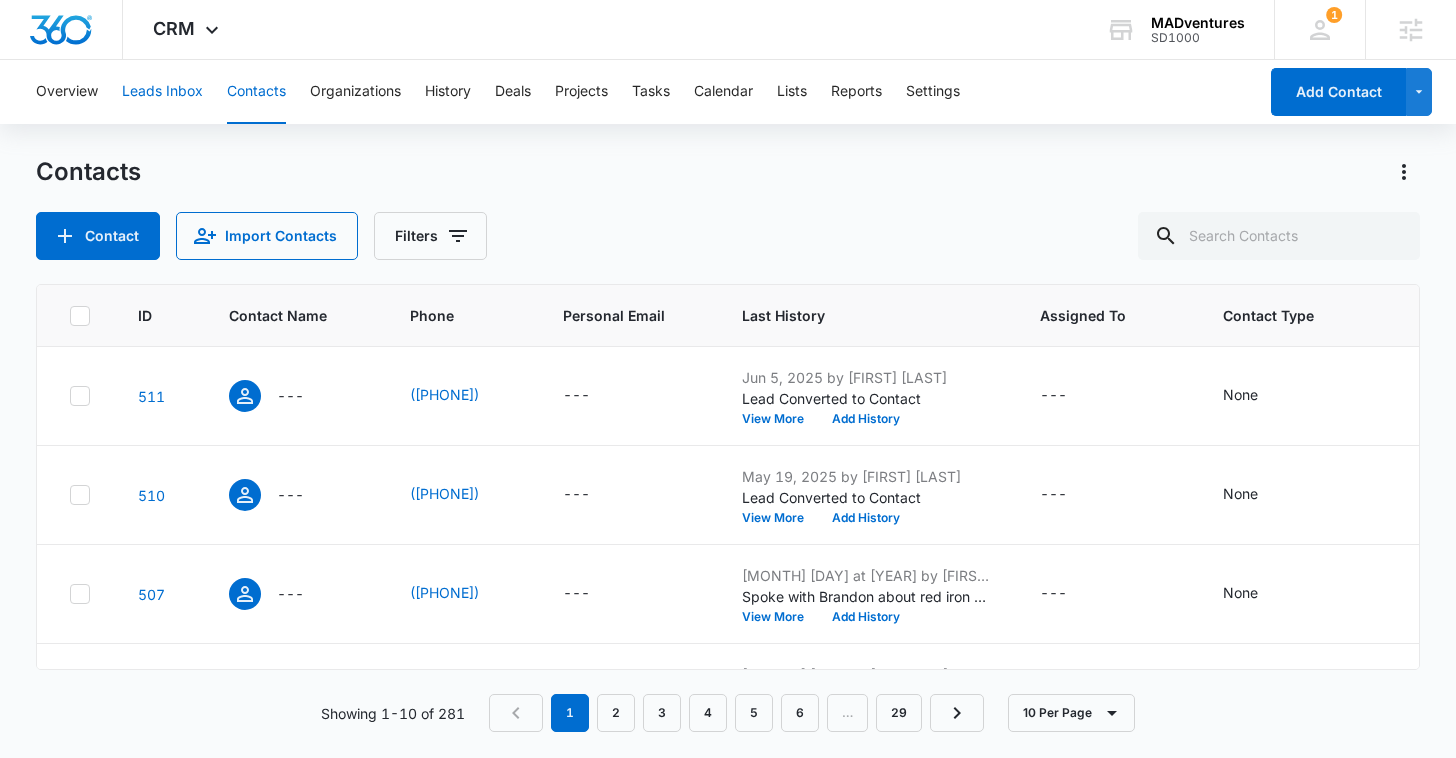 click on "Leads Inbox" at bounding box center [162, 92] 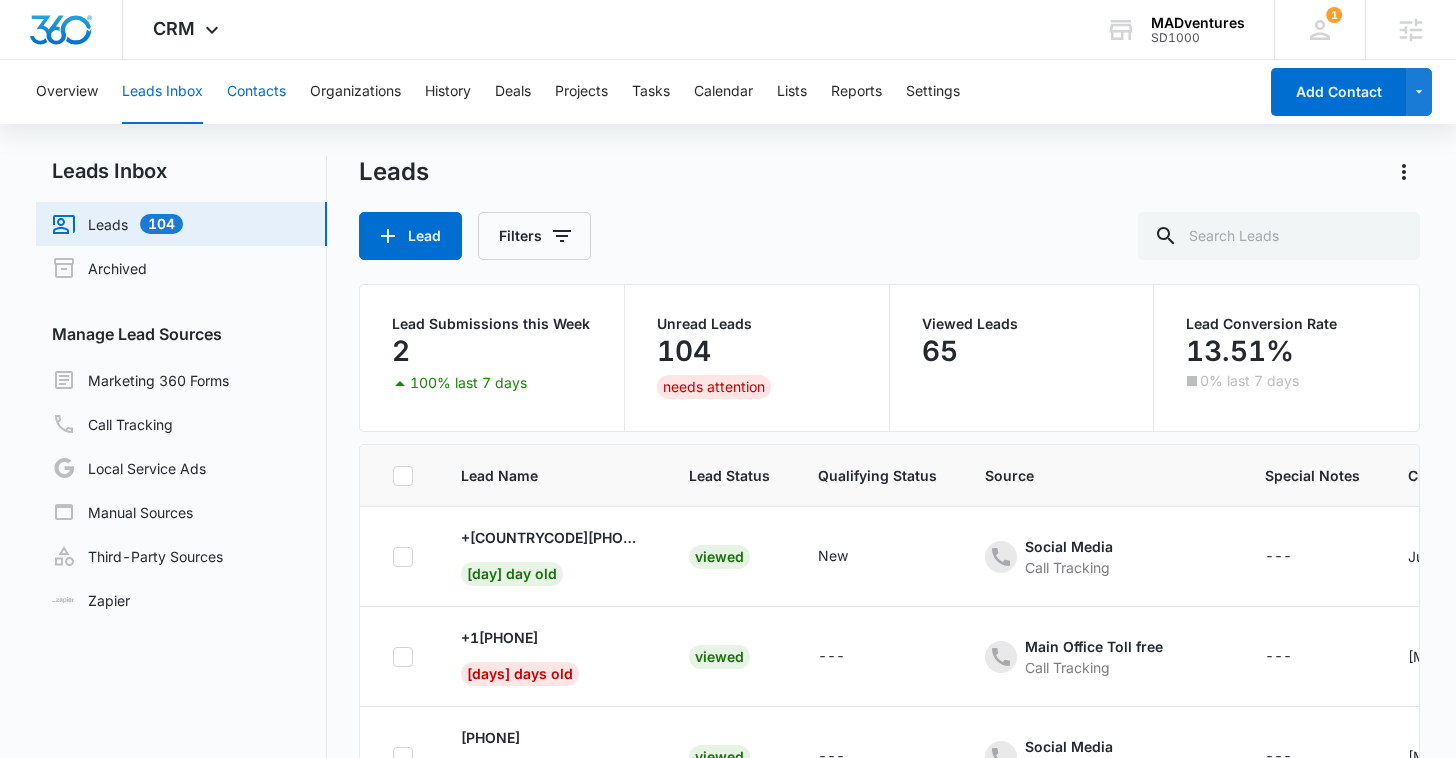 click on "Contacts" at bounding box center (256, 92) 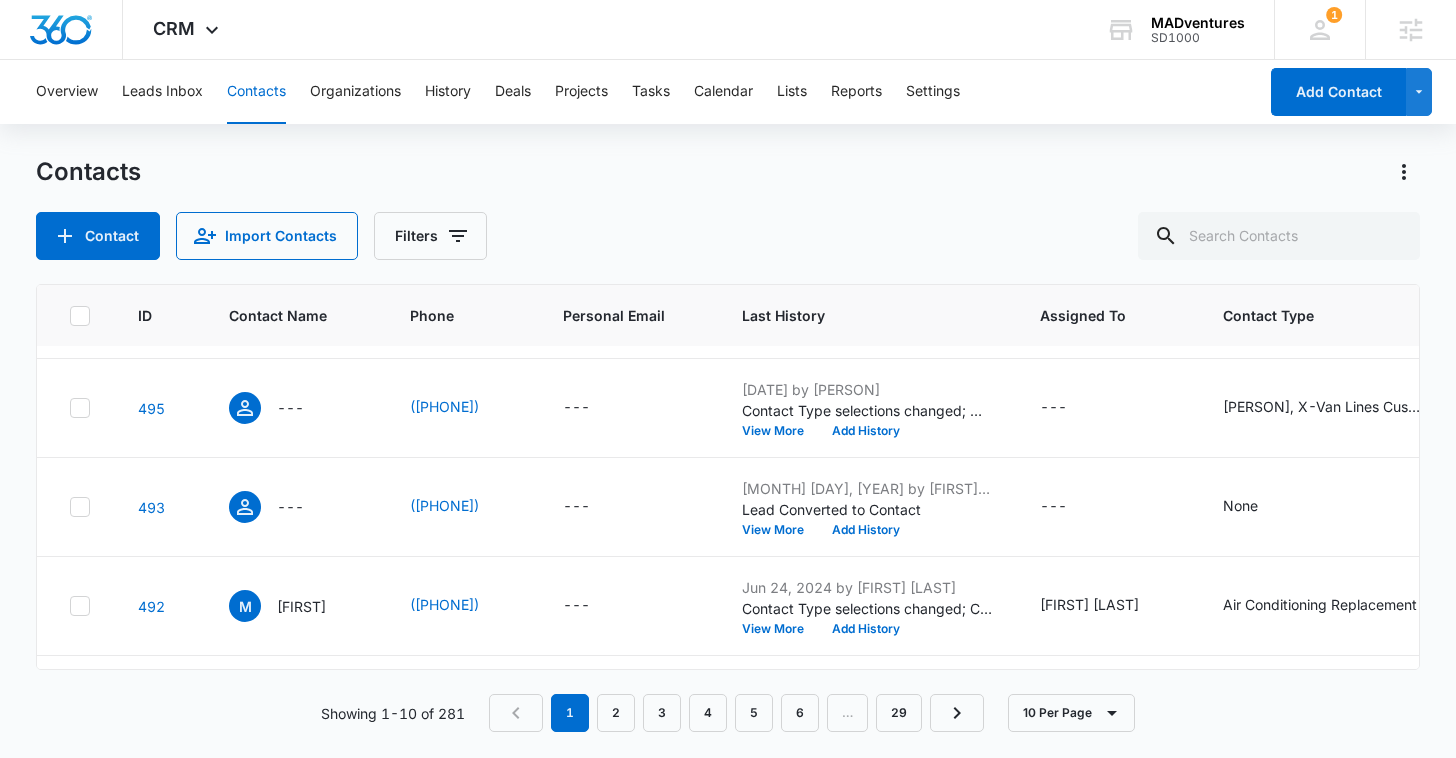 scroll, scrollTop: 667, scrollLeft: 0, axis: vertical 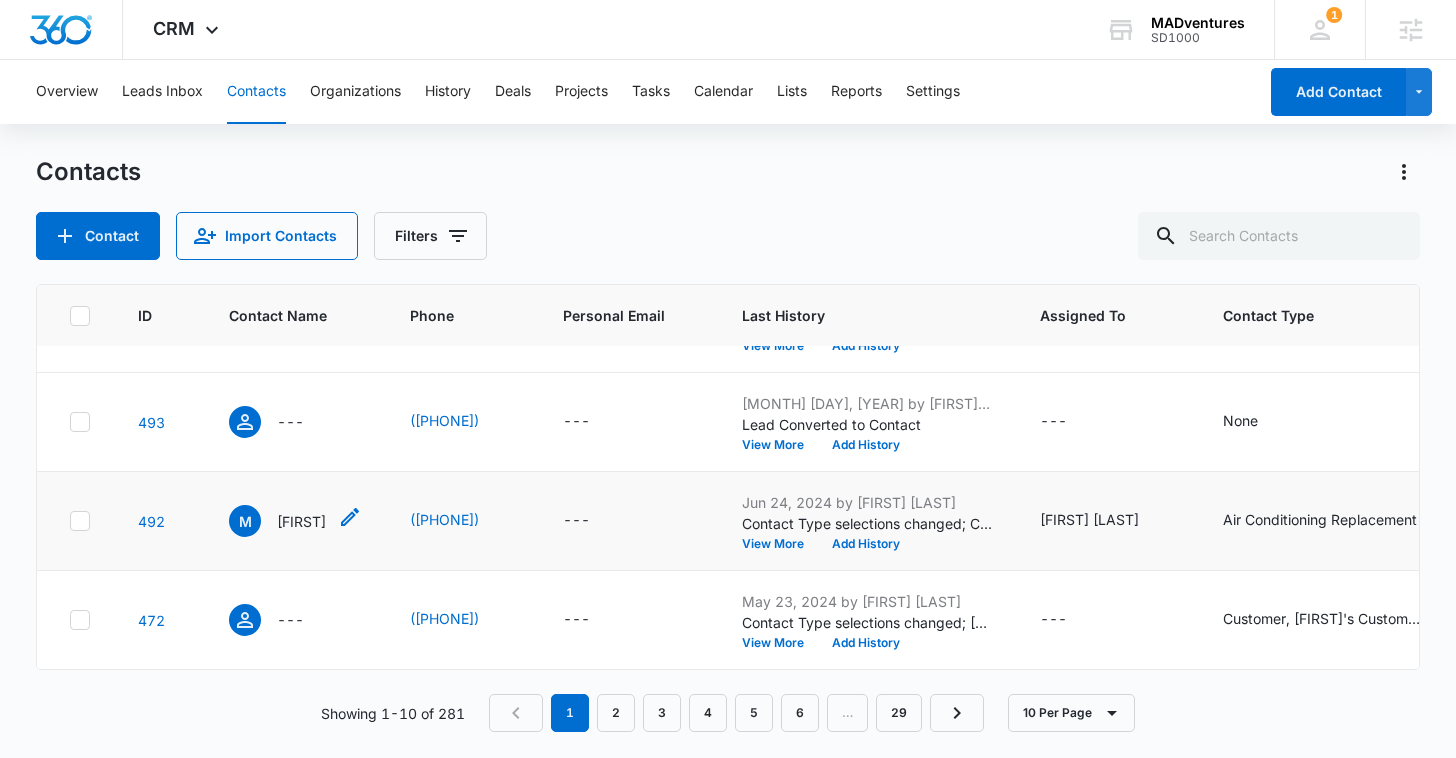 click on "[FIRST]" at bounding box center [301, 521] 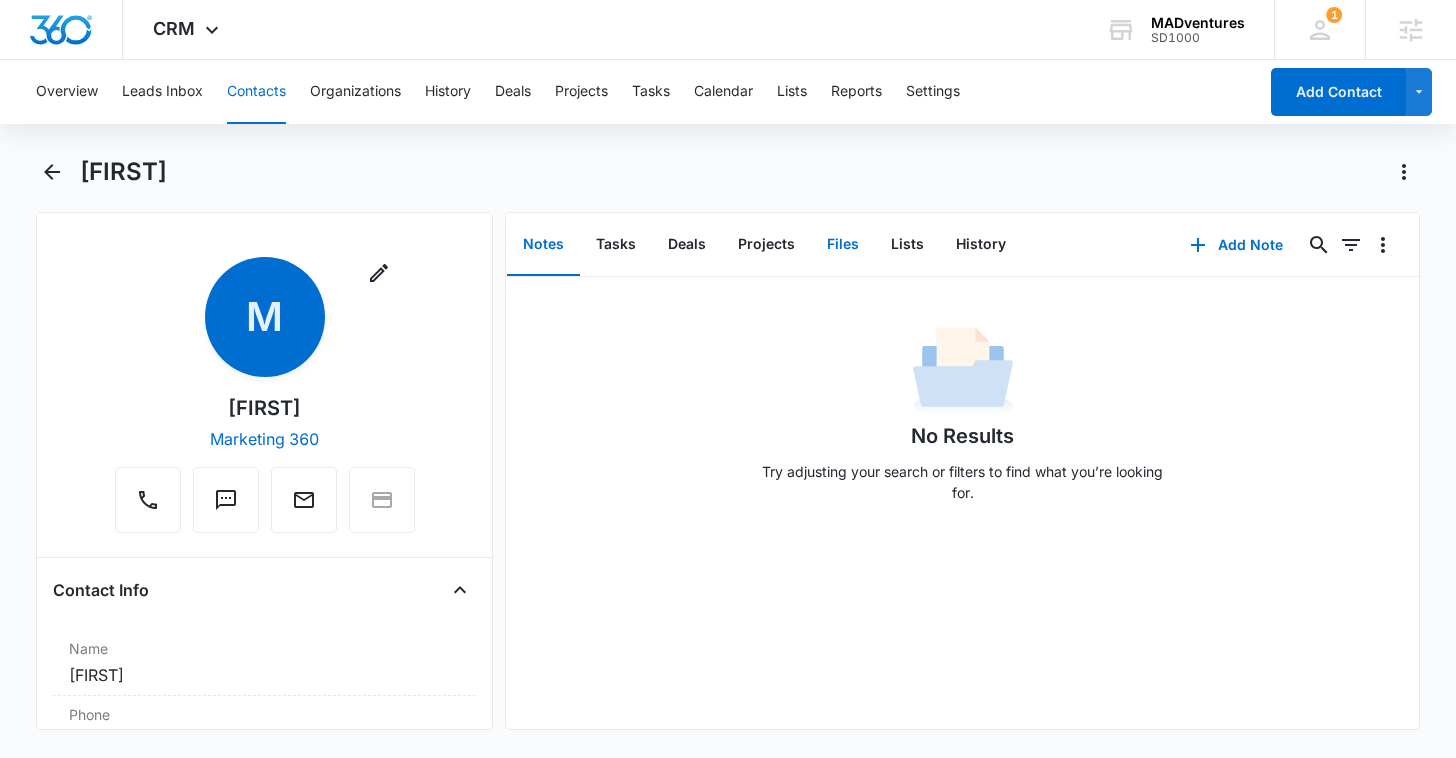 click on "Files" at bounding box center (843, 245) 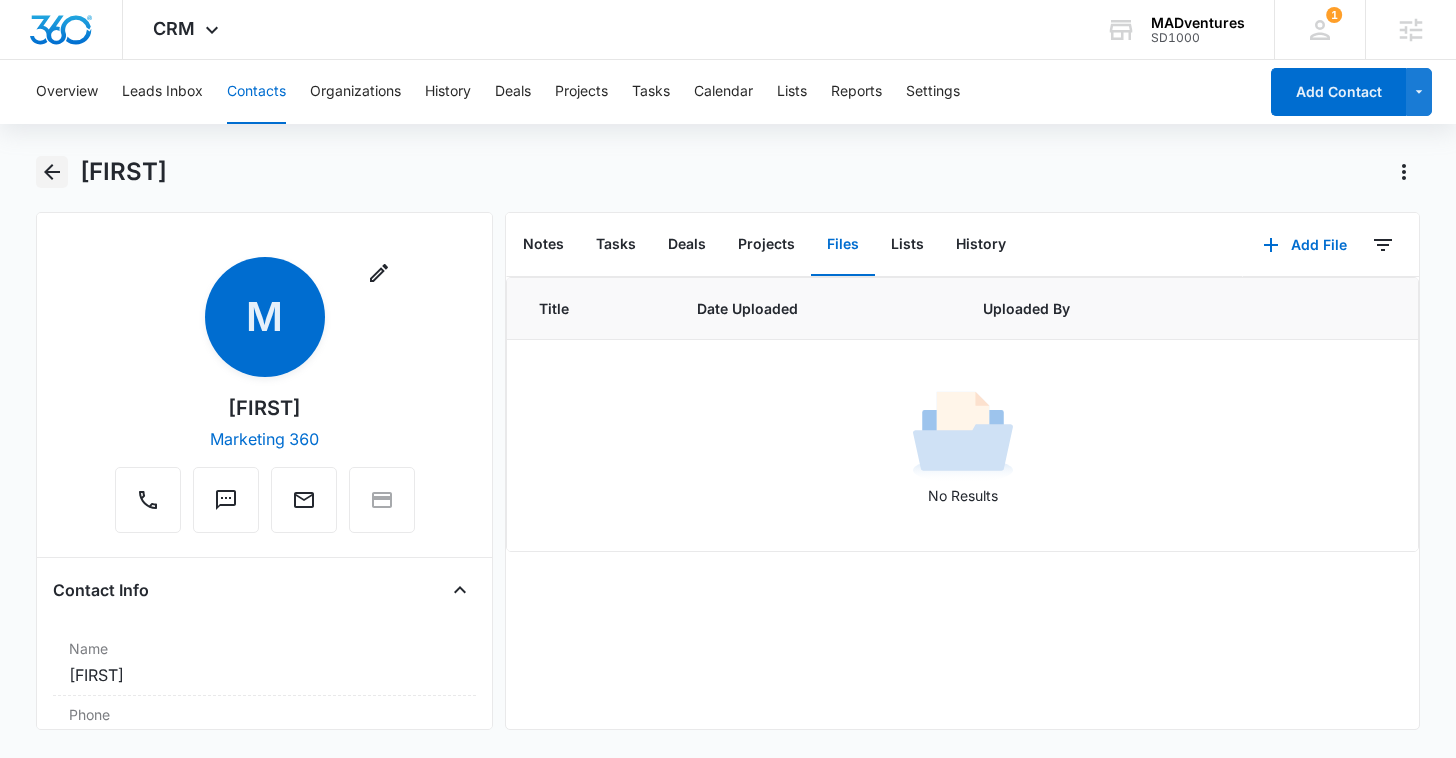 click at bounding box center [52, 172] 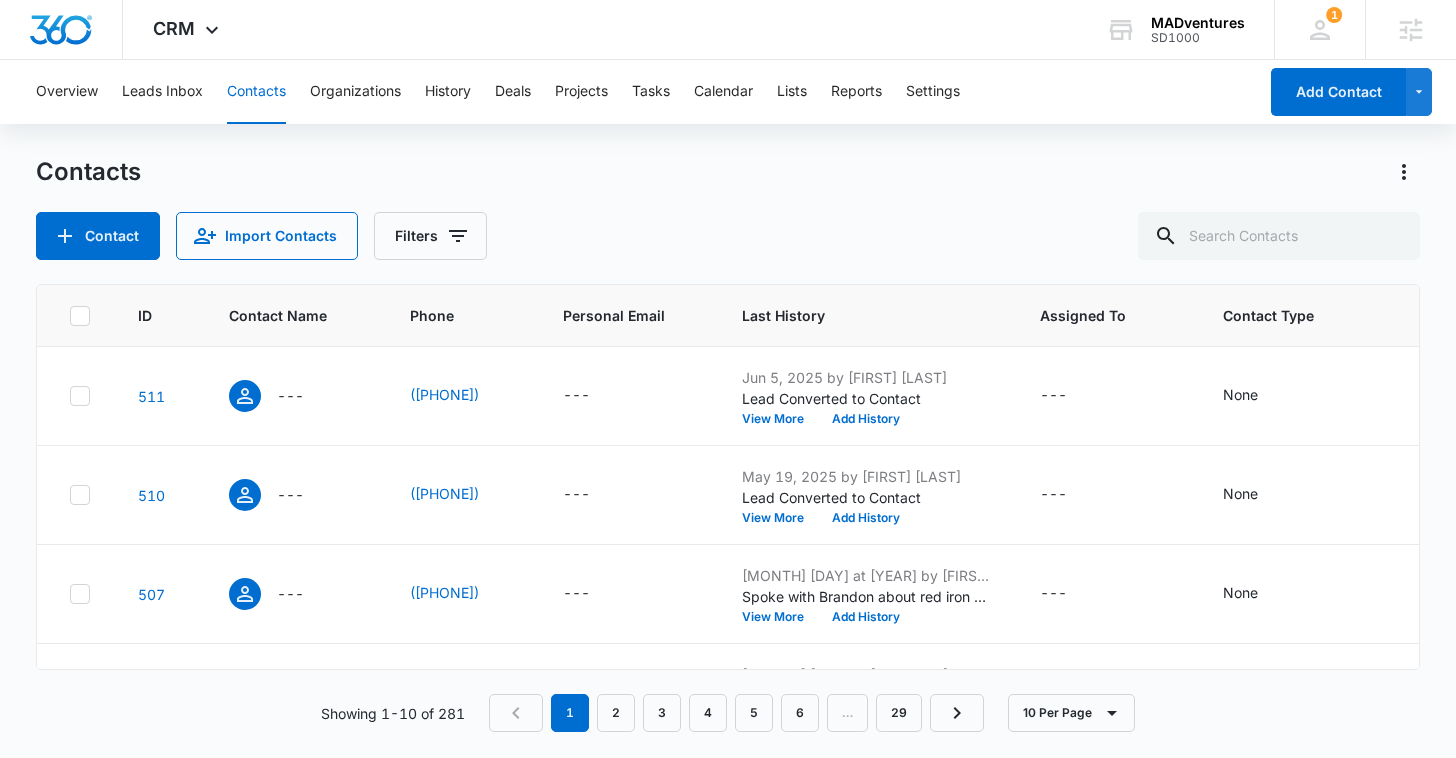 scroll, scrollTop: 667, scrollLeft: 0, axis: vertical 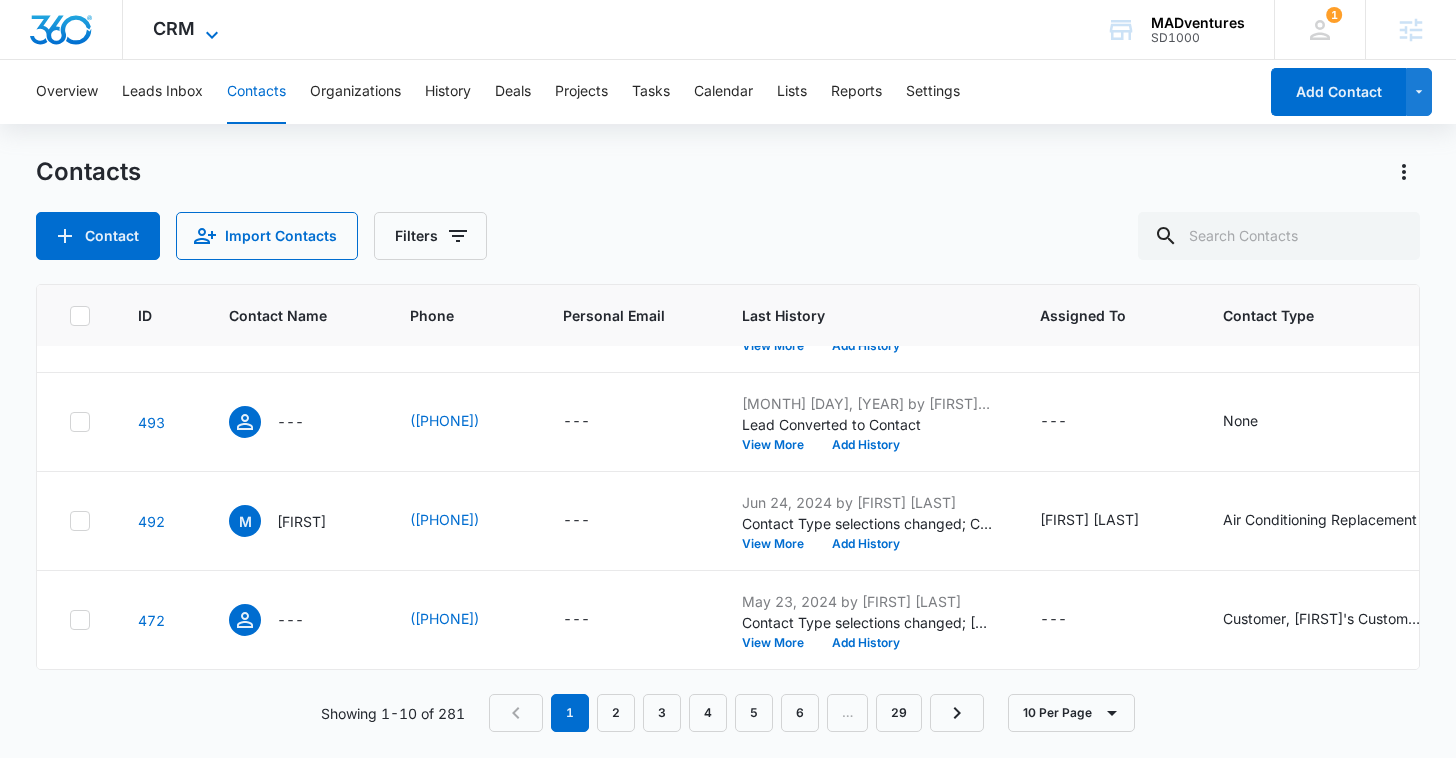 click on "CRM" at bounding box center [174, 28] 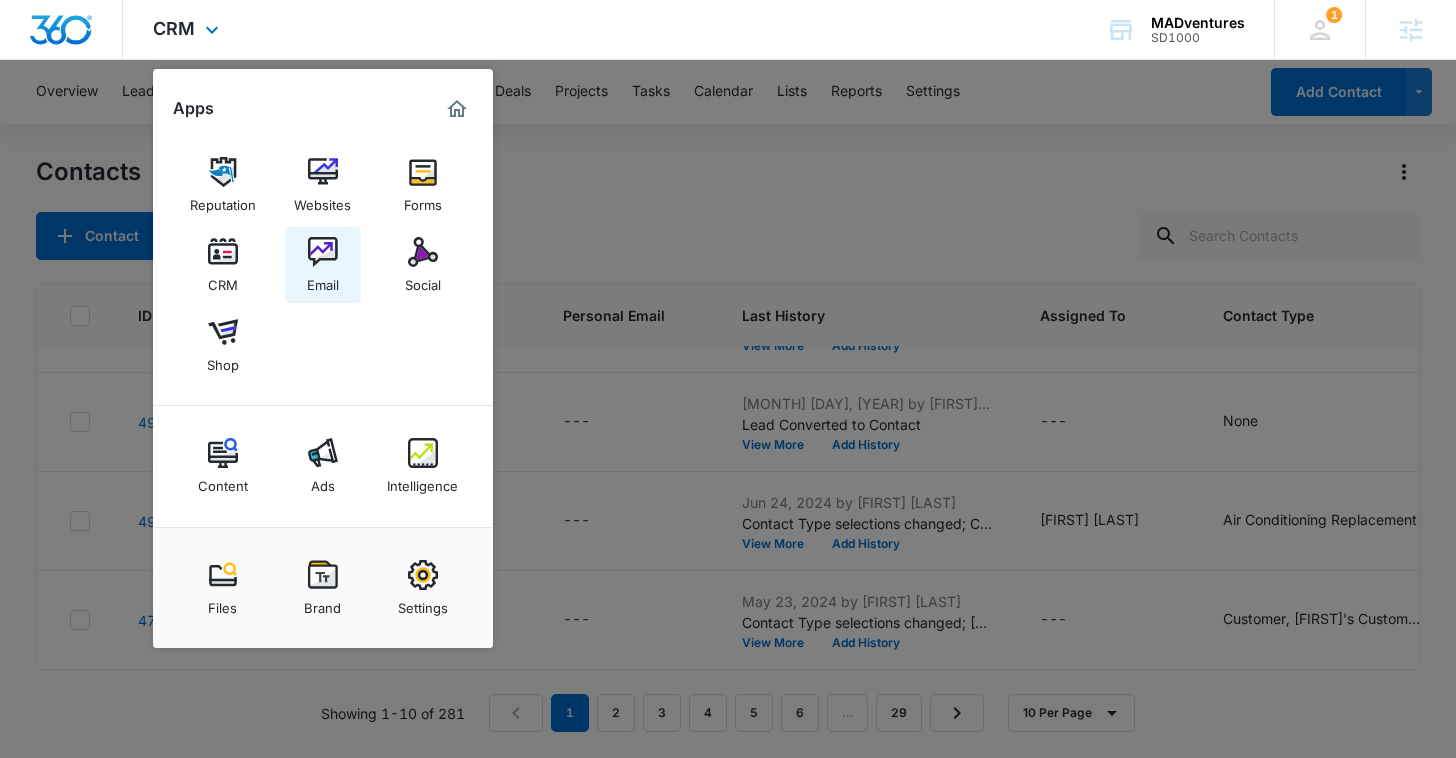 click at bounding box center (323, 252) 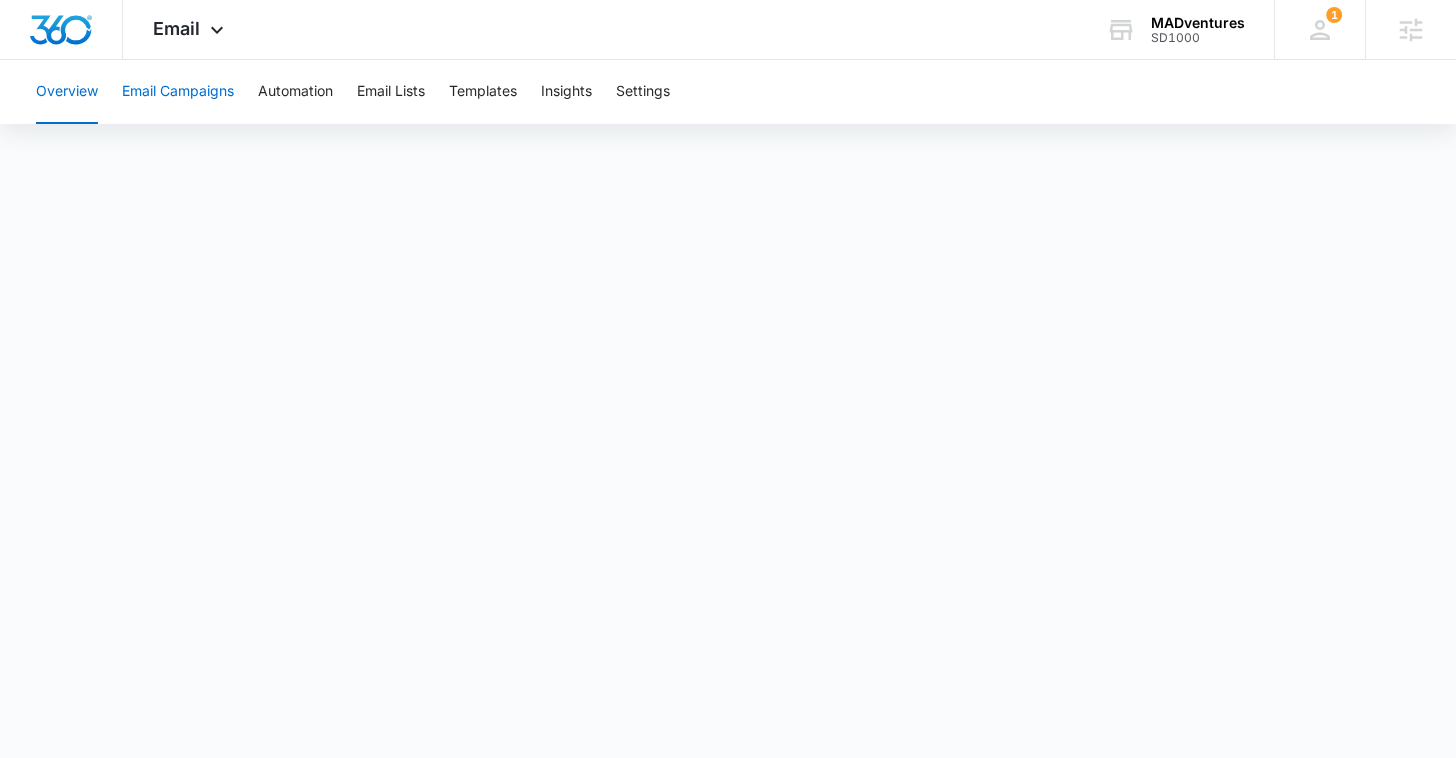 click on "Email Campaigns" at bounding box center (178, 92) 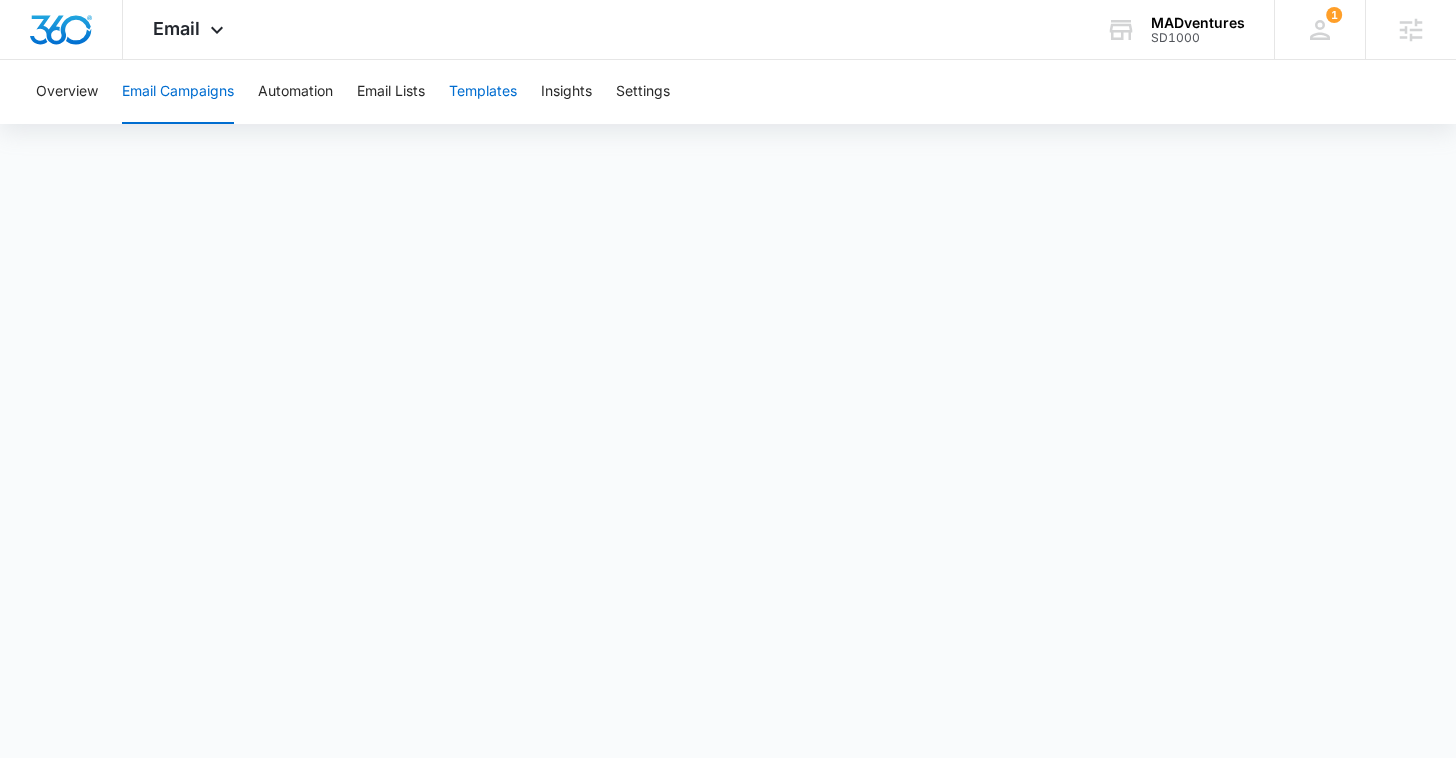 click on "Templates" at bounding box center (483, 92) 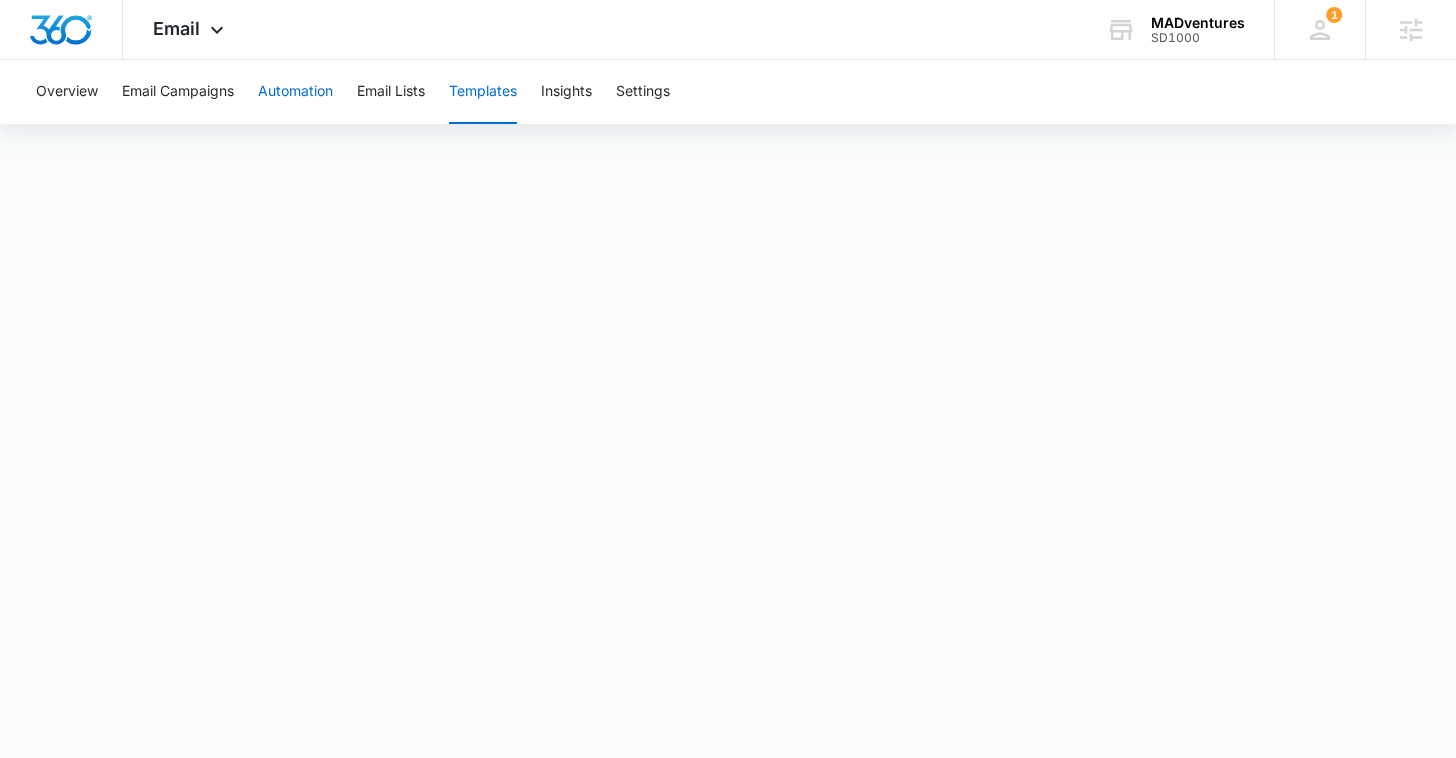 click on "Automation" at bounding box center [295, 92] 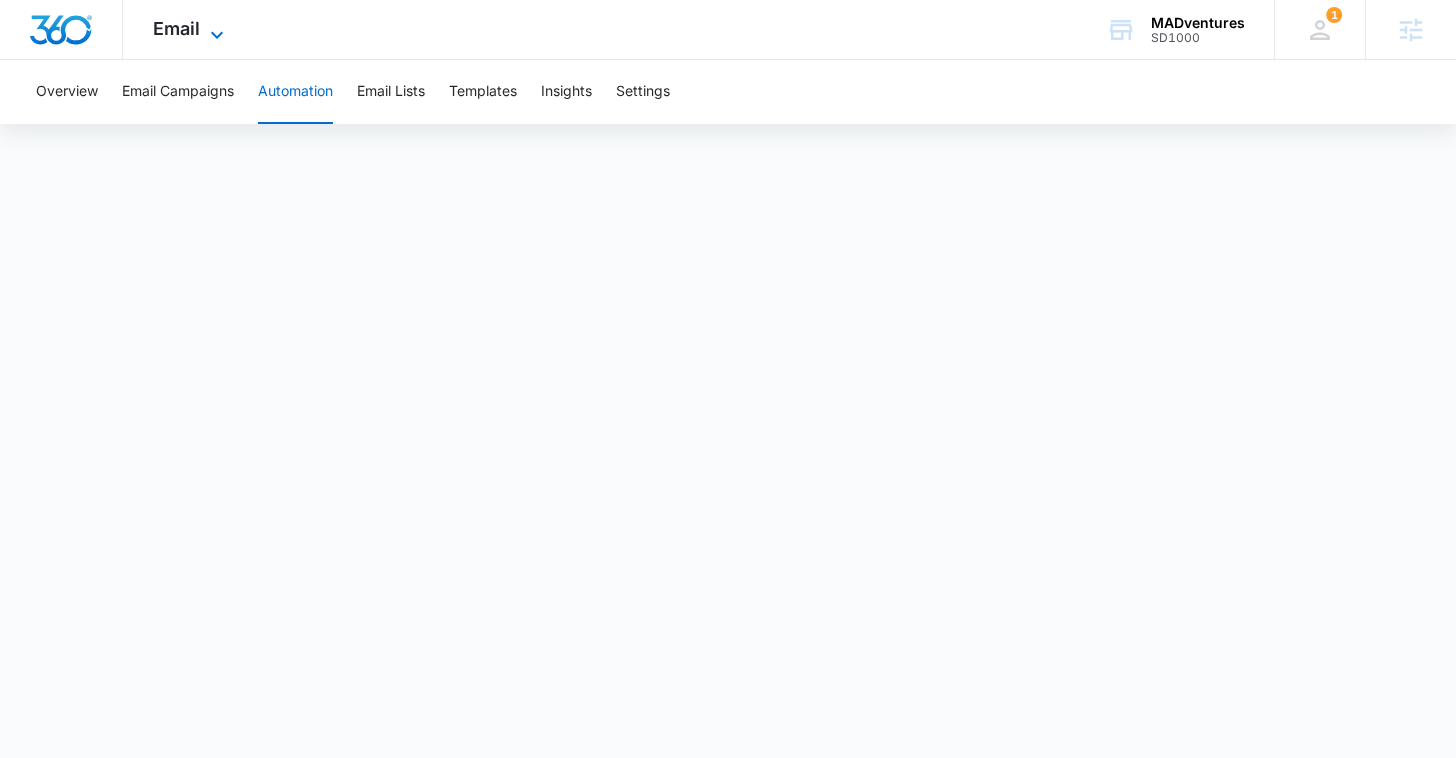 click at bounding box center [217, 35] 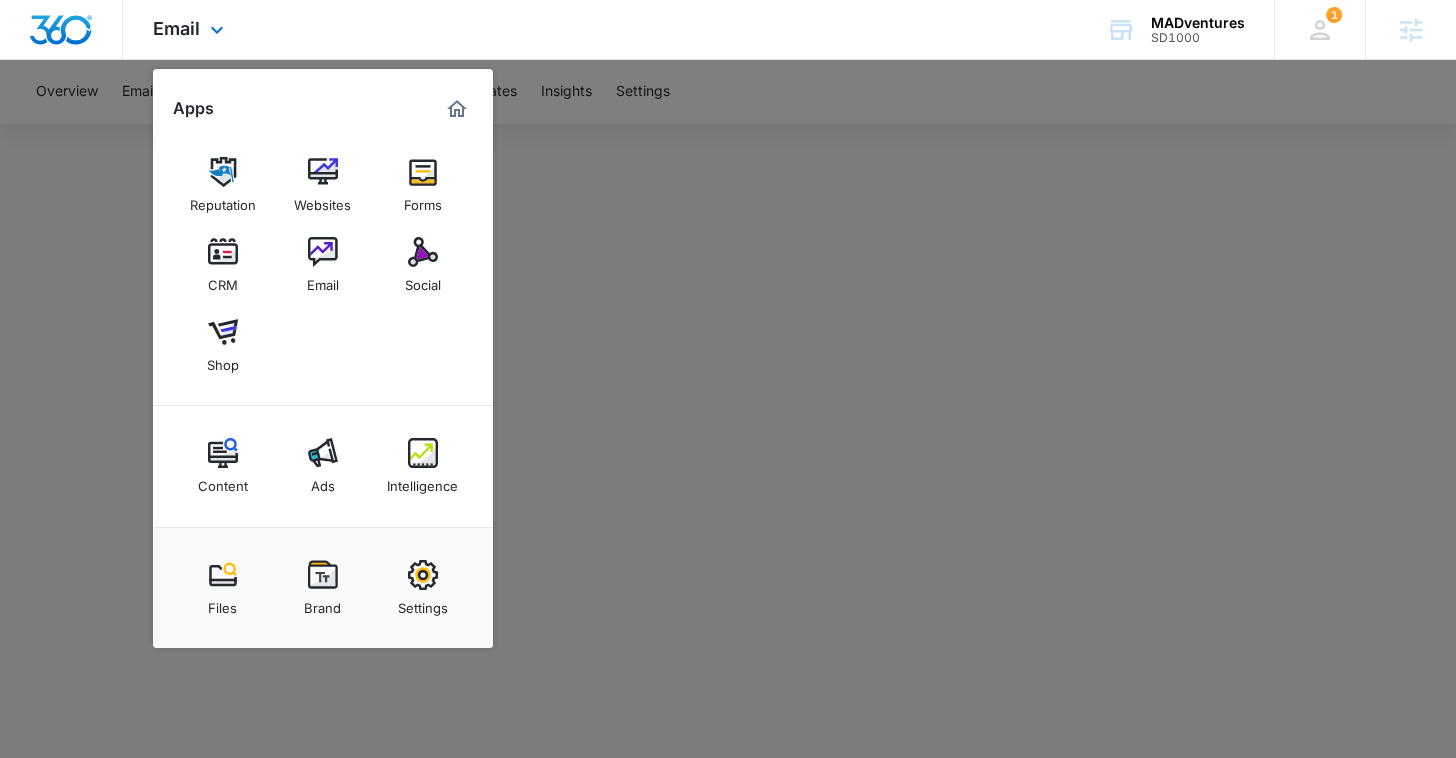 click at bounding box center (61, 30) 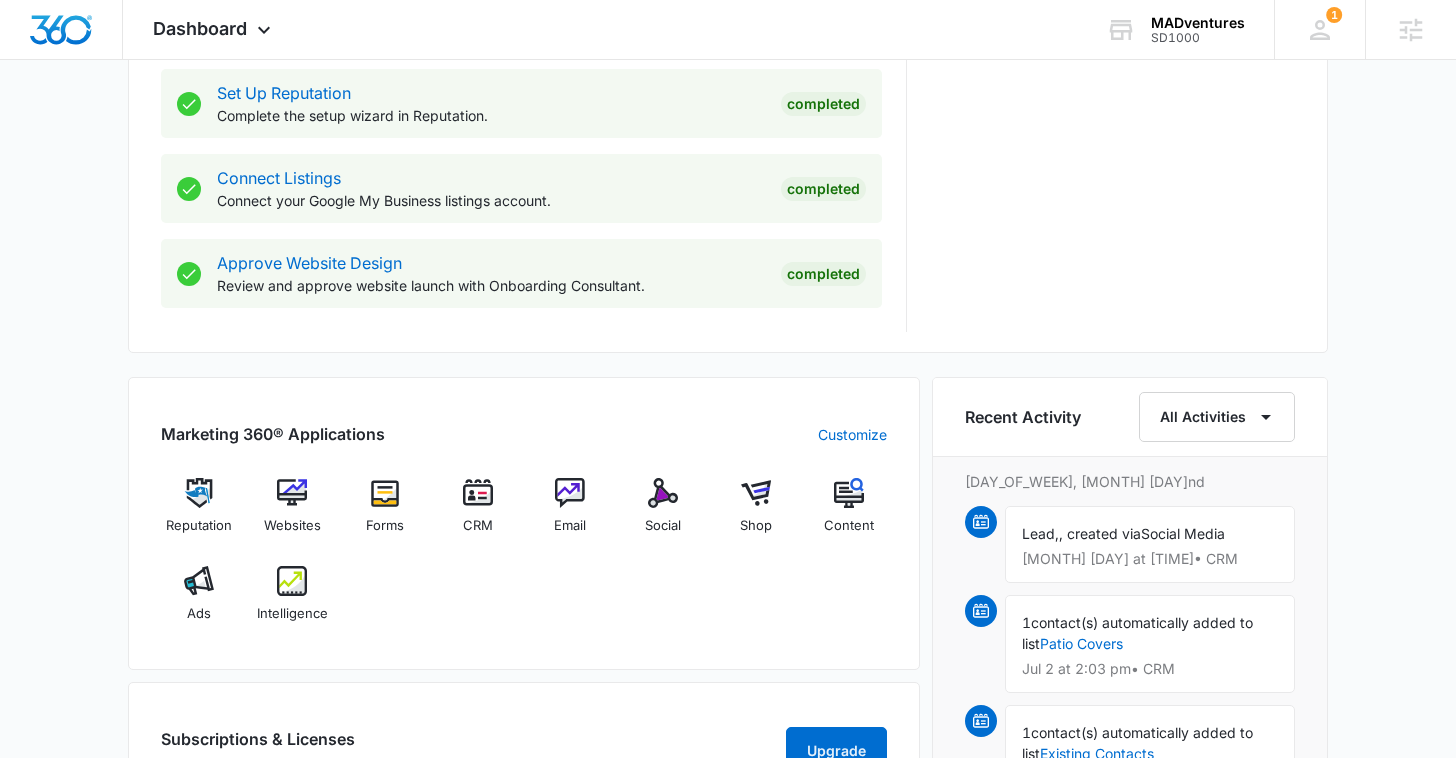 scroll, scrollTop: 1014, scrollLeft: 0, axis: vertical 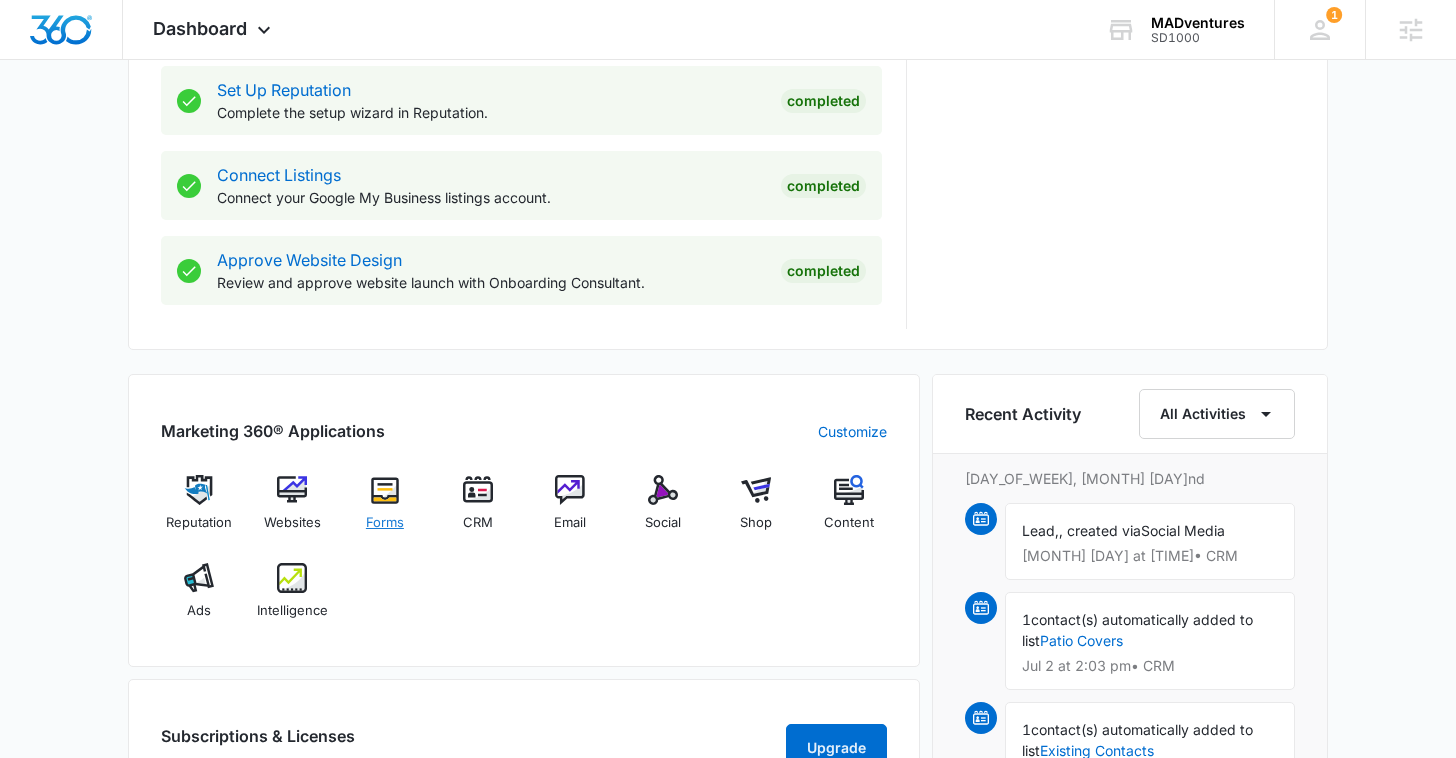click on "Forms" at bounding box center [385, 523] 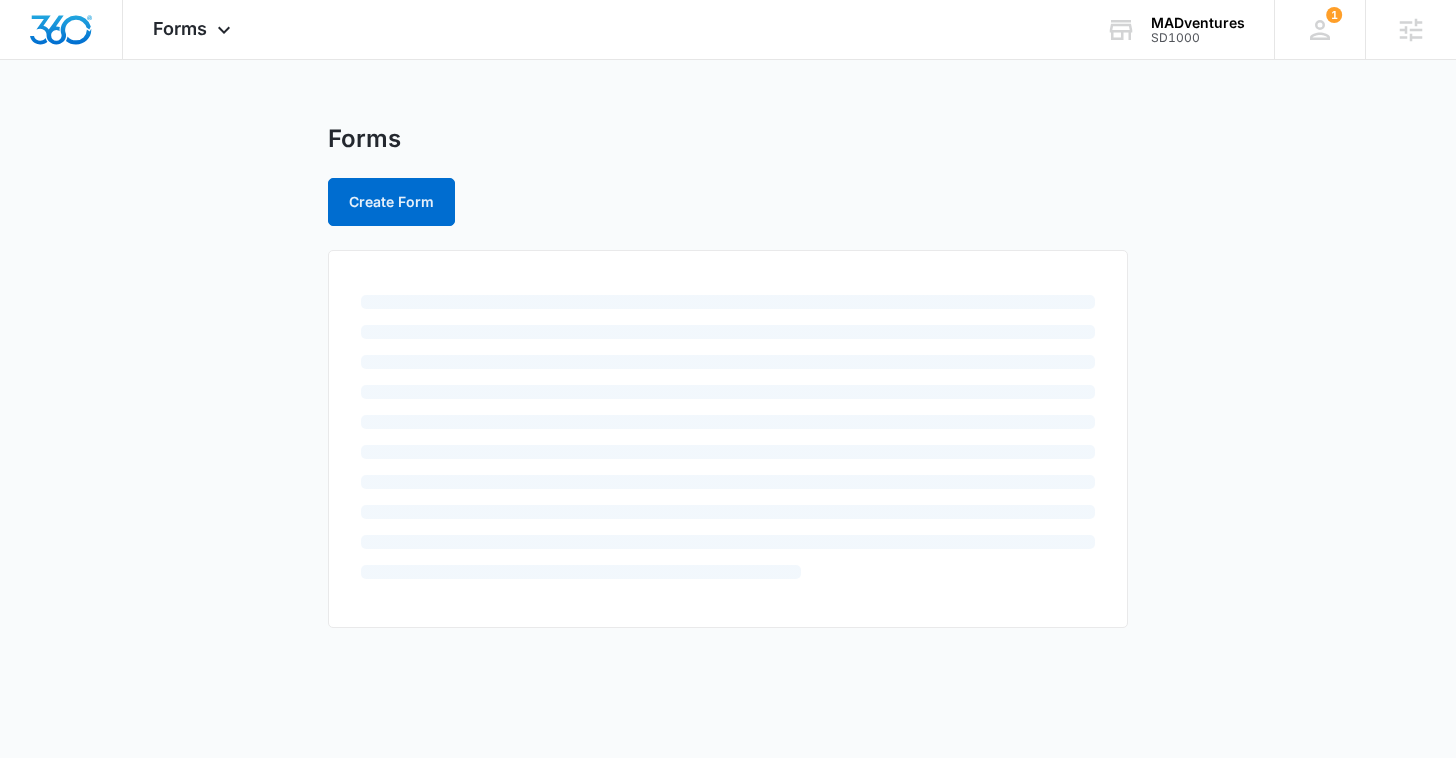 scroll, scrollTop: 0, scrollLeft: 0, axis: both 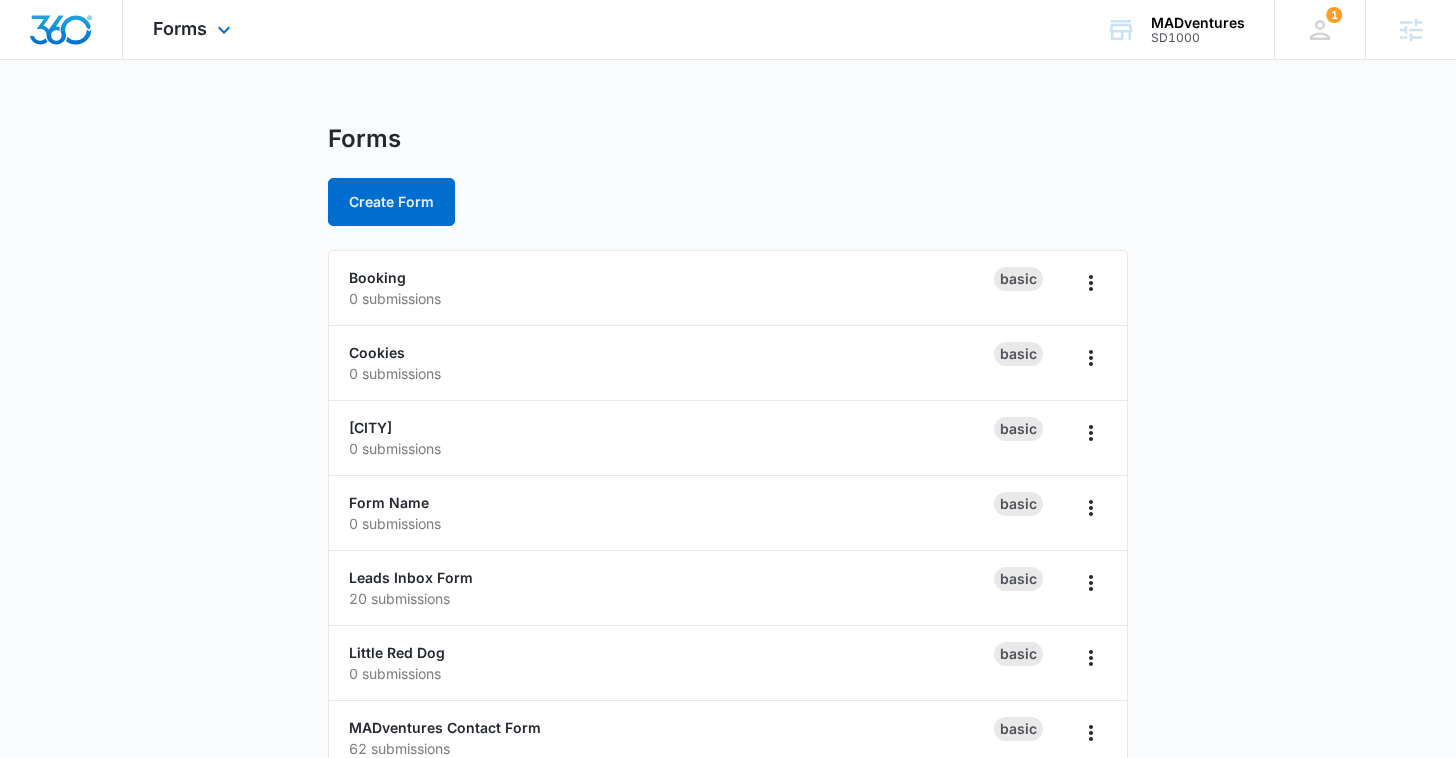 click at bounding box center (61, 30) 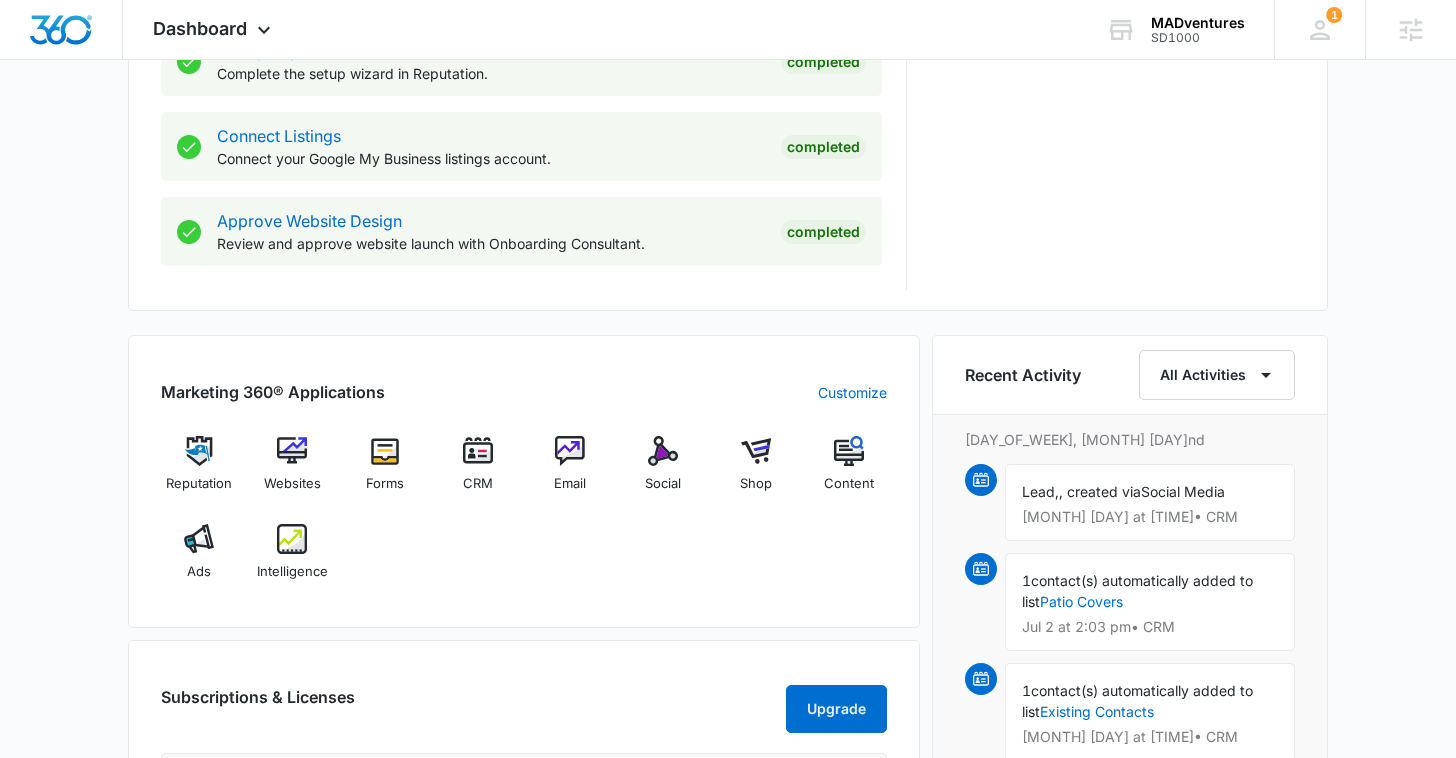scroll, scrollTop: 1051, scrollLeft: 0, axis: vertical 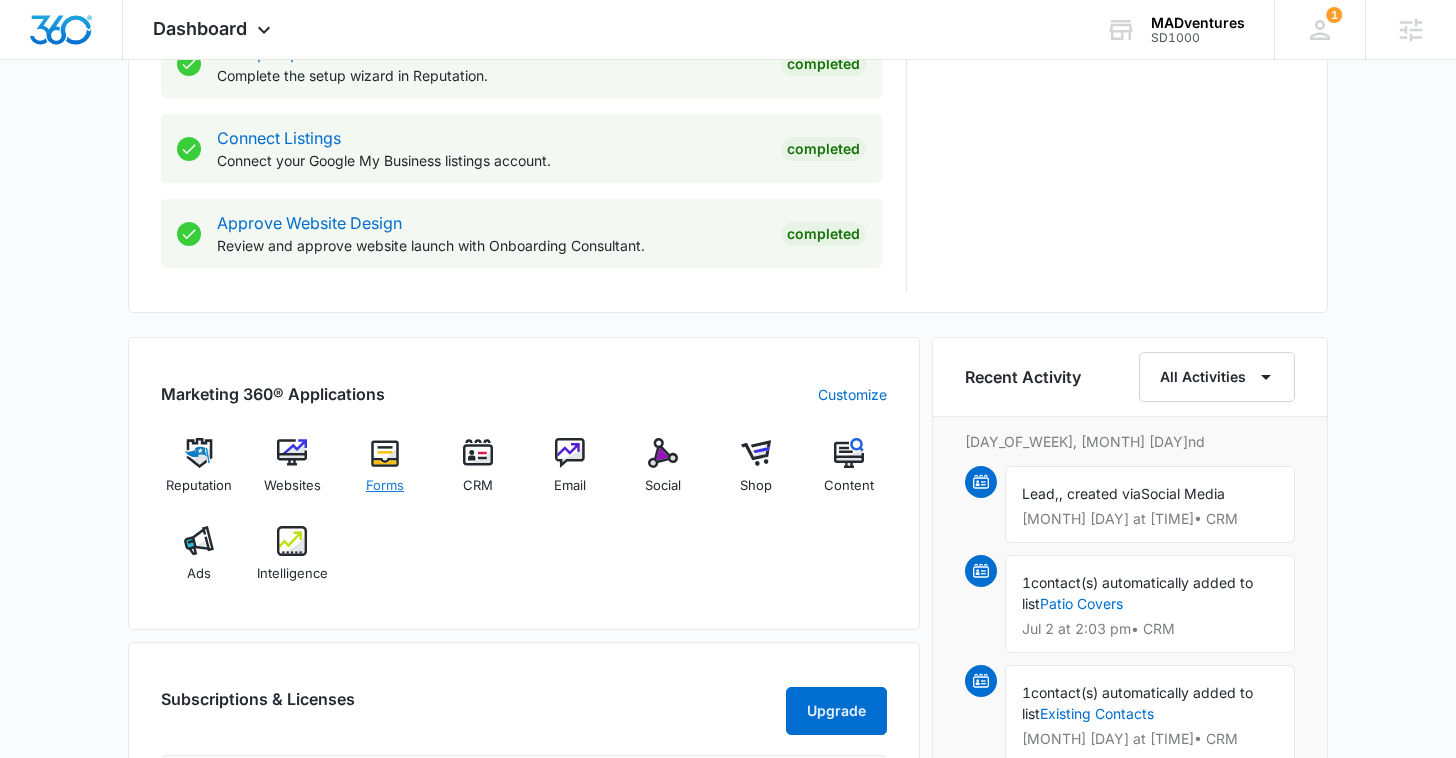 click on "Forms" at bounding box center [385, 486] 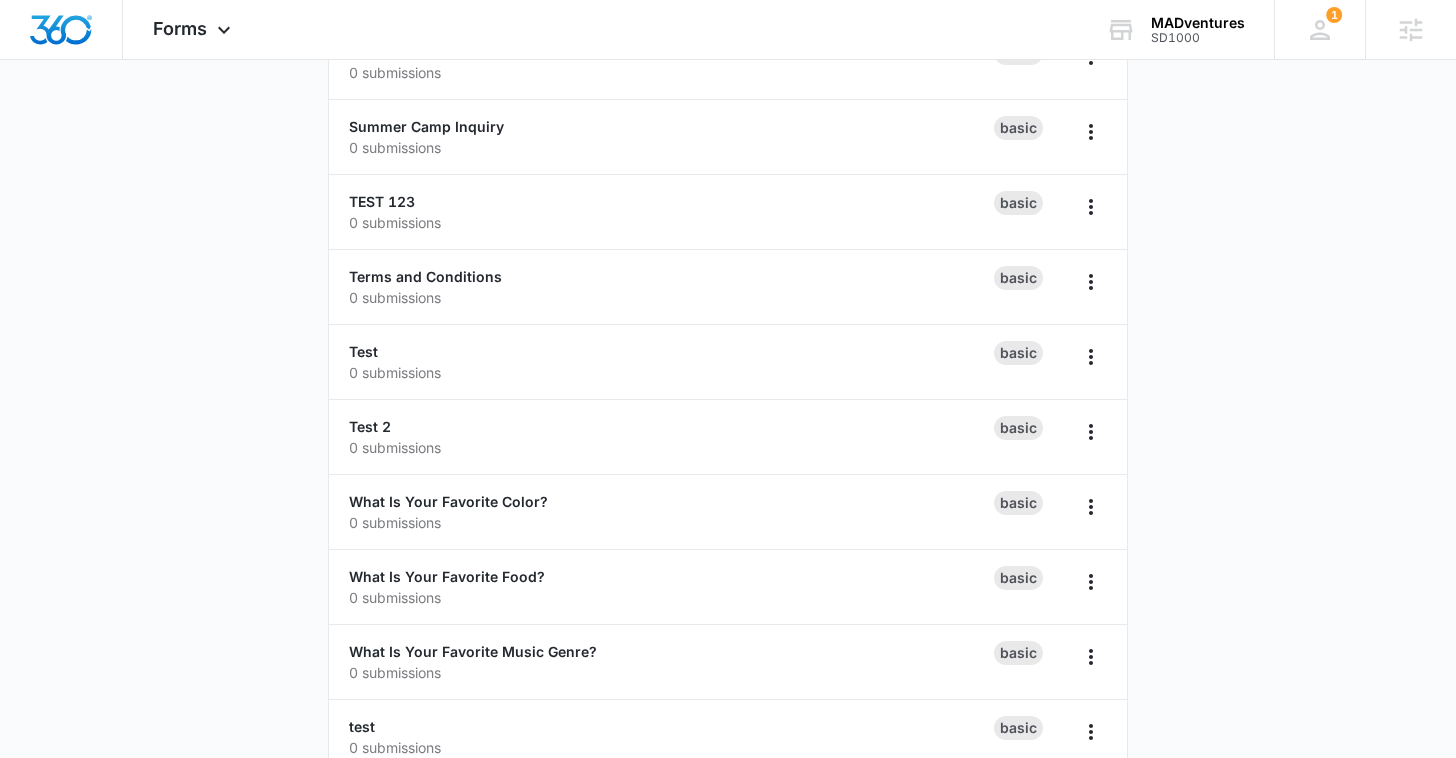 scroll, scrollTop: 0, scrollLeft: 0, axis: both 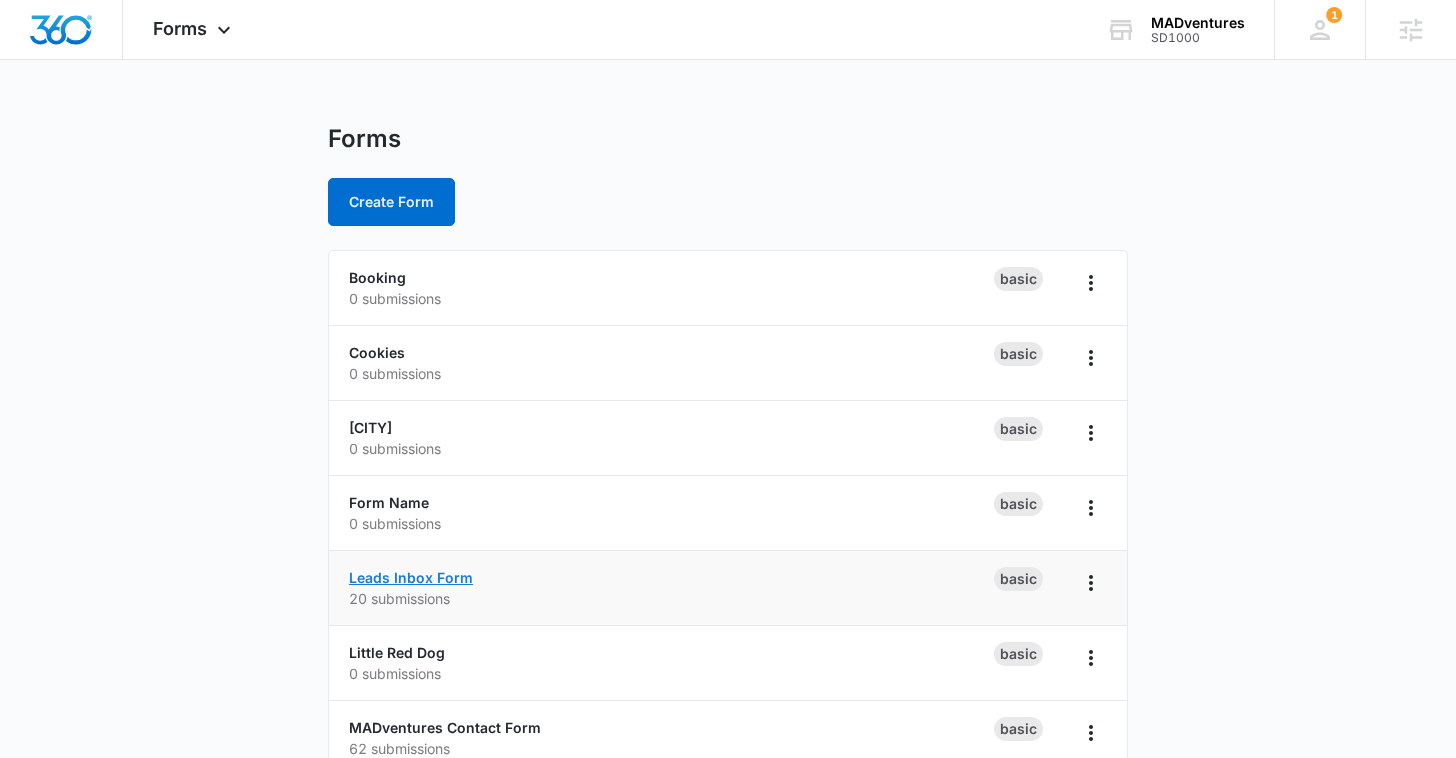 click on "Leads Inbox Form" at bounding box center [411, 577] 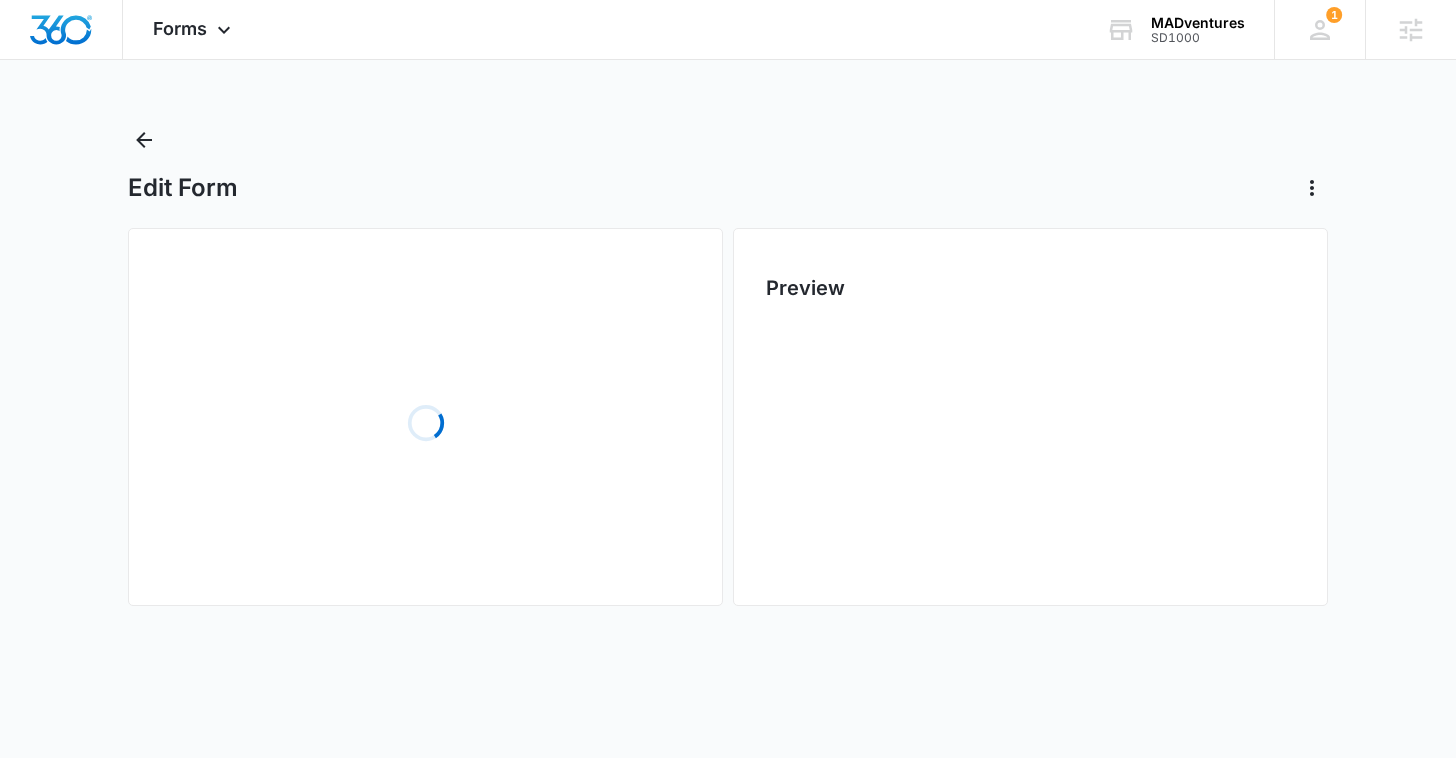 scroll, scrollTop: 0, scrollLeft: 0, axis: both 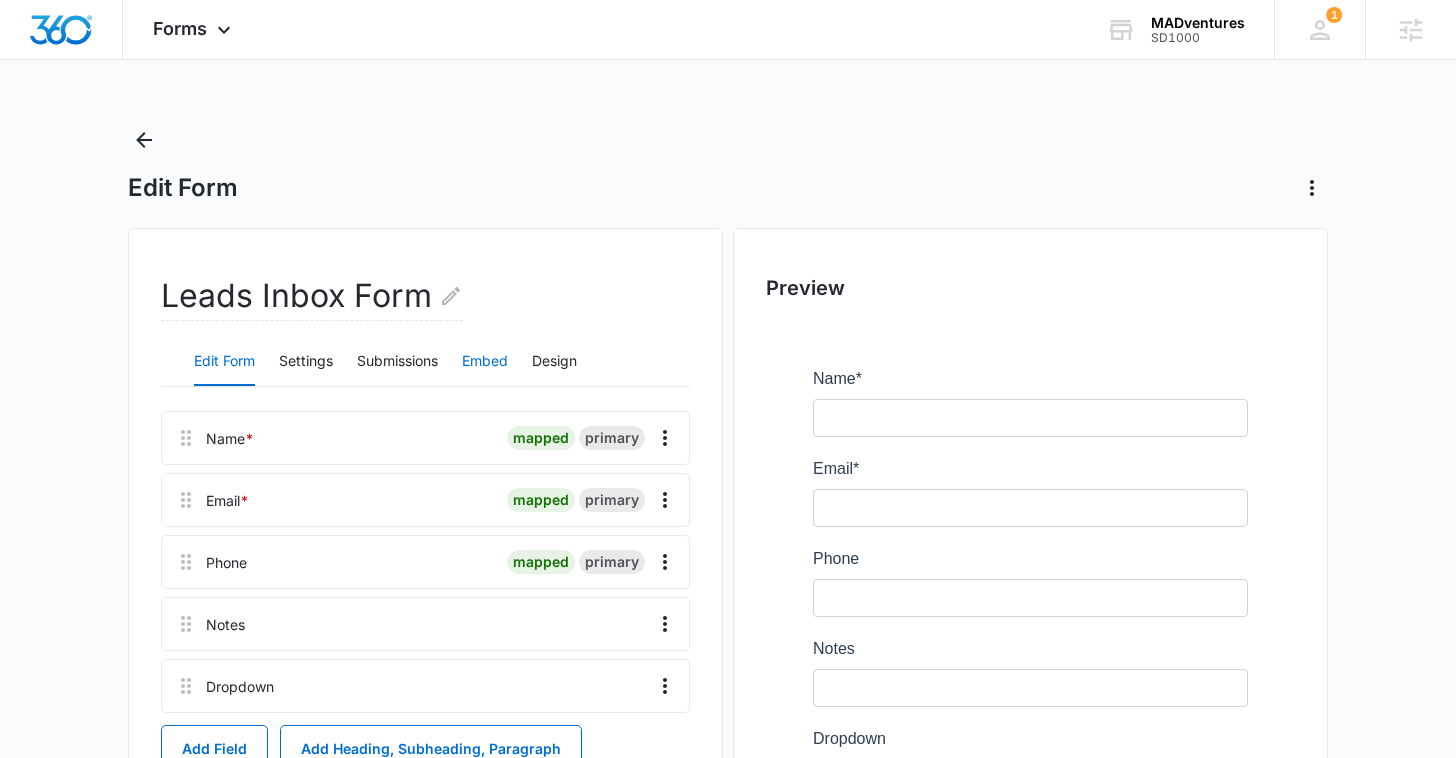 click on "Embed" at bounding box center [485, 362] 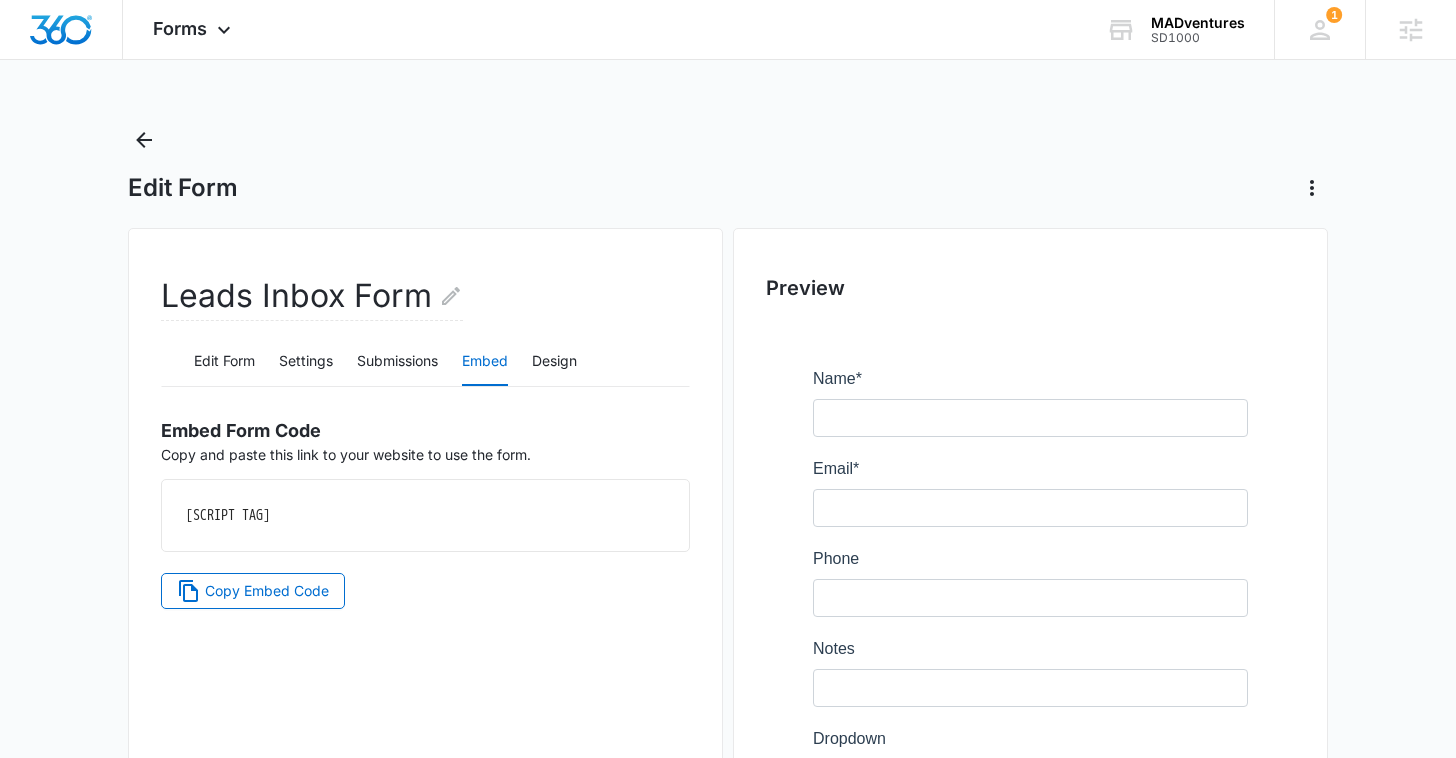 drag, startPoint x: 515, startPoint y: 542, endPoint x: 94, endPoint y: 506, distance: 422.53638 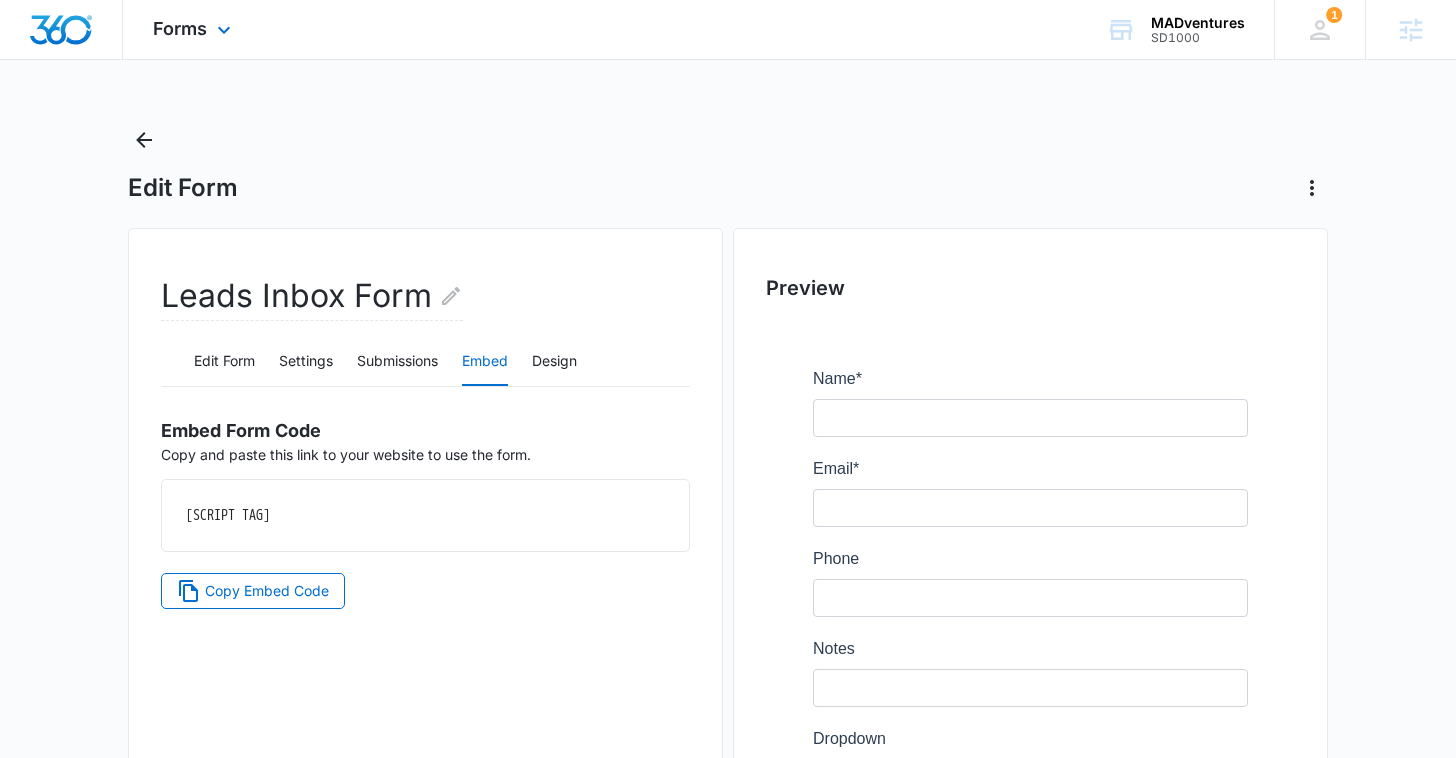 click at bounding box center [61, 30] 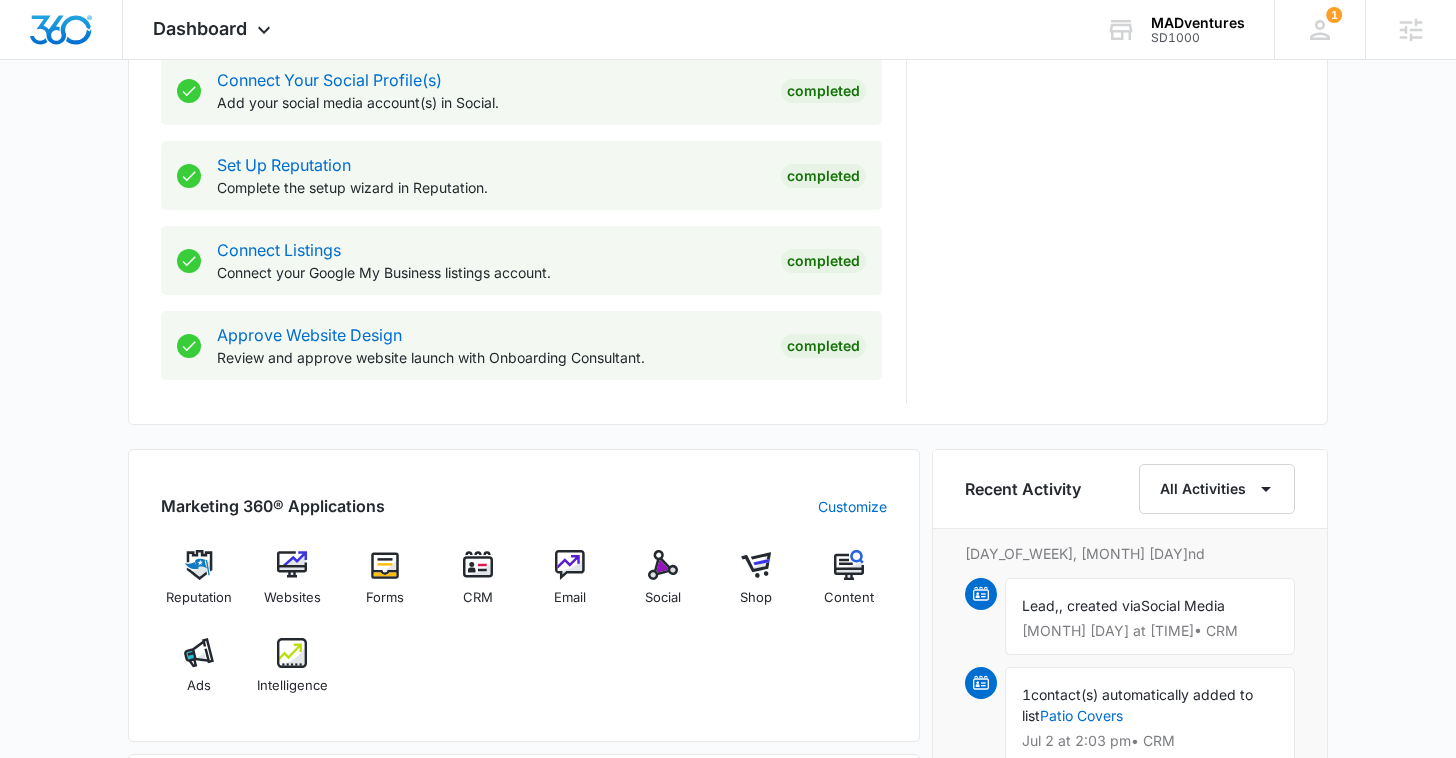 scroll, scrollTop: 947, scrollLeft: 0, axis: vertical 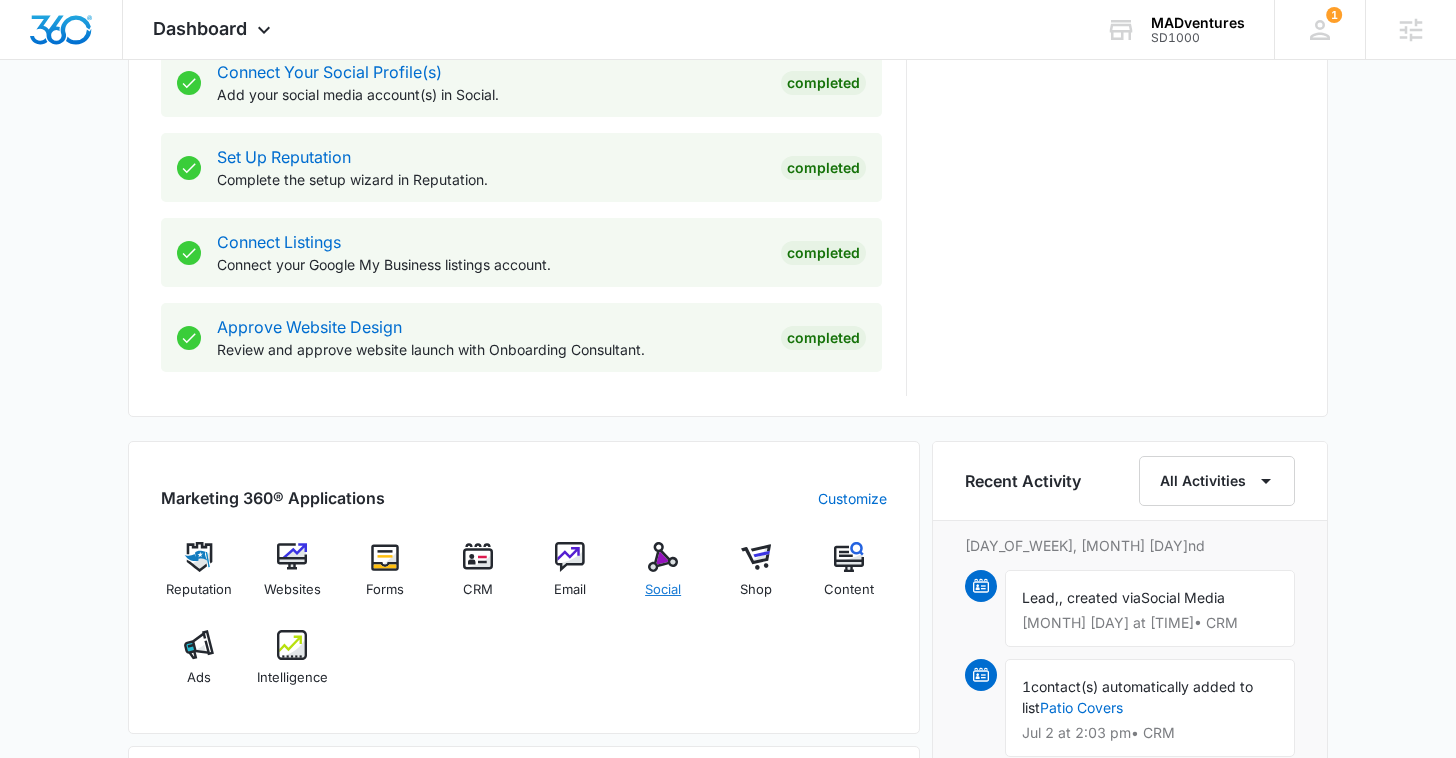 click at bounding box center [663, 557] 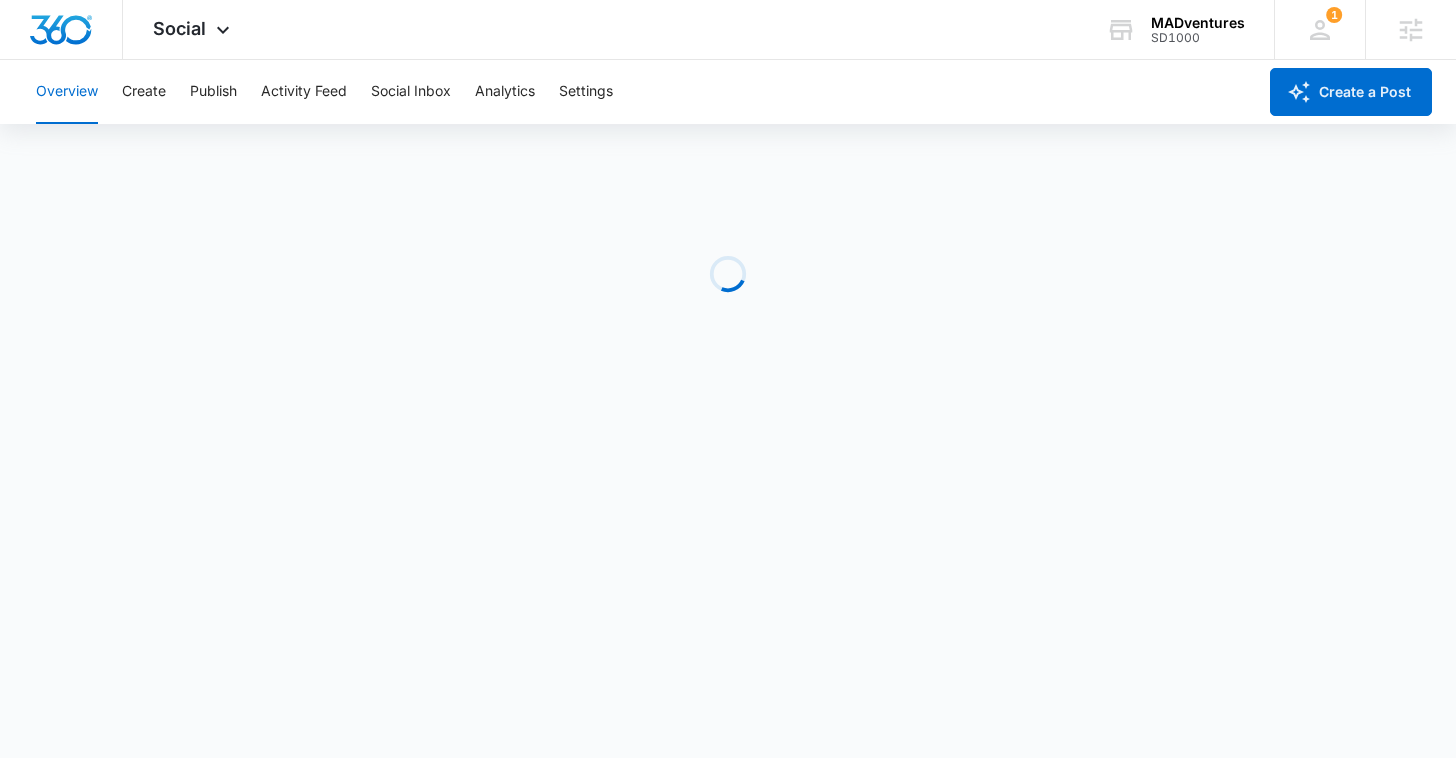 scroll, scrollTop: 0, scrollLeft: 0, axis: both 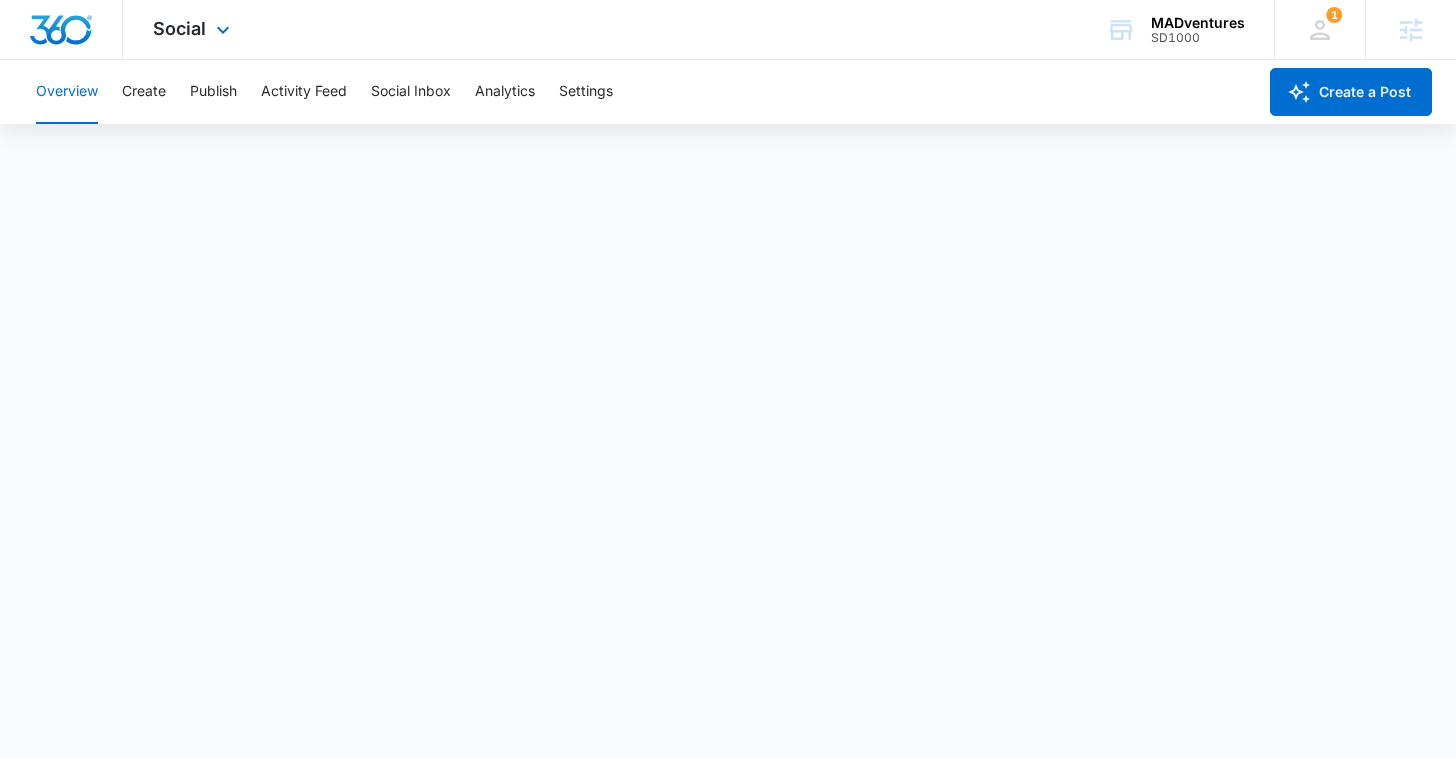 click at bounding box center (61, 30) 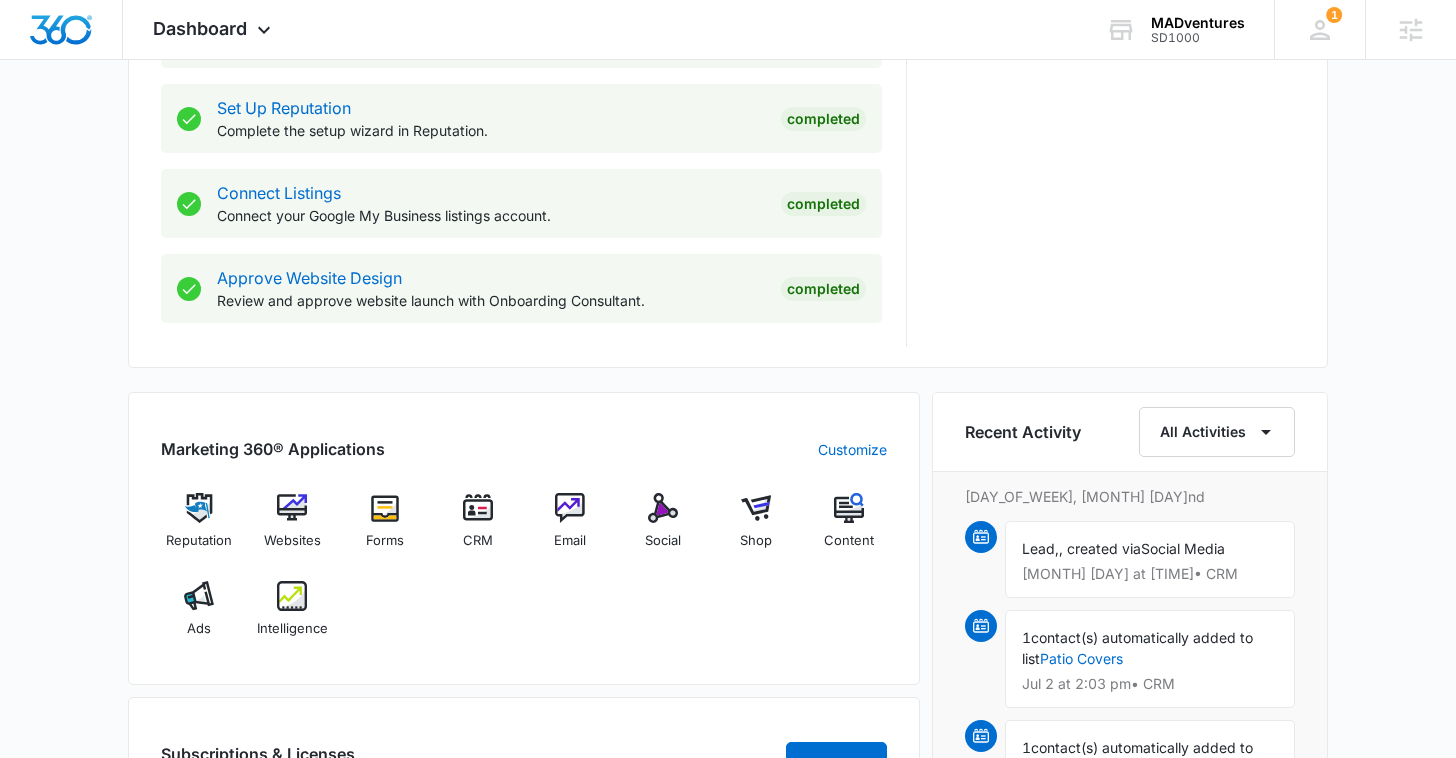 scroll, scrollTop: 1000, scrollLeft: 0, axis: vertical 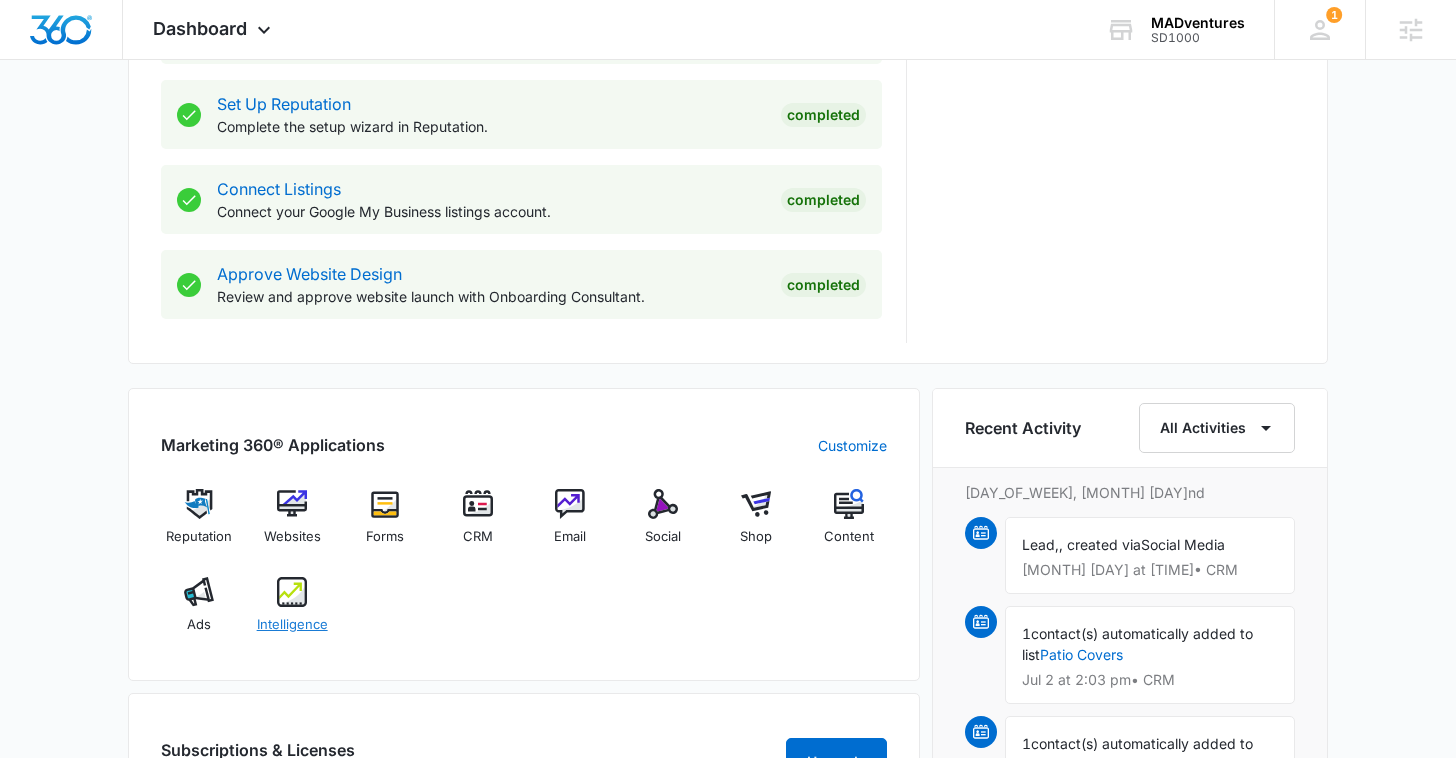 click at bounding box center (292, 592) 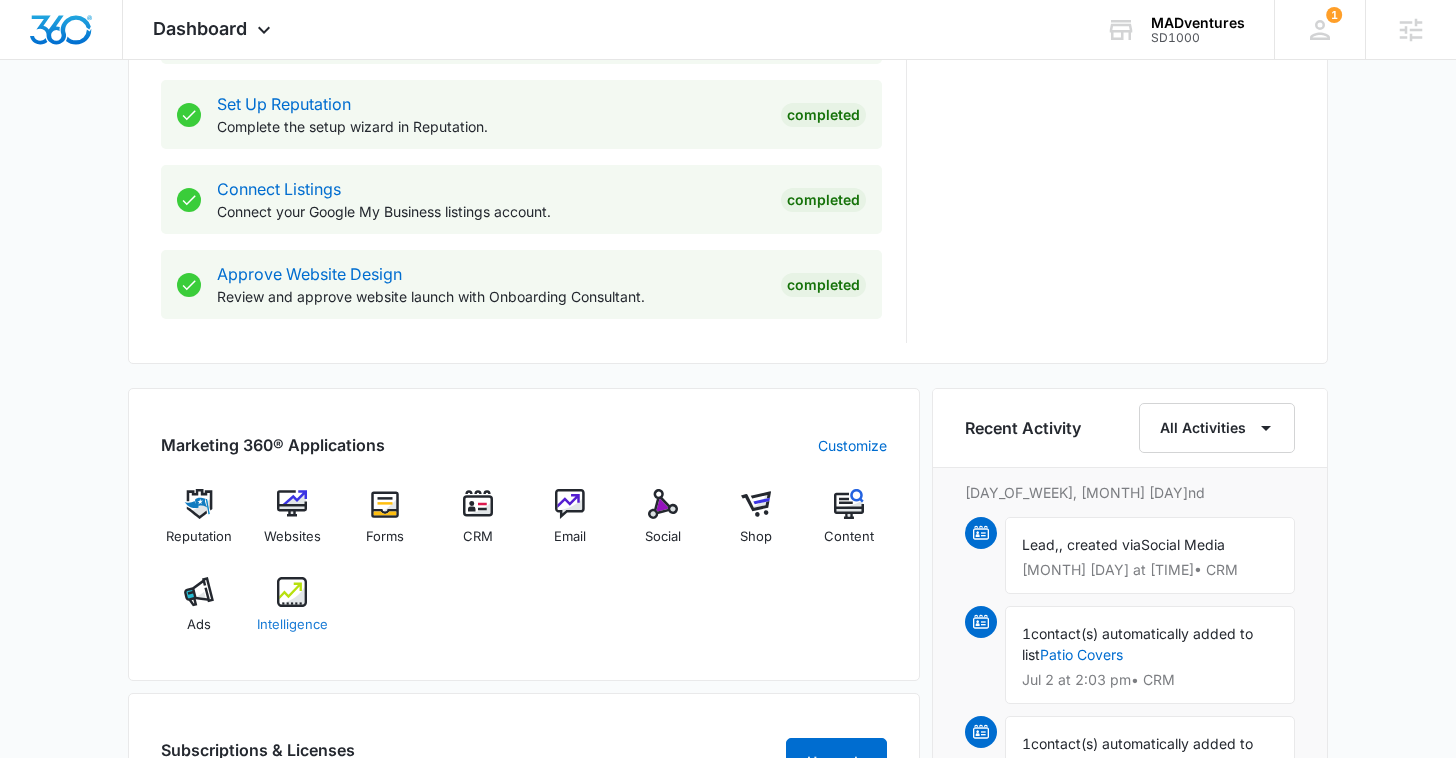 scroll, scrollTop: 0, scrollLeft: 0, axis: both 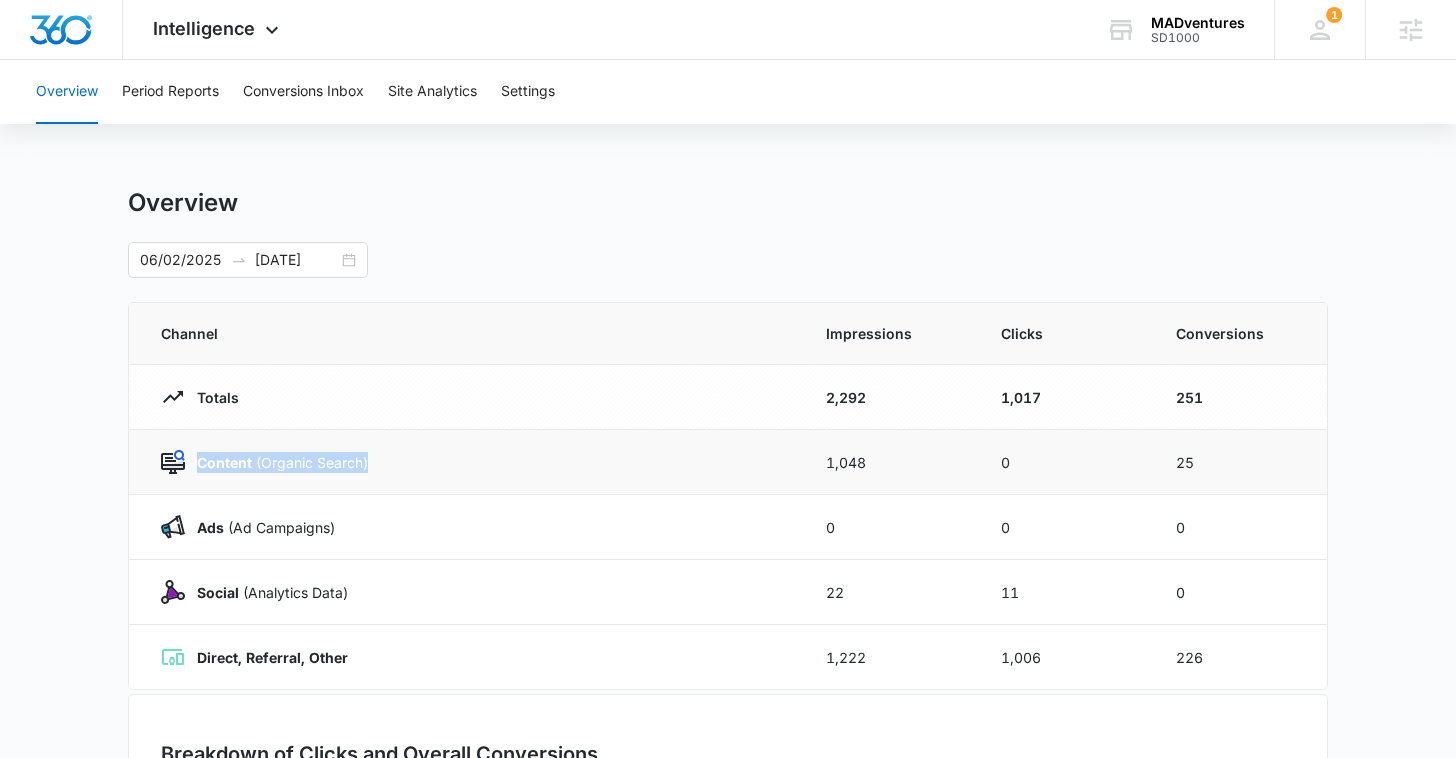 drag, startPoint x: 201, startPoint y: 461, endPoint x: 410, endPoint y: 461, distance: 209 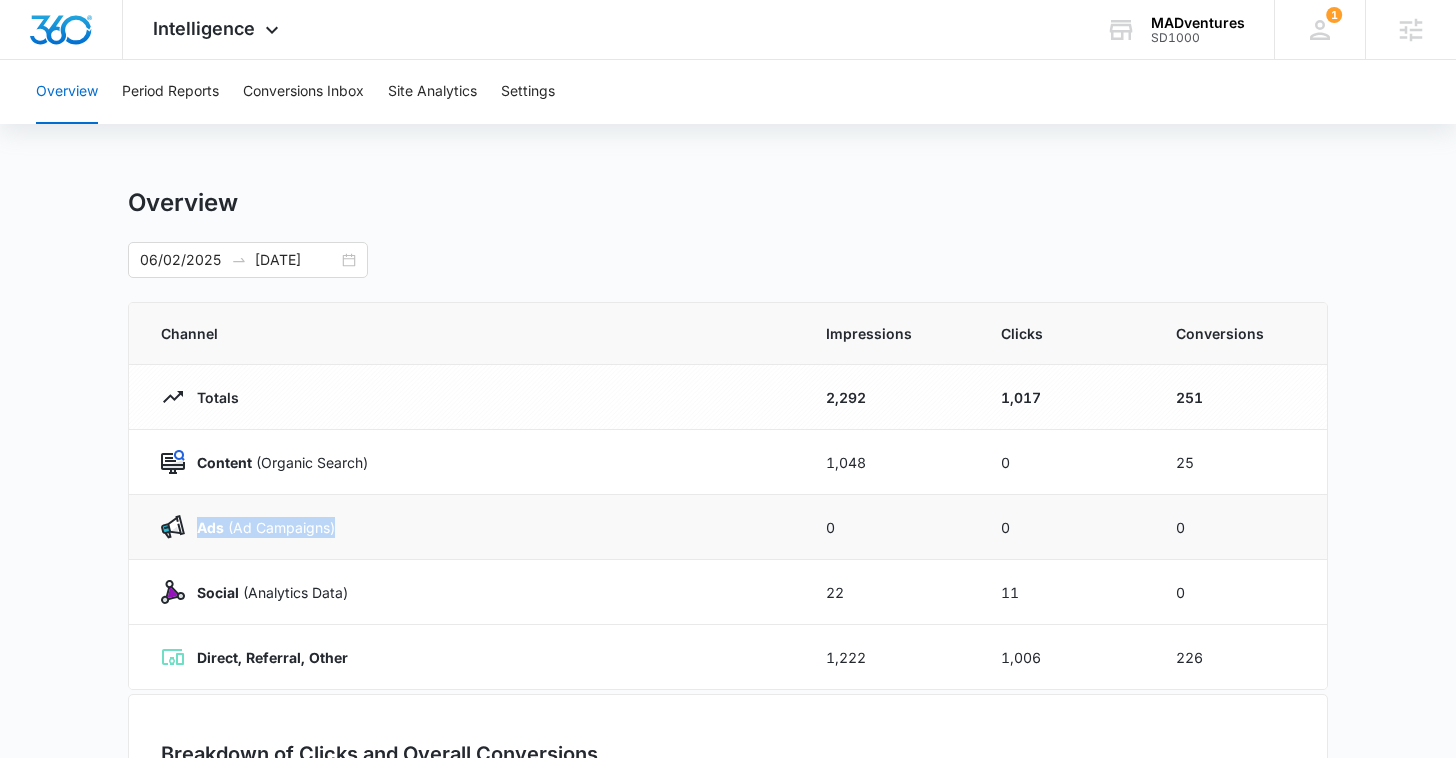 drag, startPoint x: 196, startPoint y: 526, endPoint x: 347, endPoint y: 526, distance: 151 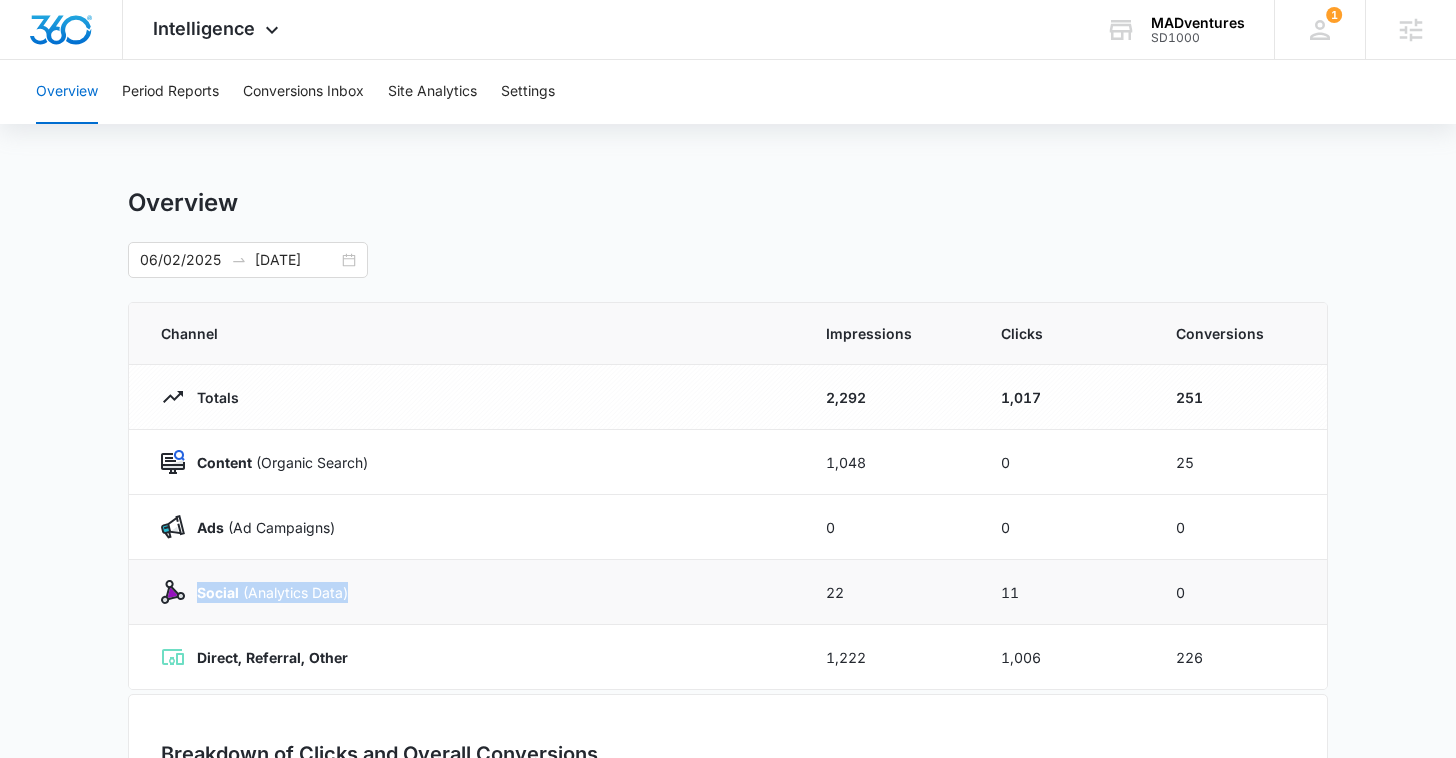 drag, startPoint x: 351, startPoint y: 595, endPoint x: 199, endPoint y: 590, distance: 152.08221 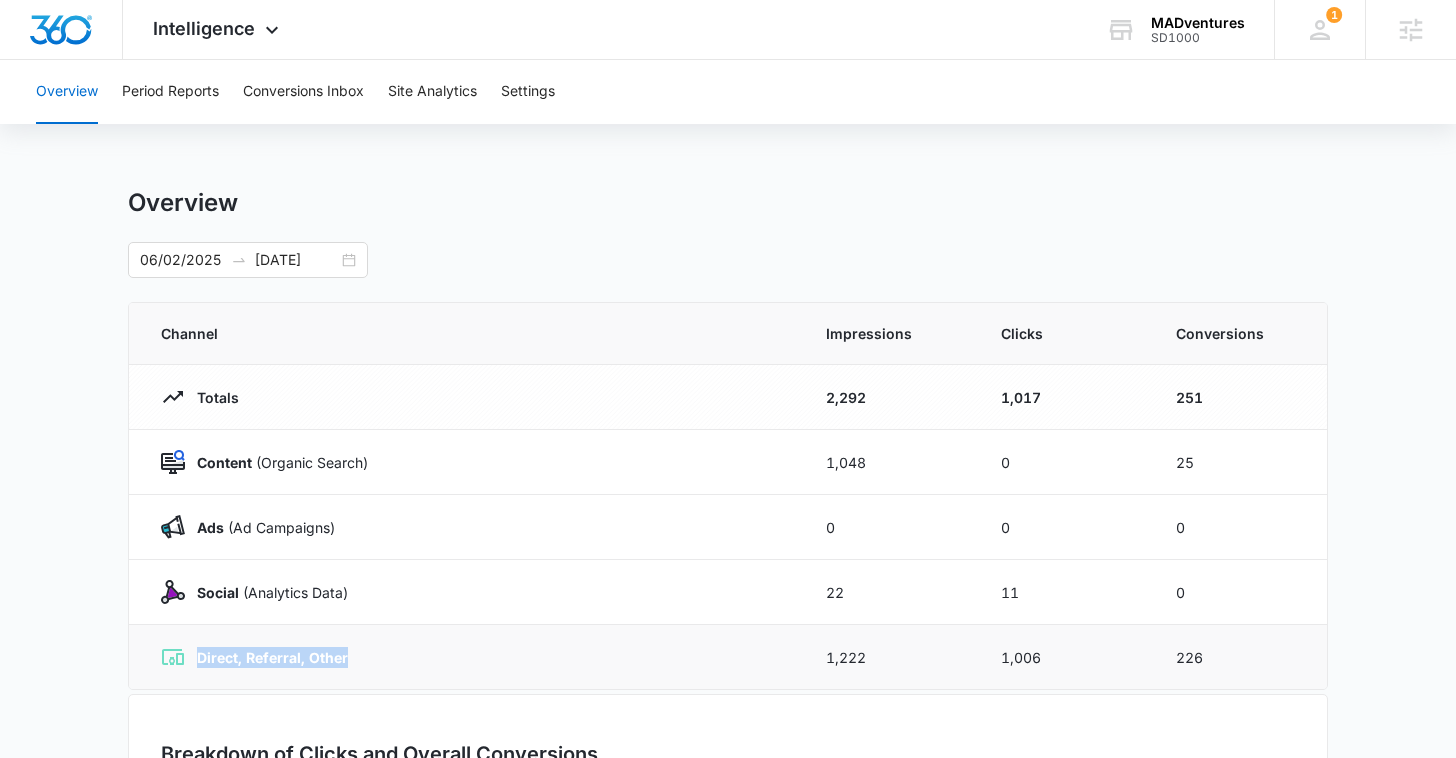 drag, startPoint x: 351, startPoint y: 657, endPoint x: 193, endPoint y: 655, distance: 158.01266 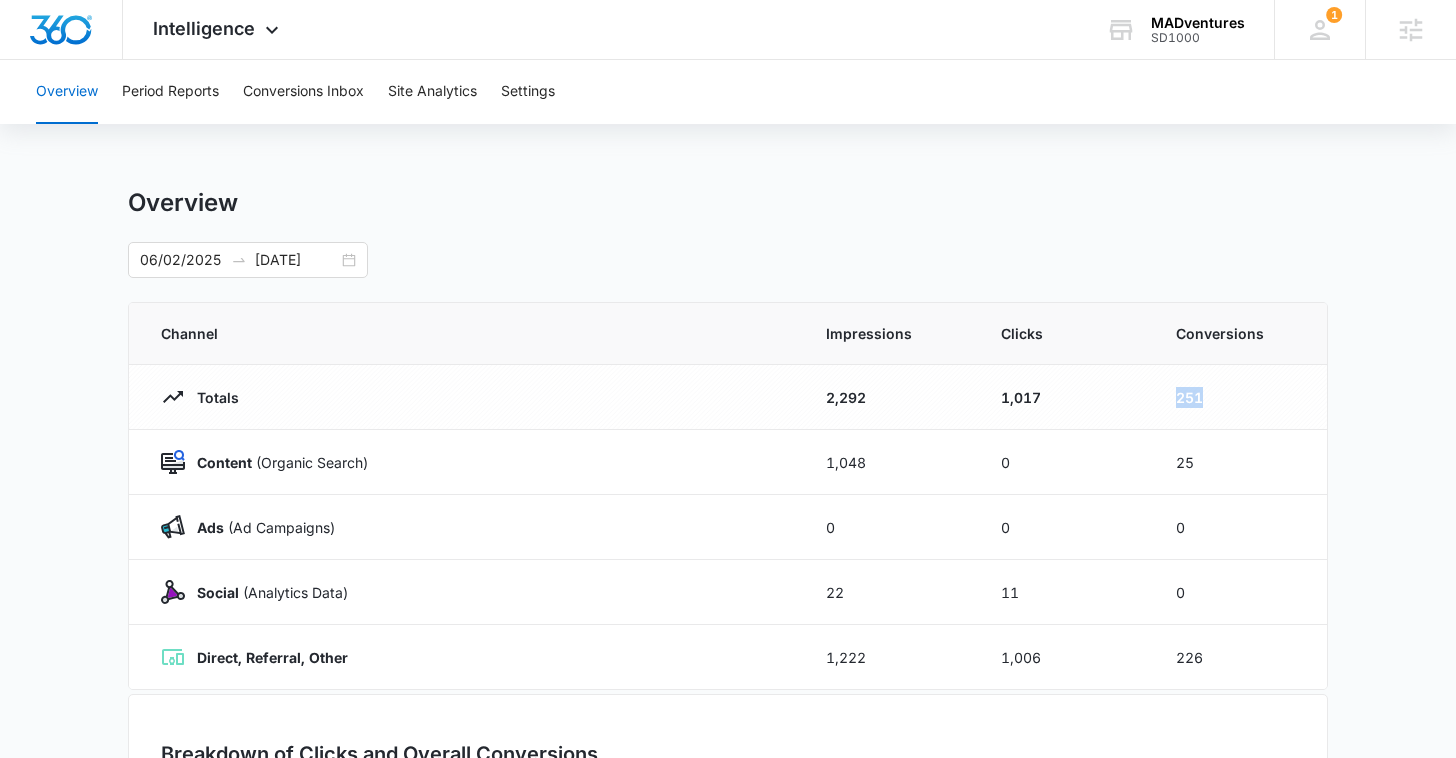 drag, startPoint x: 1231, startPoint y: 390, endPoint x: 1142, endPoint y: 387, distance: 89.050545 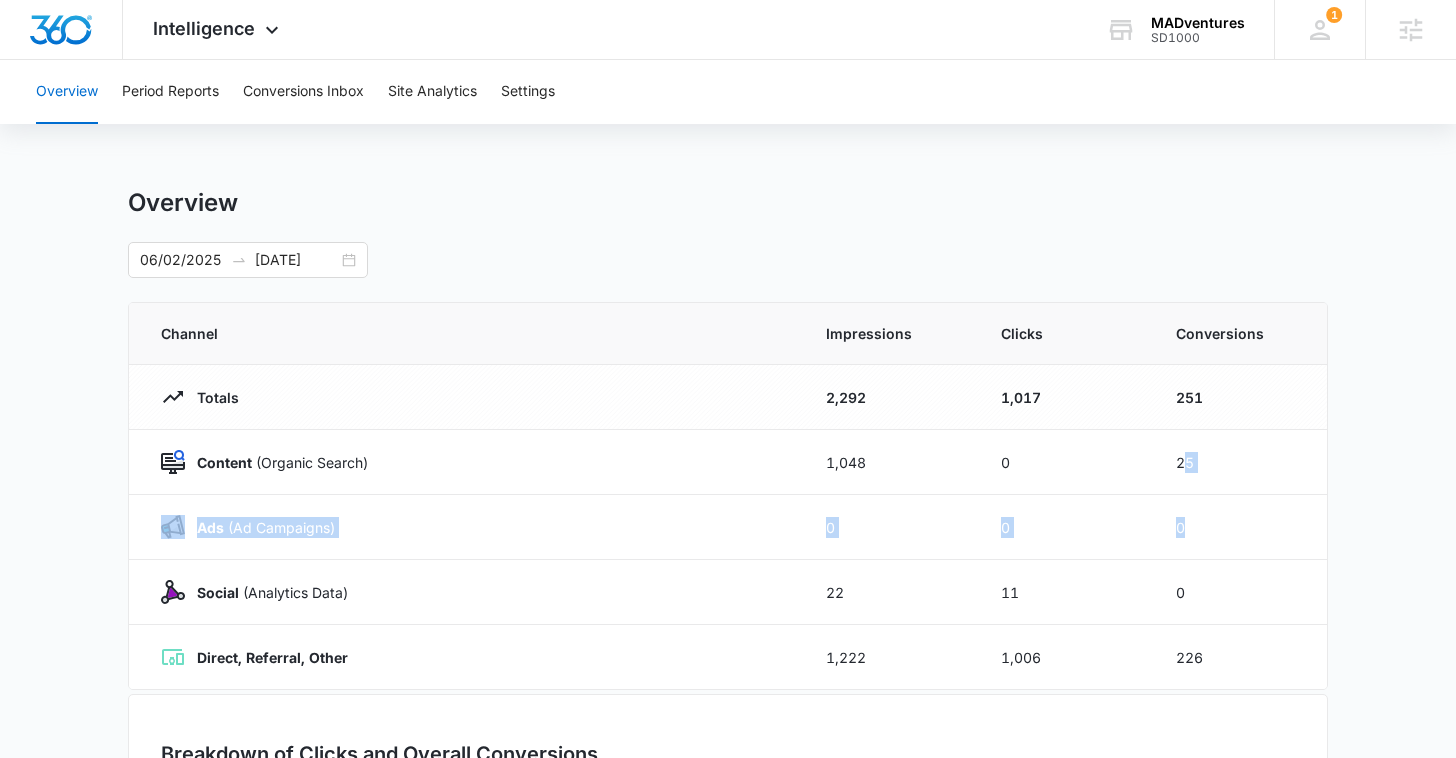 drag, startPoint x: 1182, startPoint y: 455, endPoint x: 1186, endPoint y: 371, distance: 84.095184 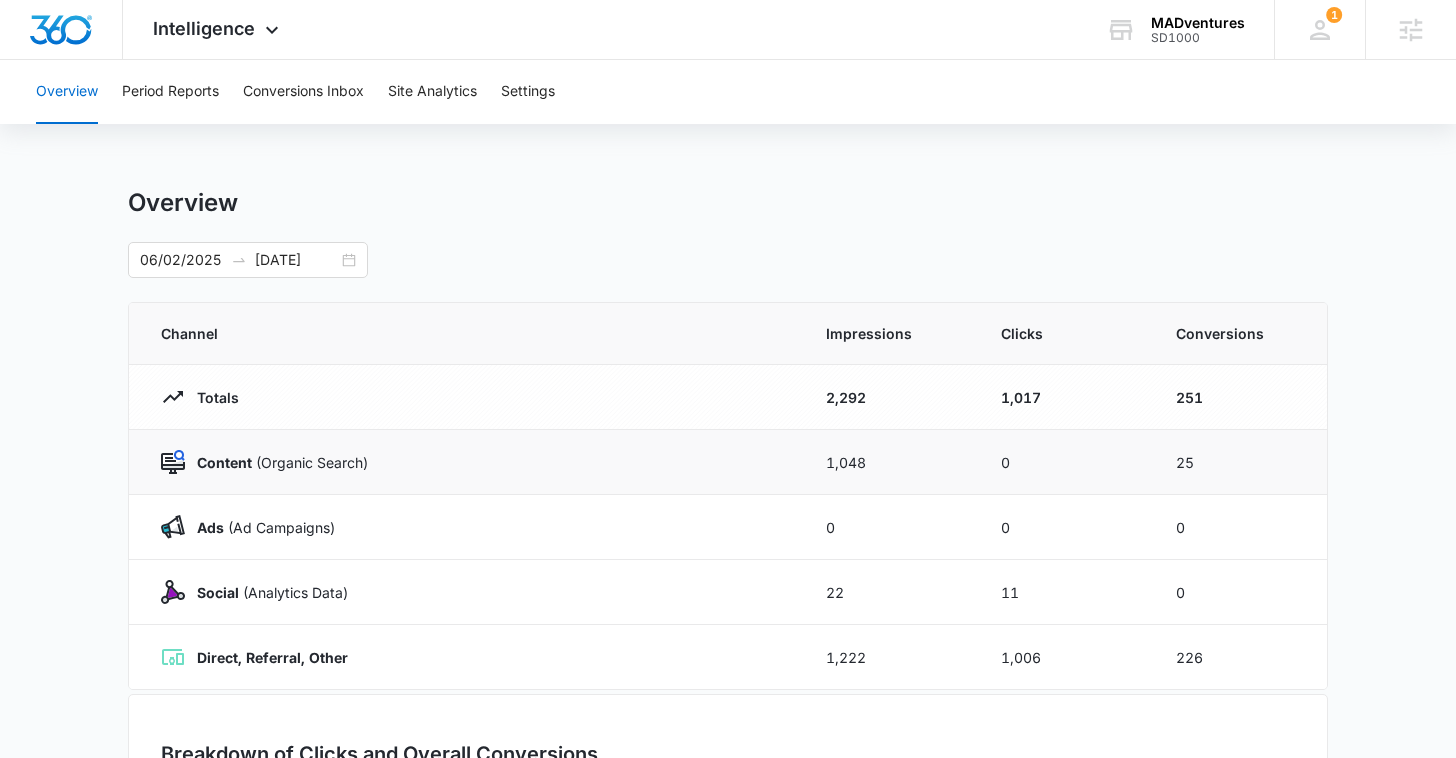 click on "25" at bounding box center [1239, 462] 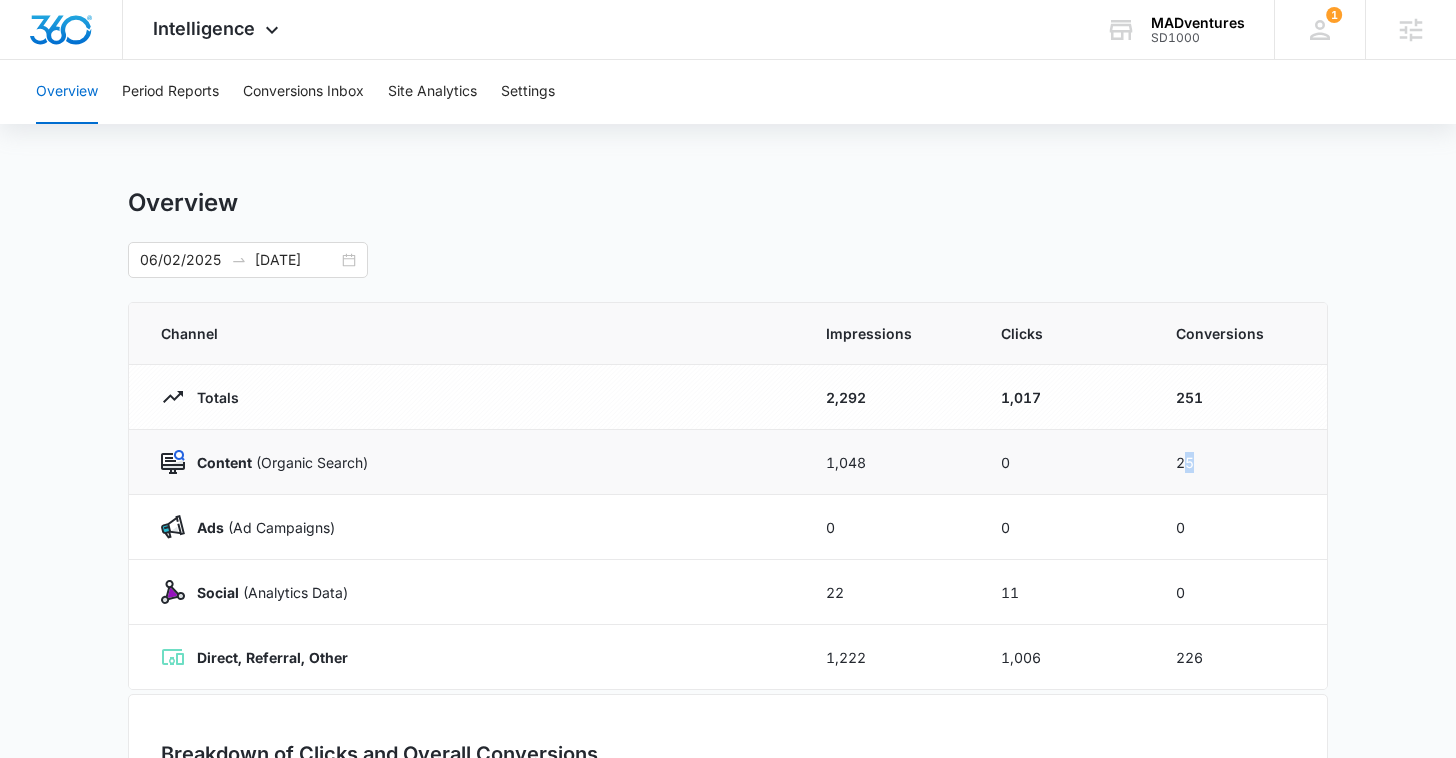 drag, startPoint x: 1221, startPoint y: 460, endPoint x: 1179, endPoint y: 460, distance: 42 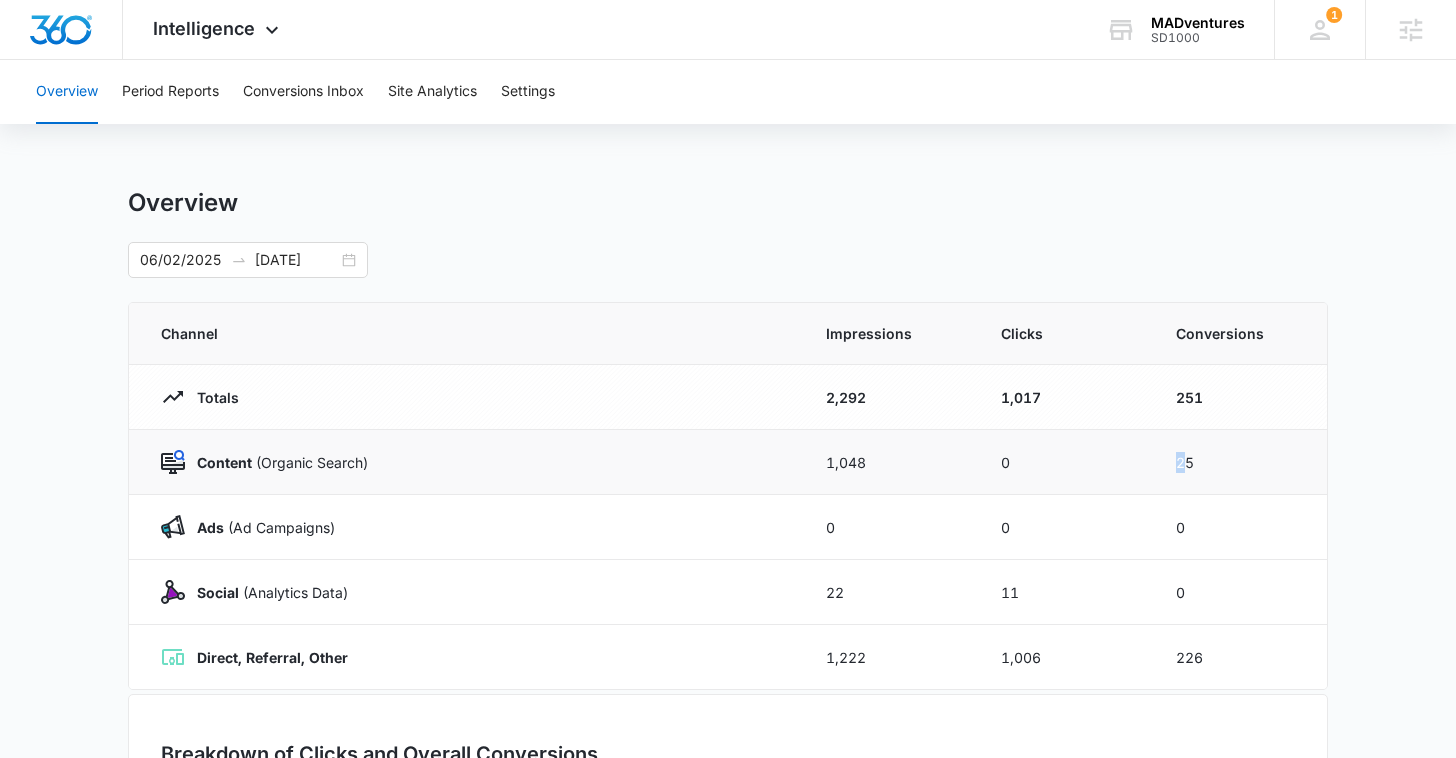 drag, startPoint x: 1186, startPoint y: 455, endPoint x: 1156, endPoint y: 455, distance: 30 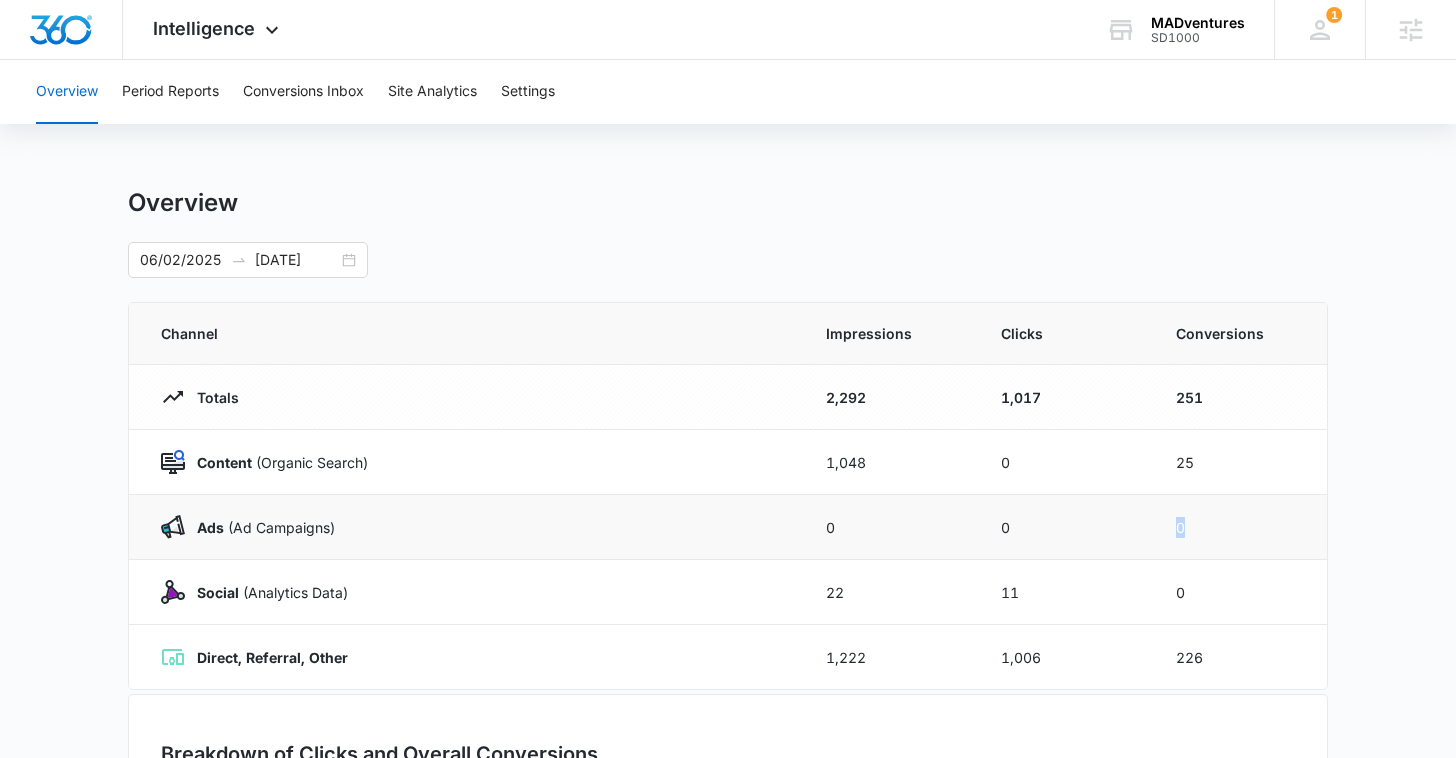 drag, startPoint x: 1221, startPoint y: 534, endPoint x: 1109, endPoint y: 533, distance: 112.00446 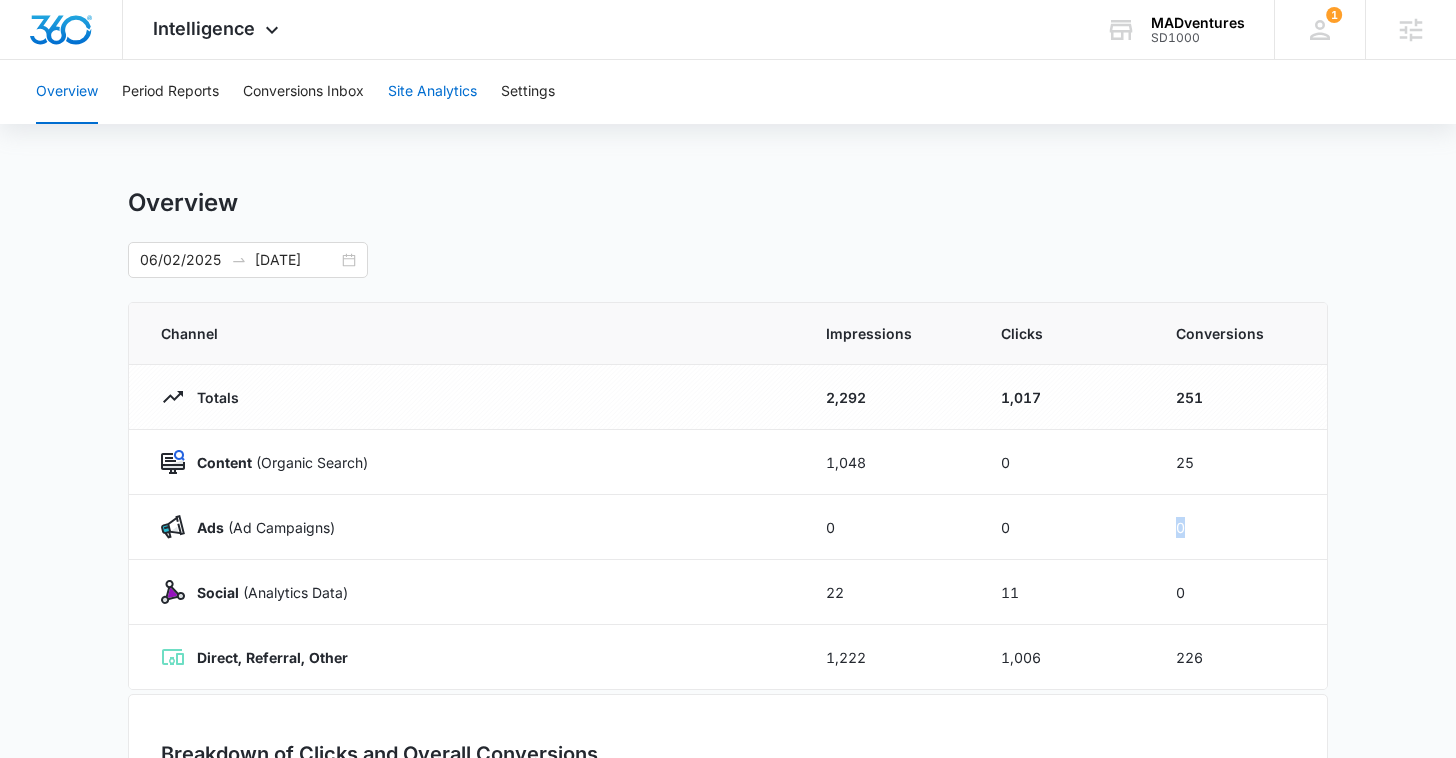 click on "Site Analytics" at bounding box center [432, 92] 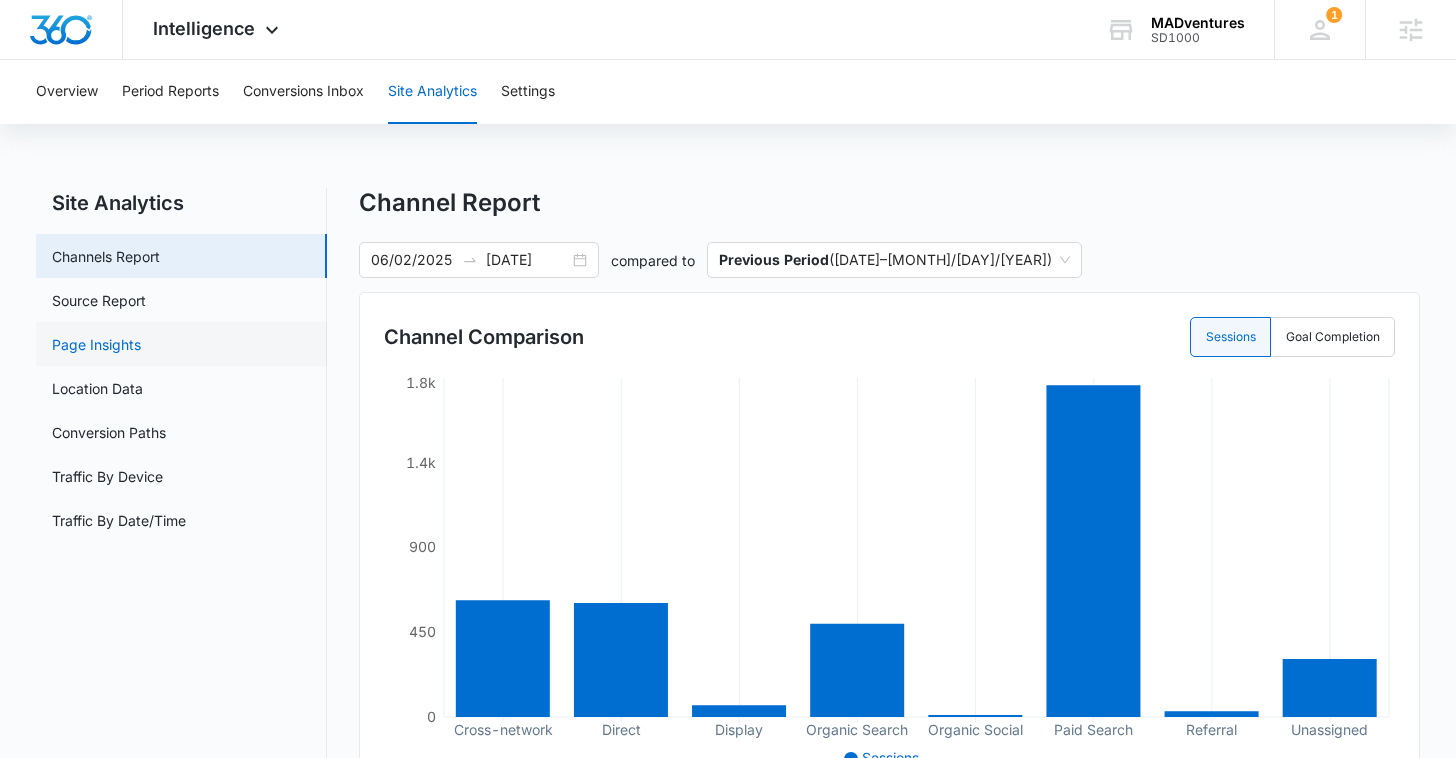 click on "Page Insights" at bounding box center [96, 344] 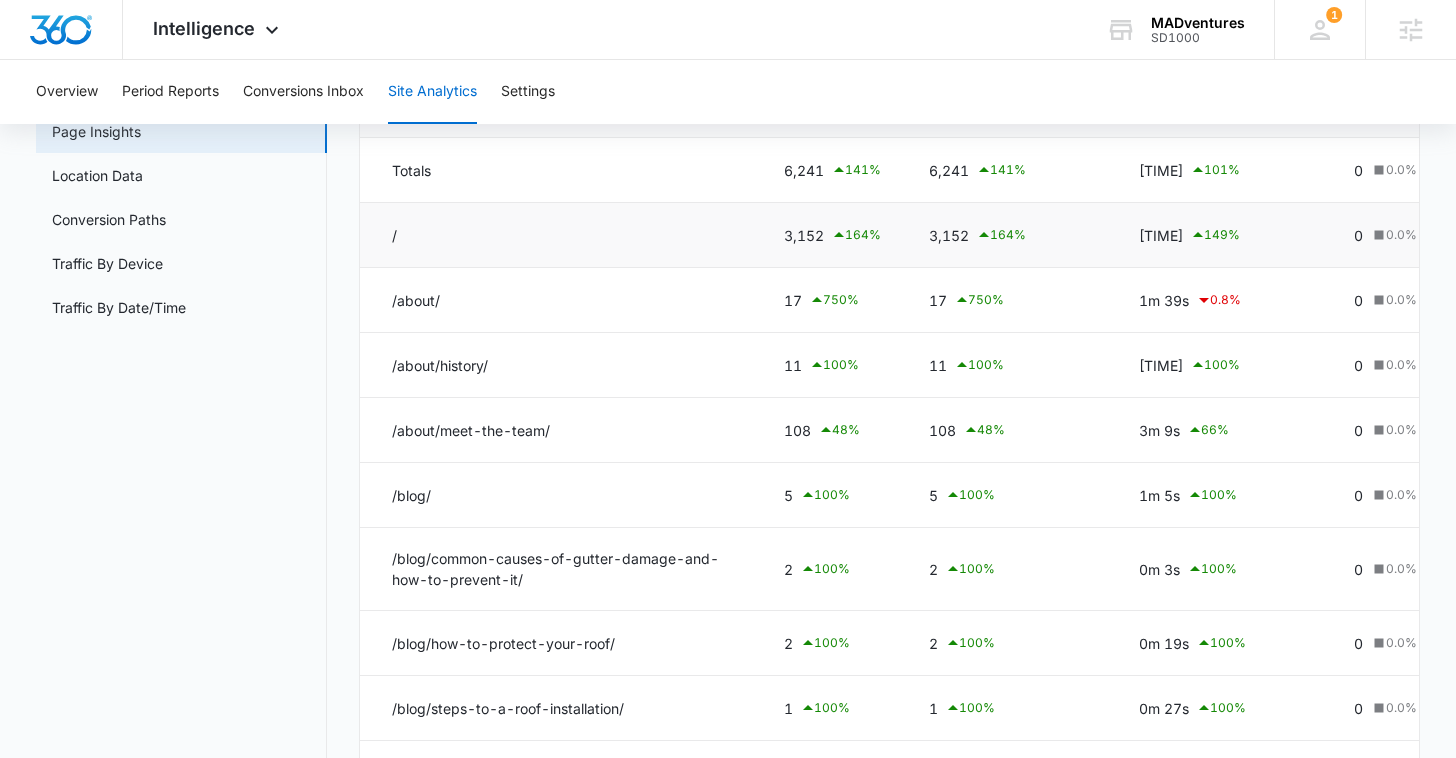 scroll, scrollTop: 220, scrollLeft: 0, axis: vertical 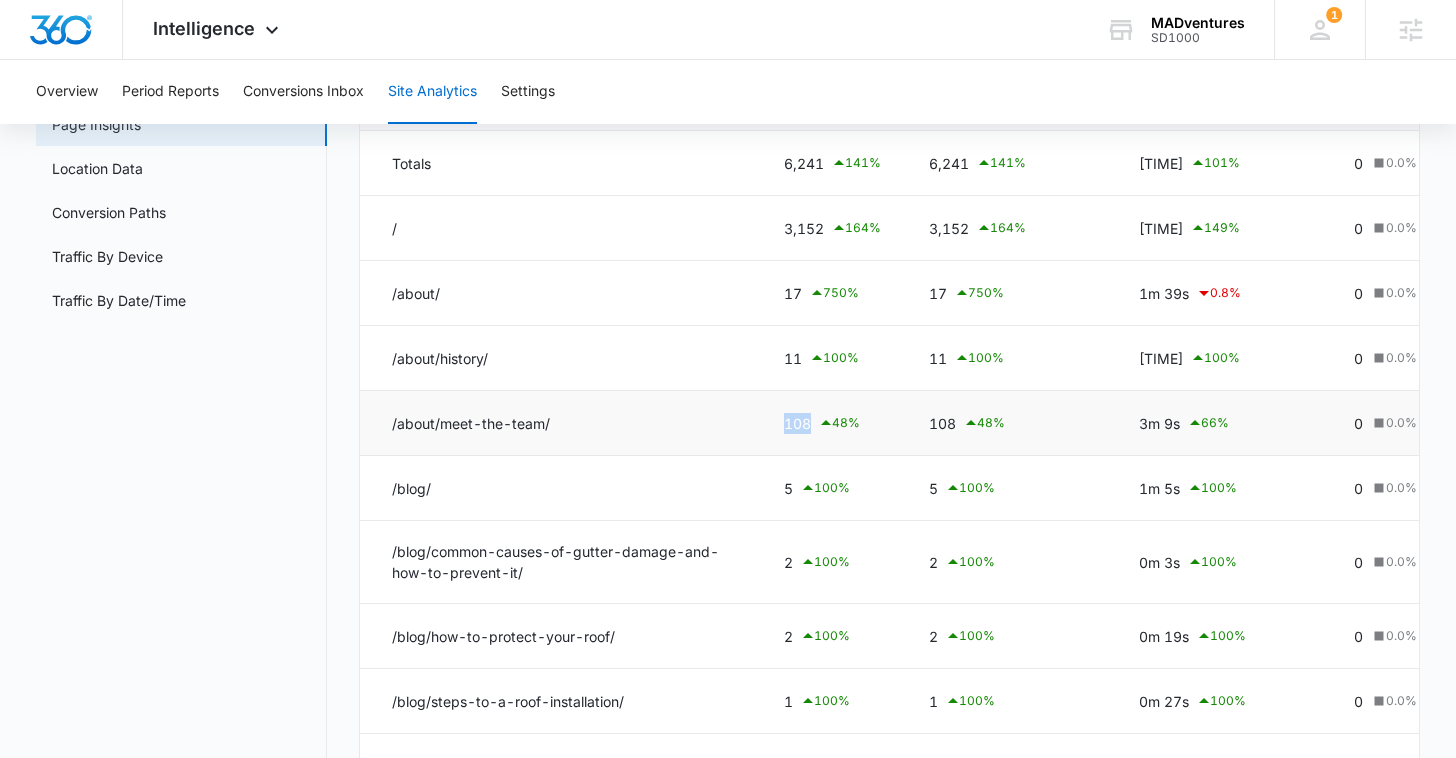 drag, startPoint x: 758, startPoint y: 425, endPoint x: 895, endPoint y: 422, distance: 137.03284 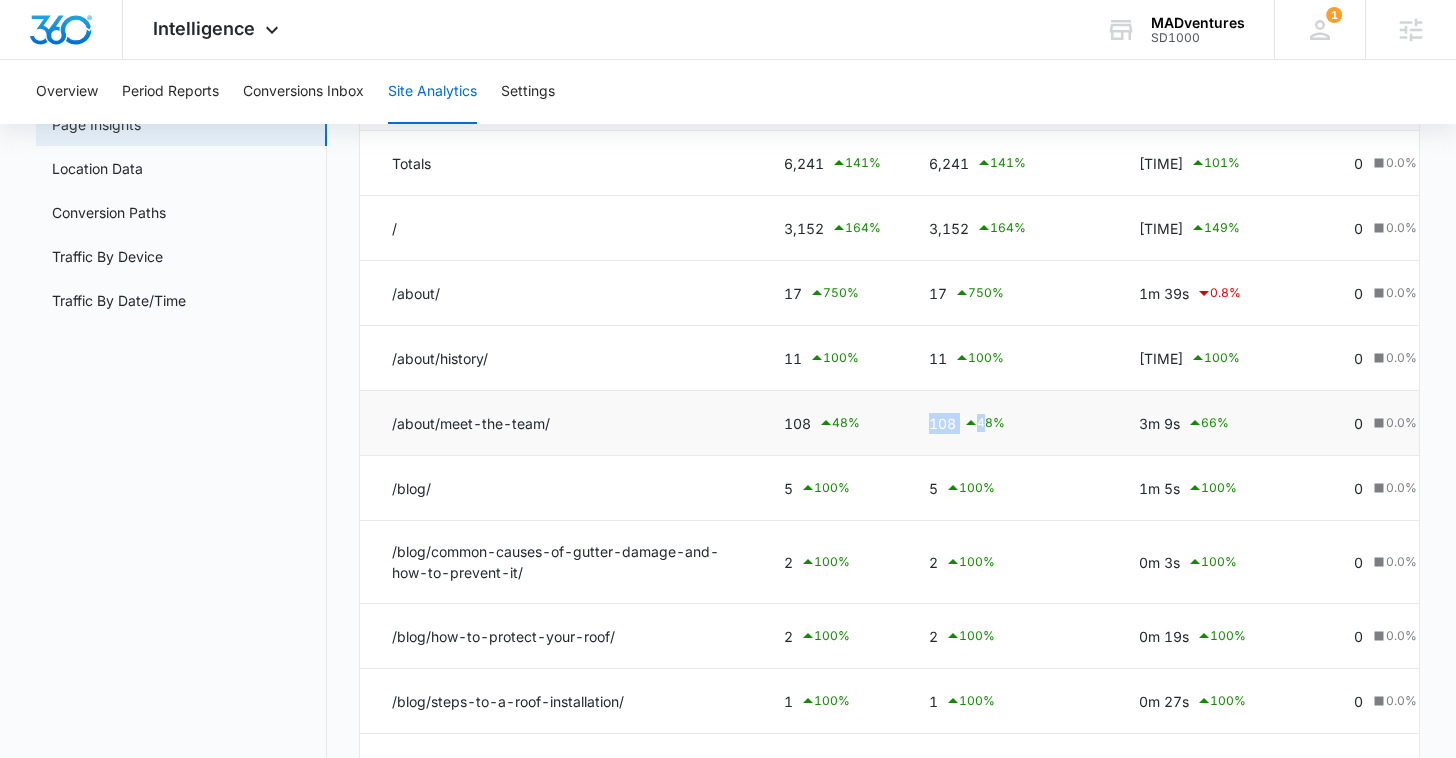 drag, startPoint x: 917, startPoint y: 423, endPoint x: 988, endPoint y: 422, distance: 71.00704 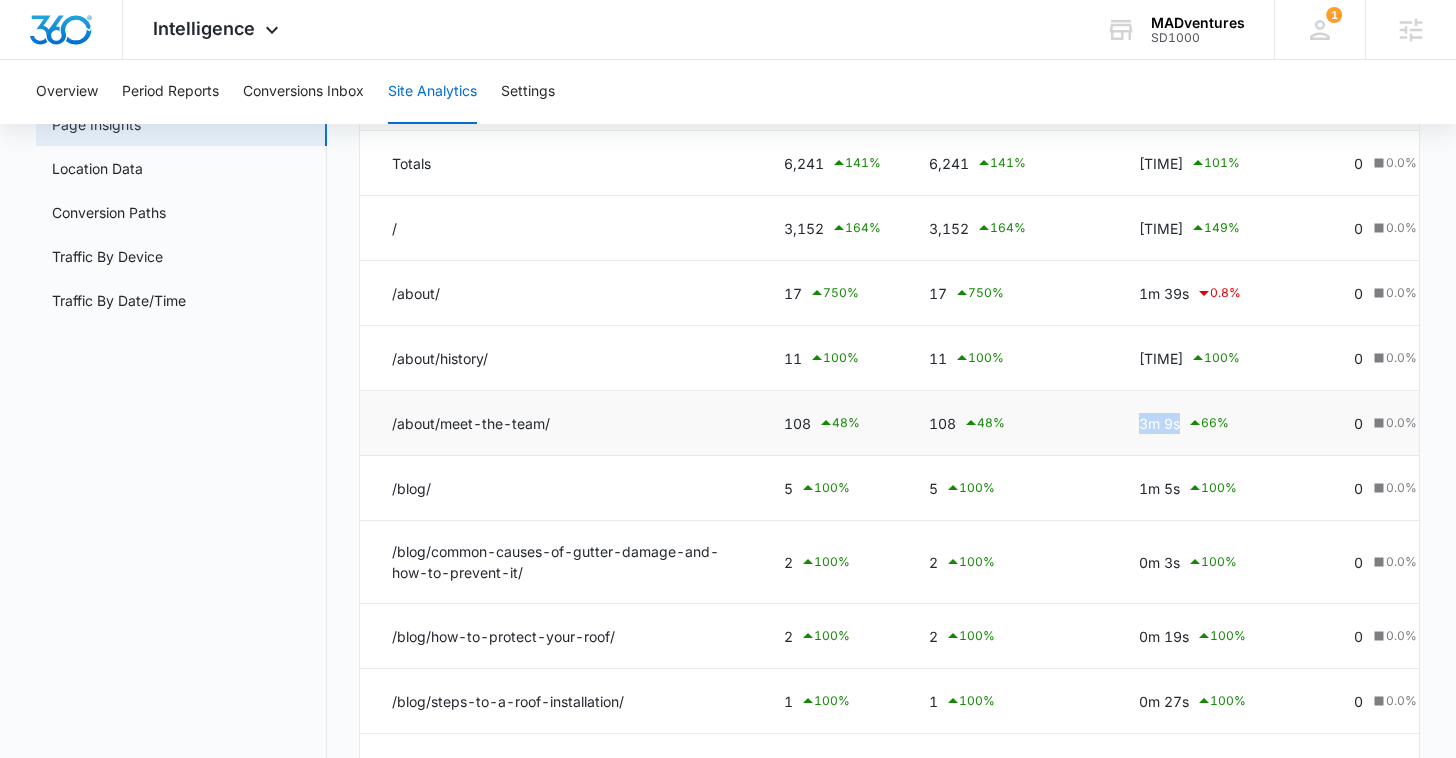 drag, startPoint x: 1131, startPoint y: 418, endPoint x: 1246, endPoint y: 429, distance: 115.52489 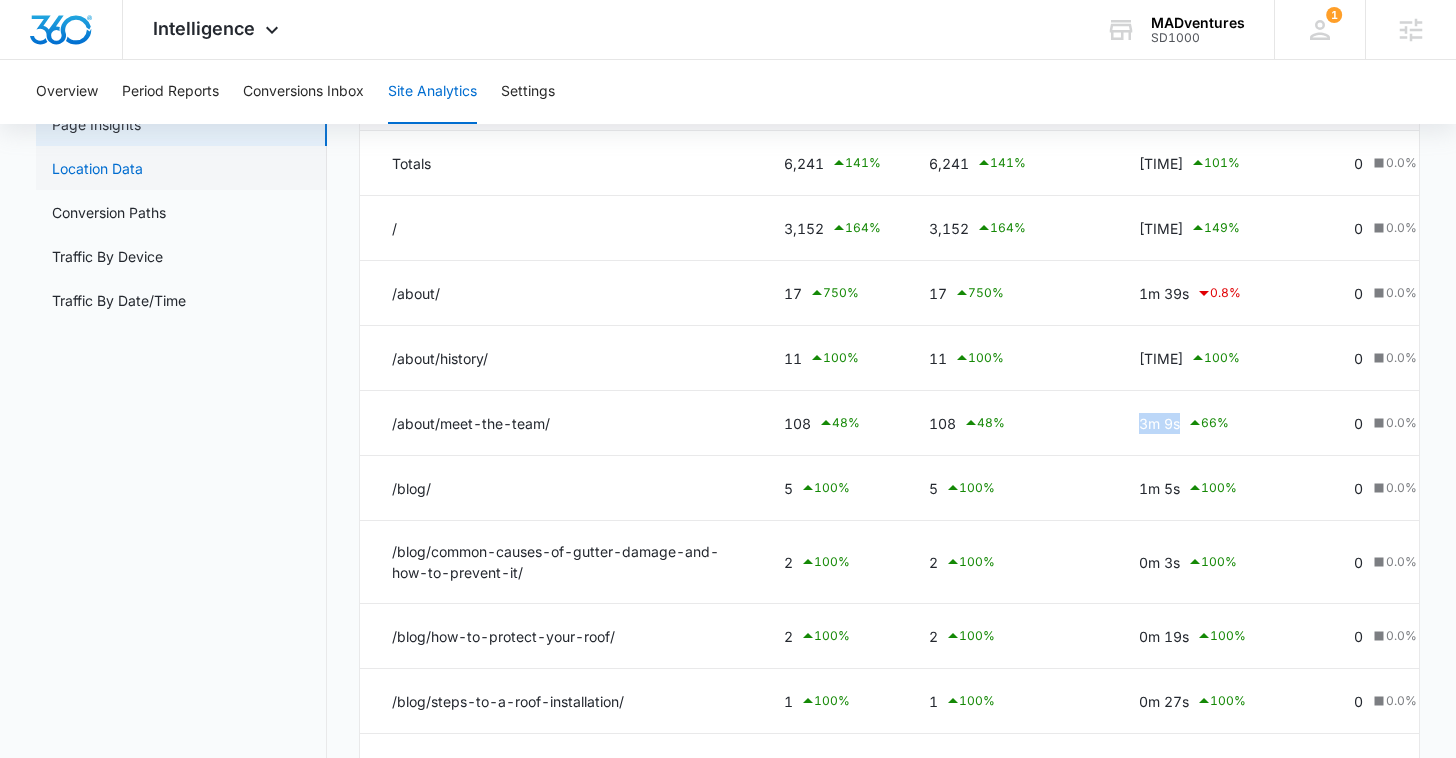 click on "Location Data" at bounding box center [97, 168] 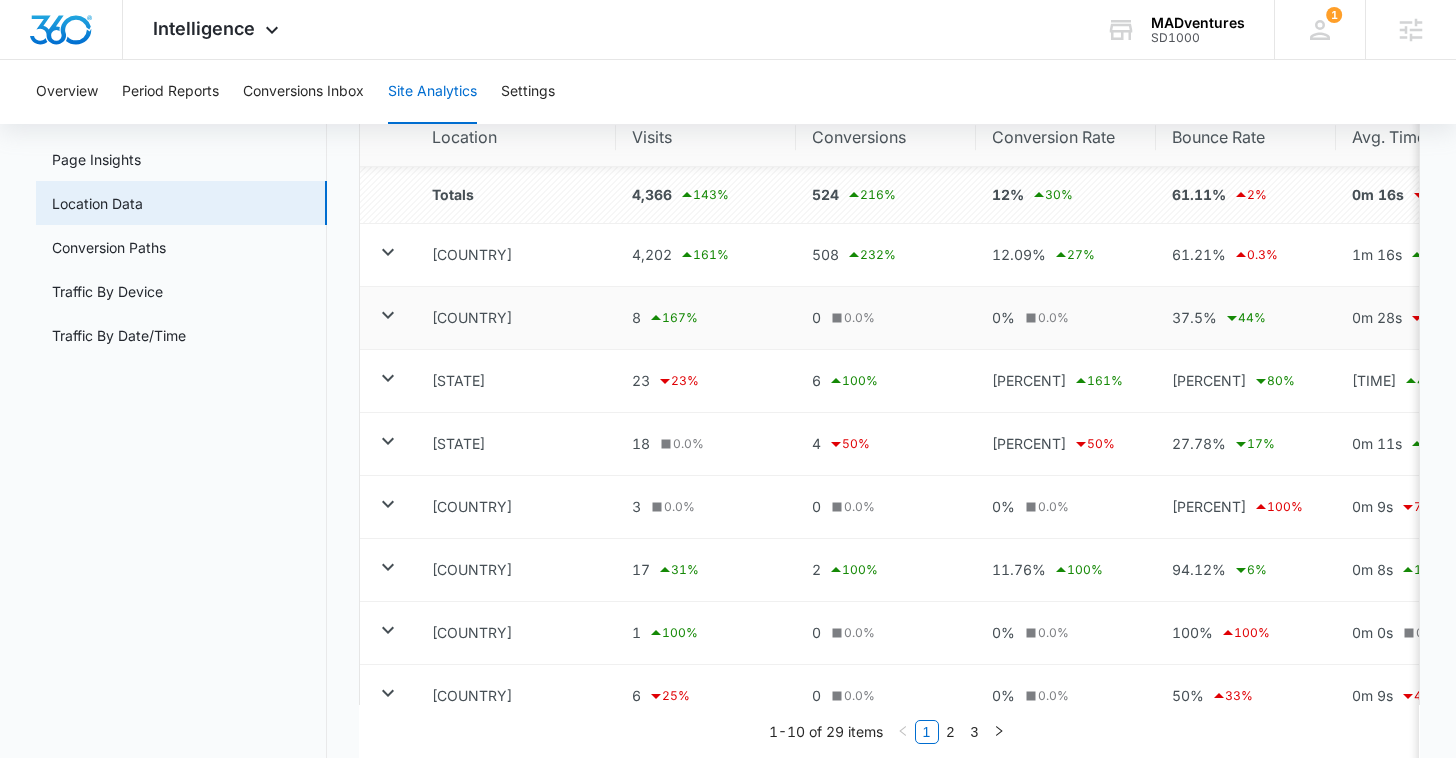 scroll, scrollTop: 191, scrollLeft: 0, axis: vertical 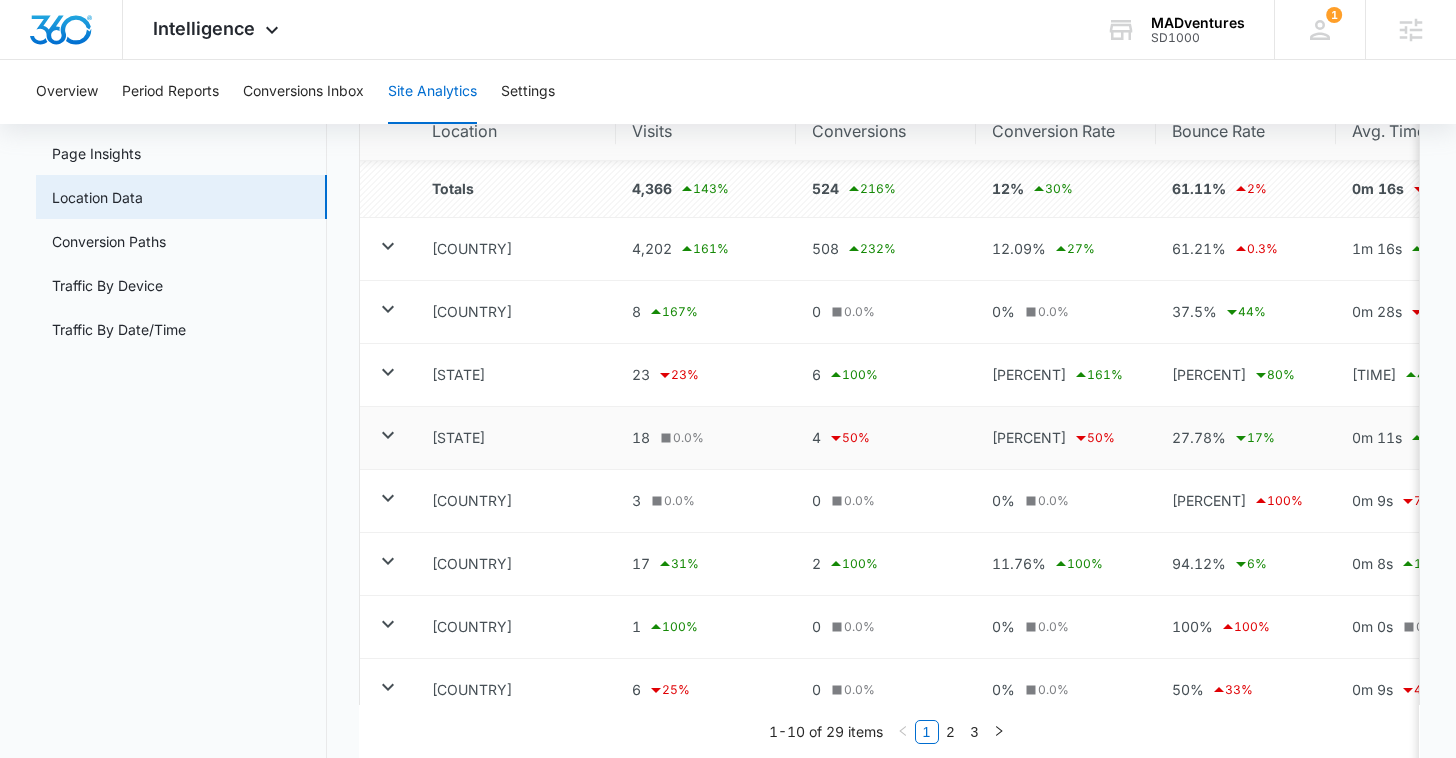 click at bounding box center (388, 435) 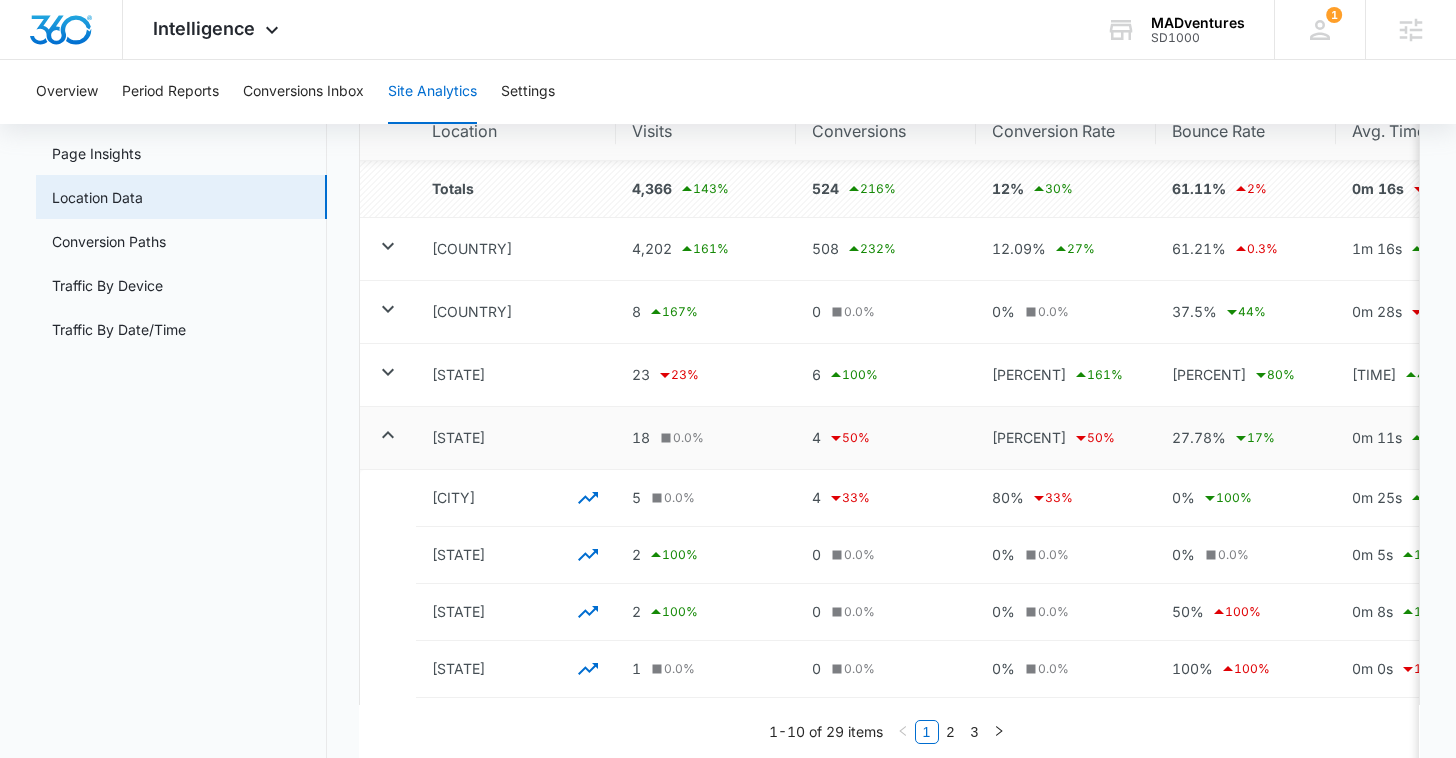 click at bounding box center (388, 434) 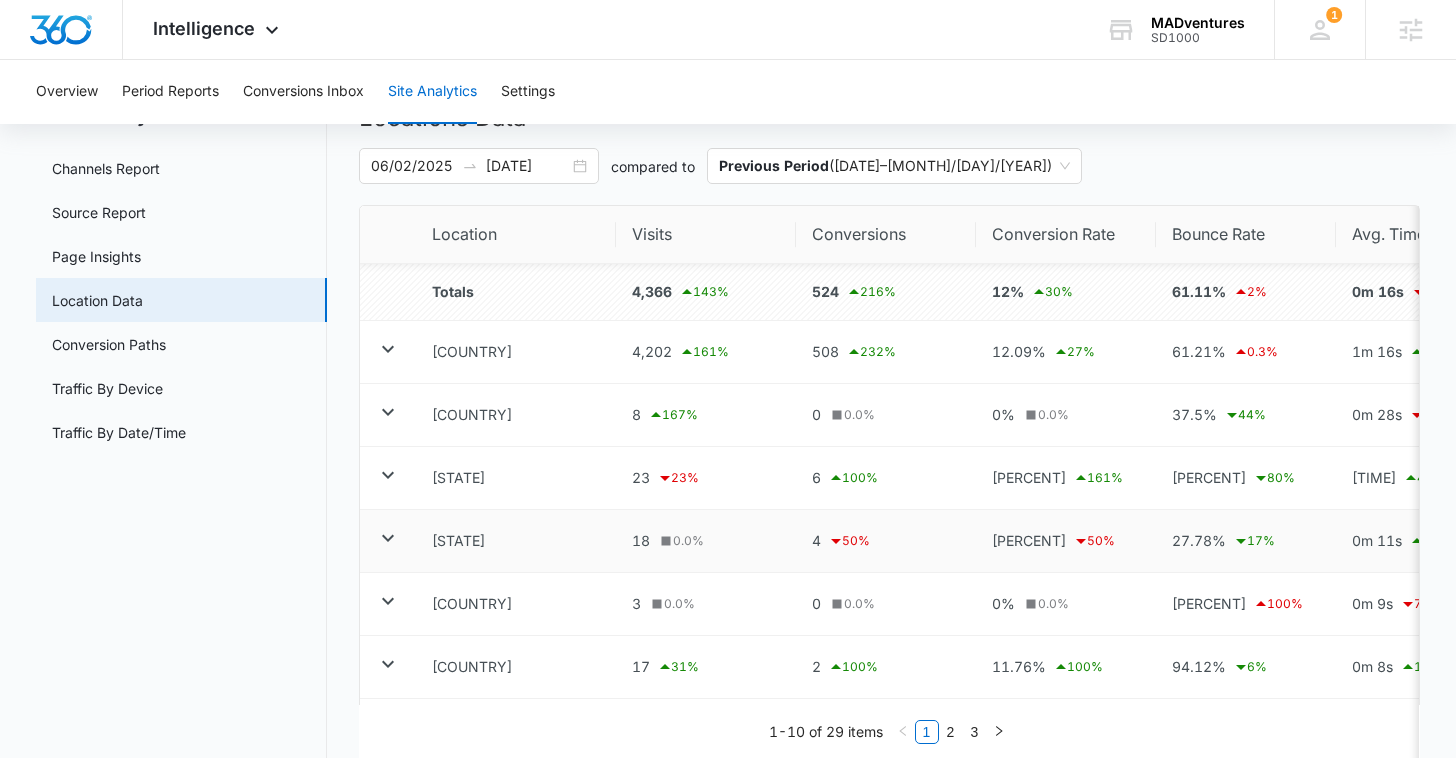 scroll, scrollTop: 52, scrollLeft: 0, axis: vertical 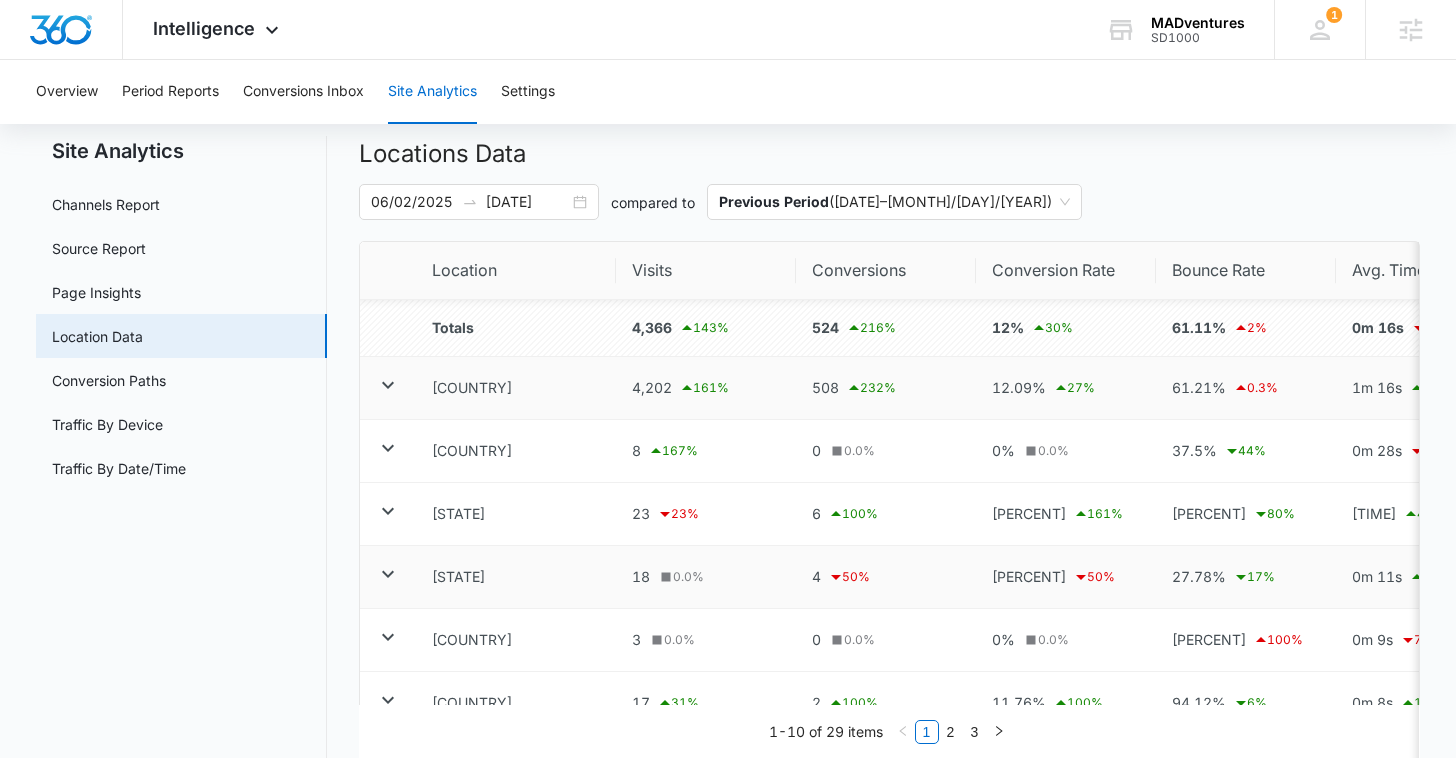 click at bounding box center (388, 385) 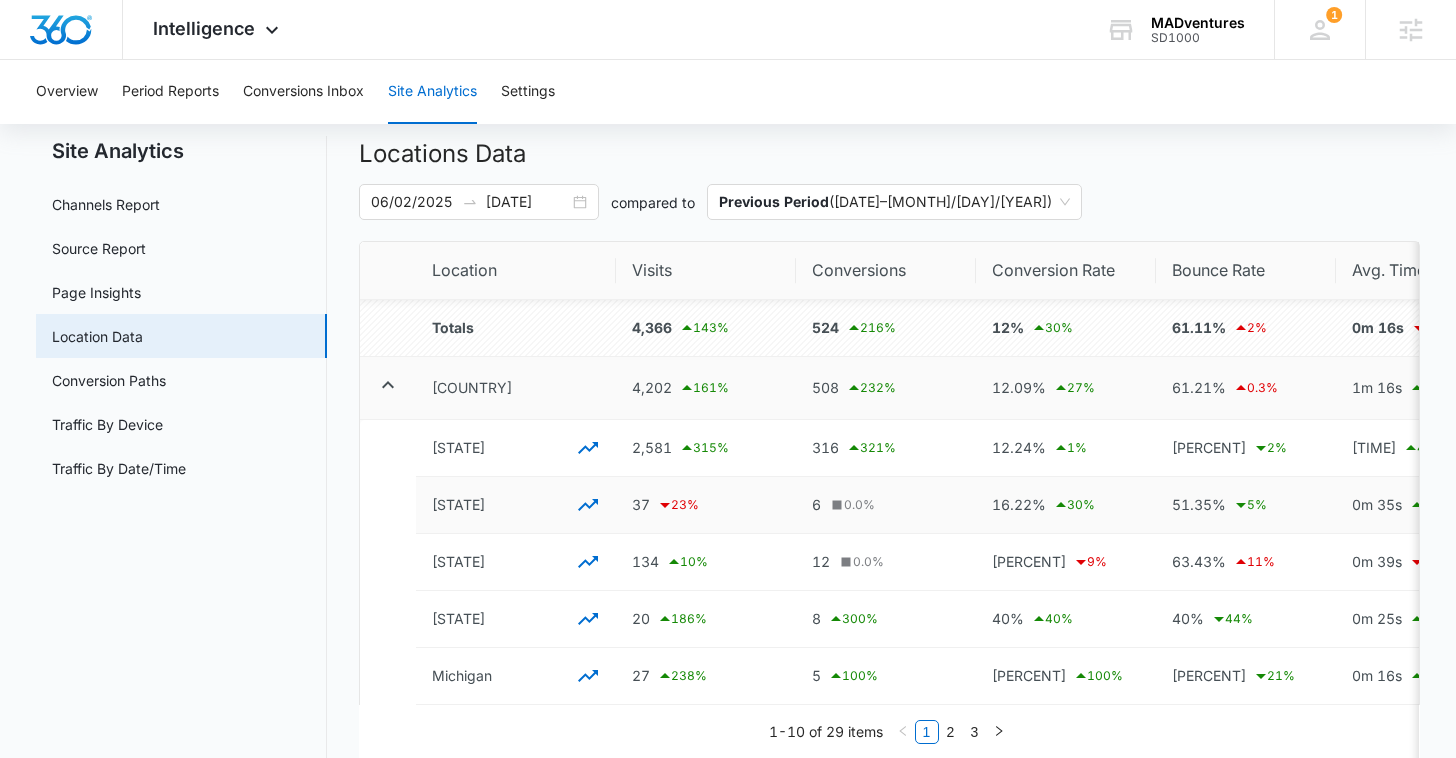 drag, startPoint x: 429, startPoint y: 505, endPoint x: 550, endPoint y: 501, distance: 121.0661 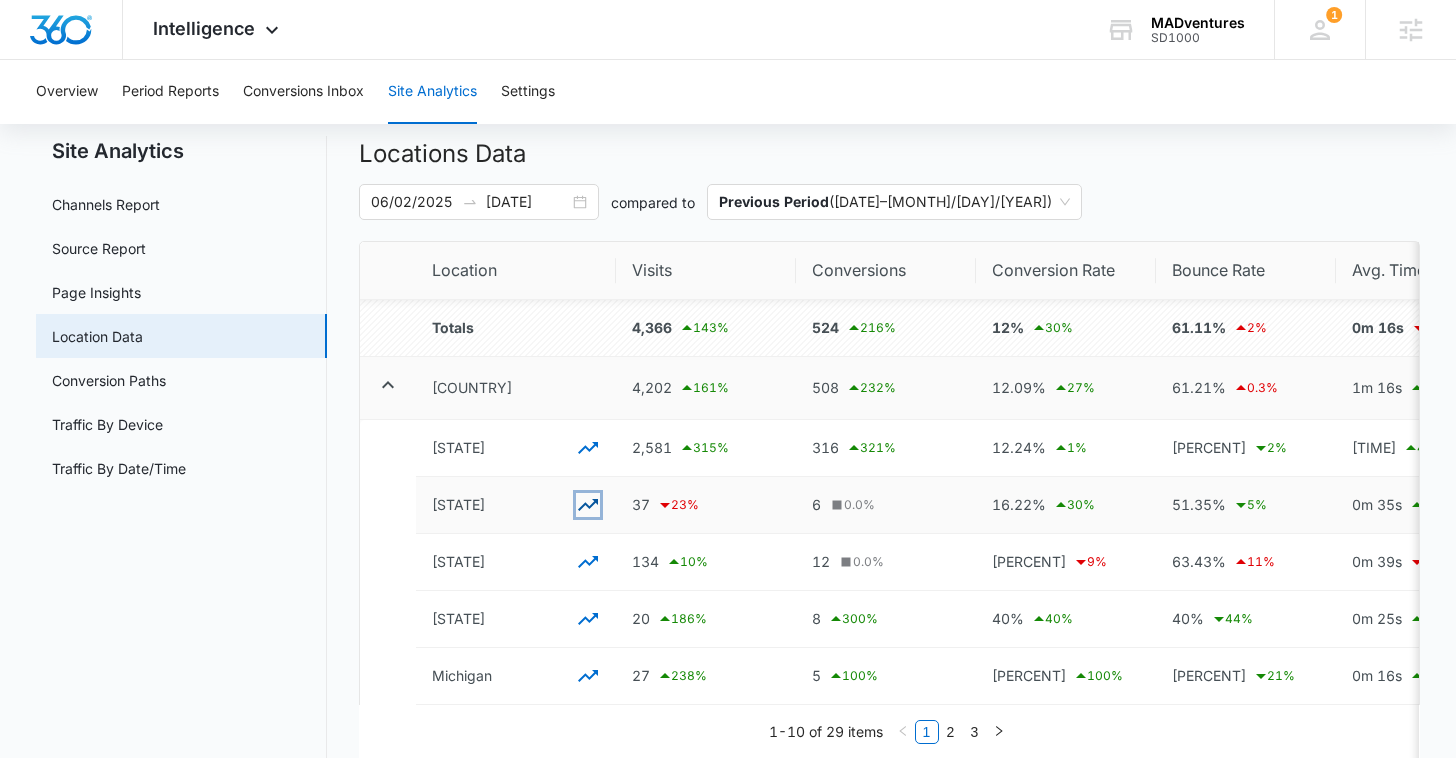 click at bounding box center [588, 505] 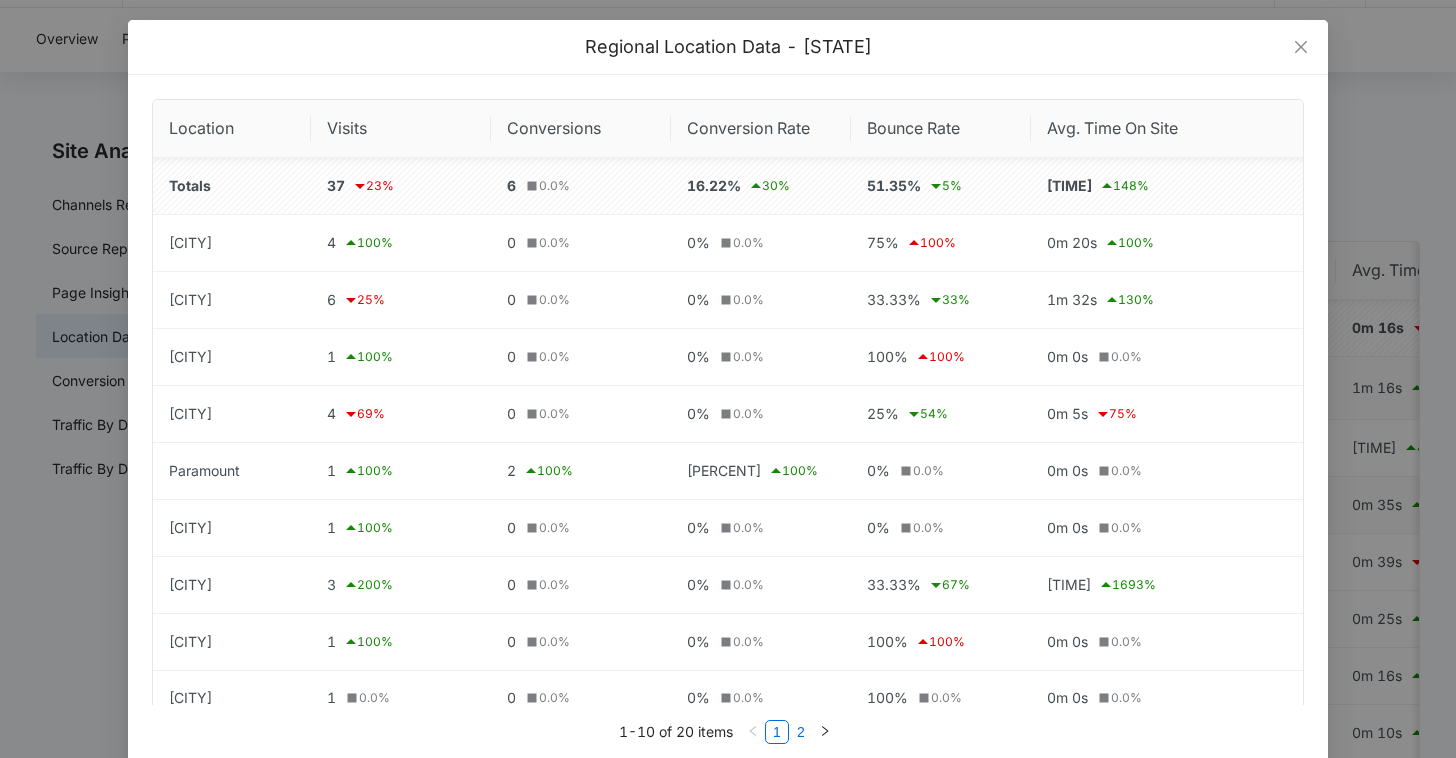 click on "2" at bounding box center (801, 732) 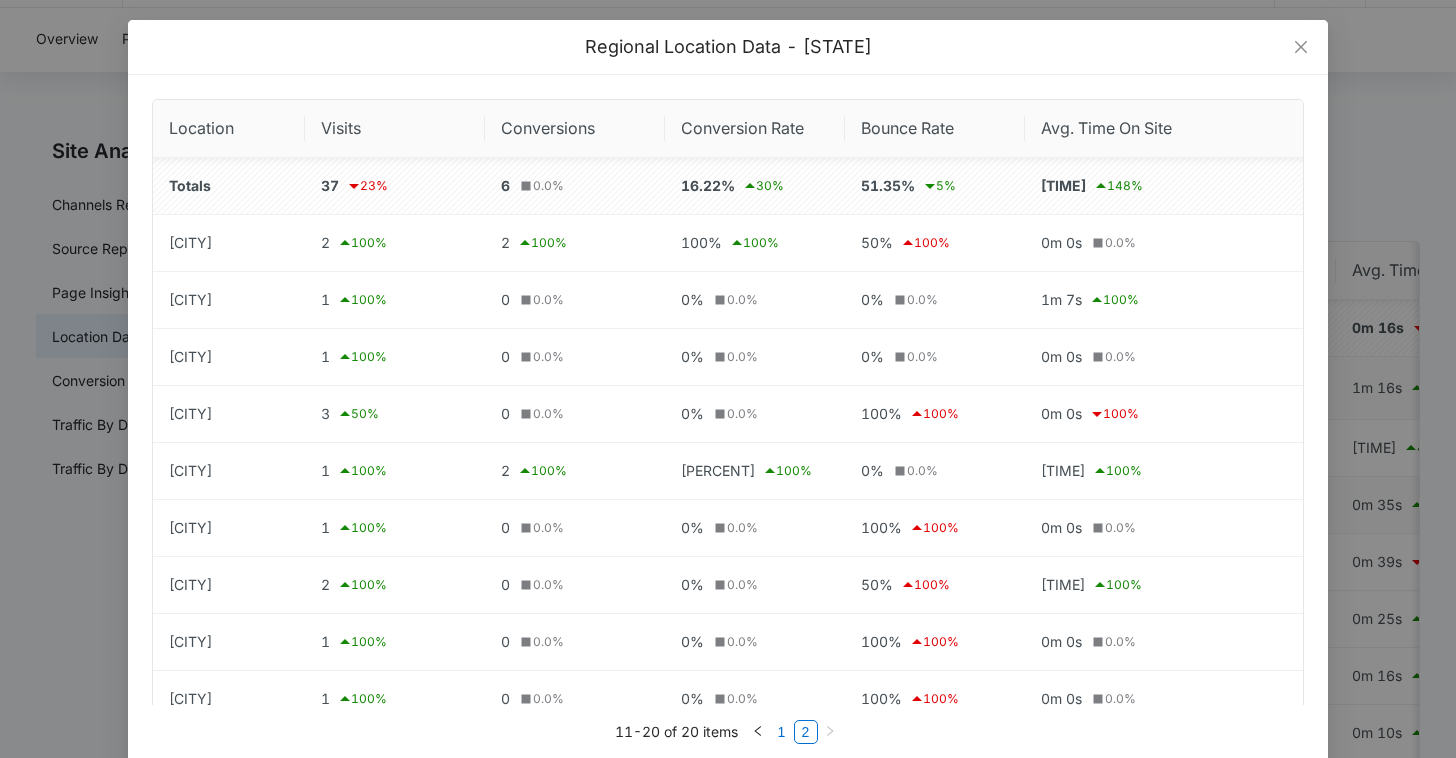 click on "1" at bounding box center (782, 732) 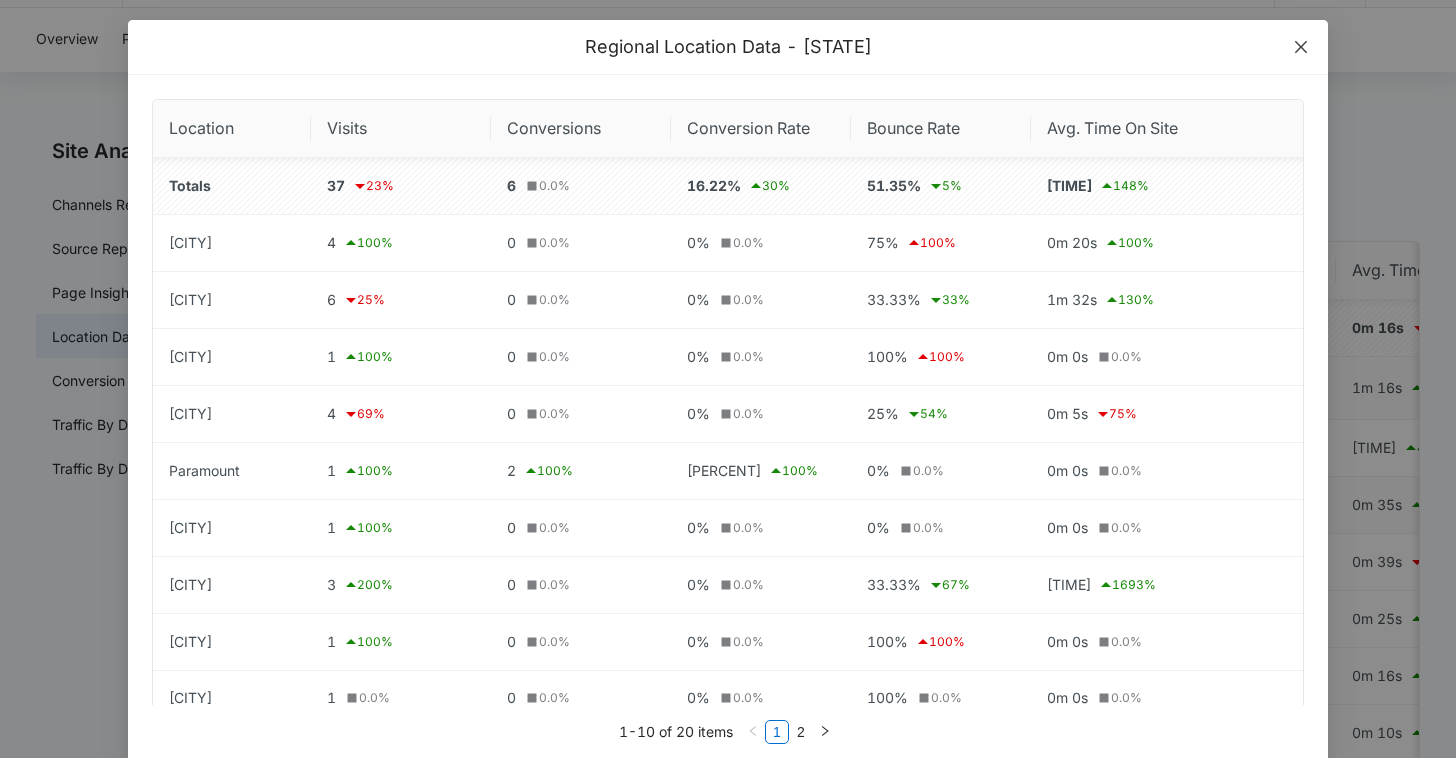 click at bounding box center [1301, 47] 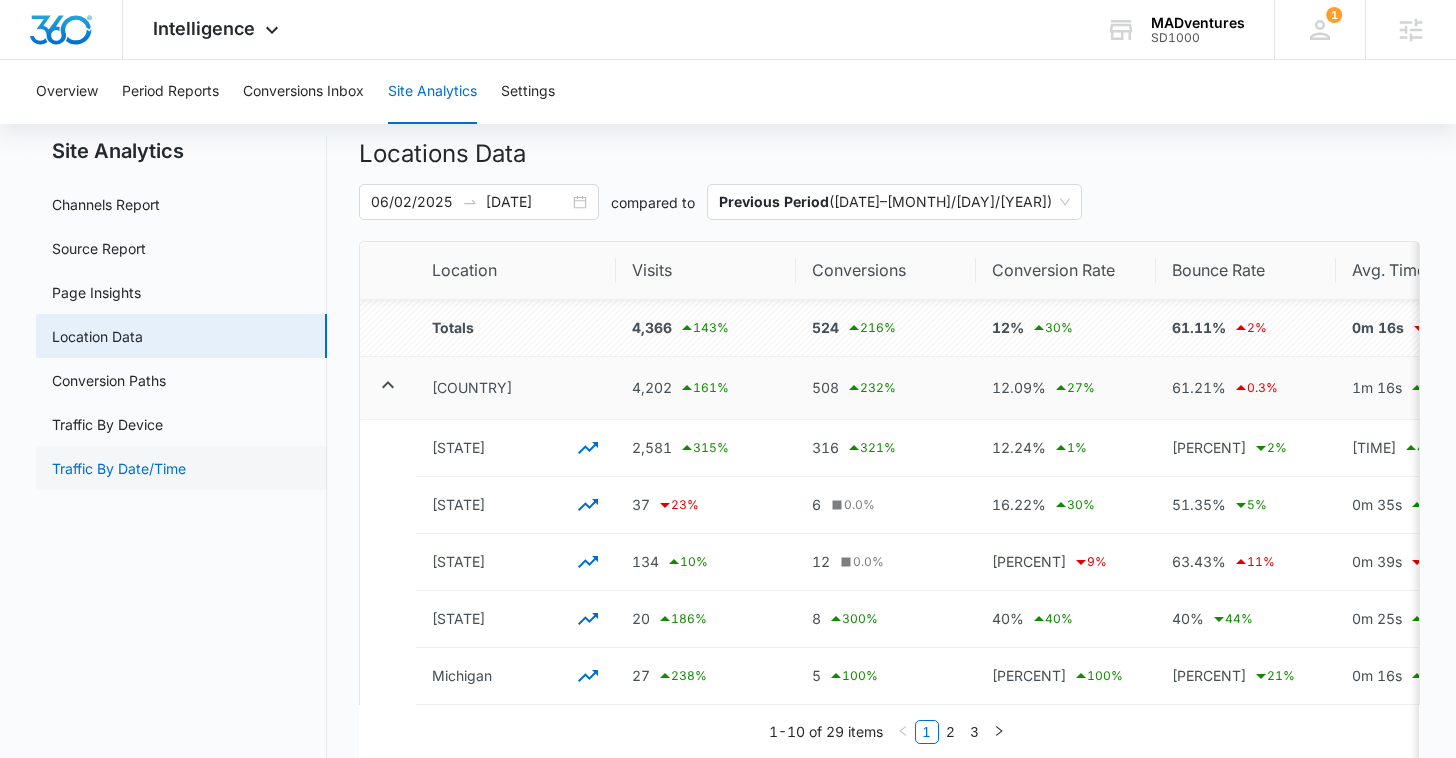 click on "Traffic By Date/Time" at bounding box center (119, 468) 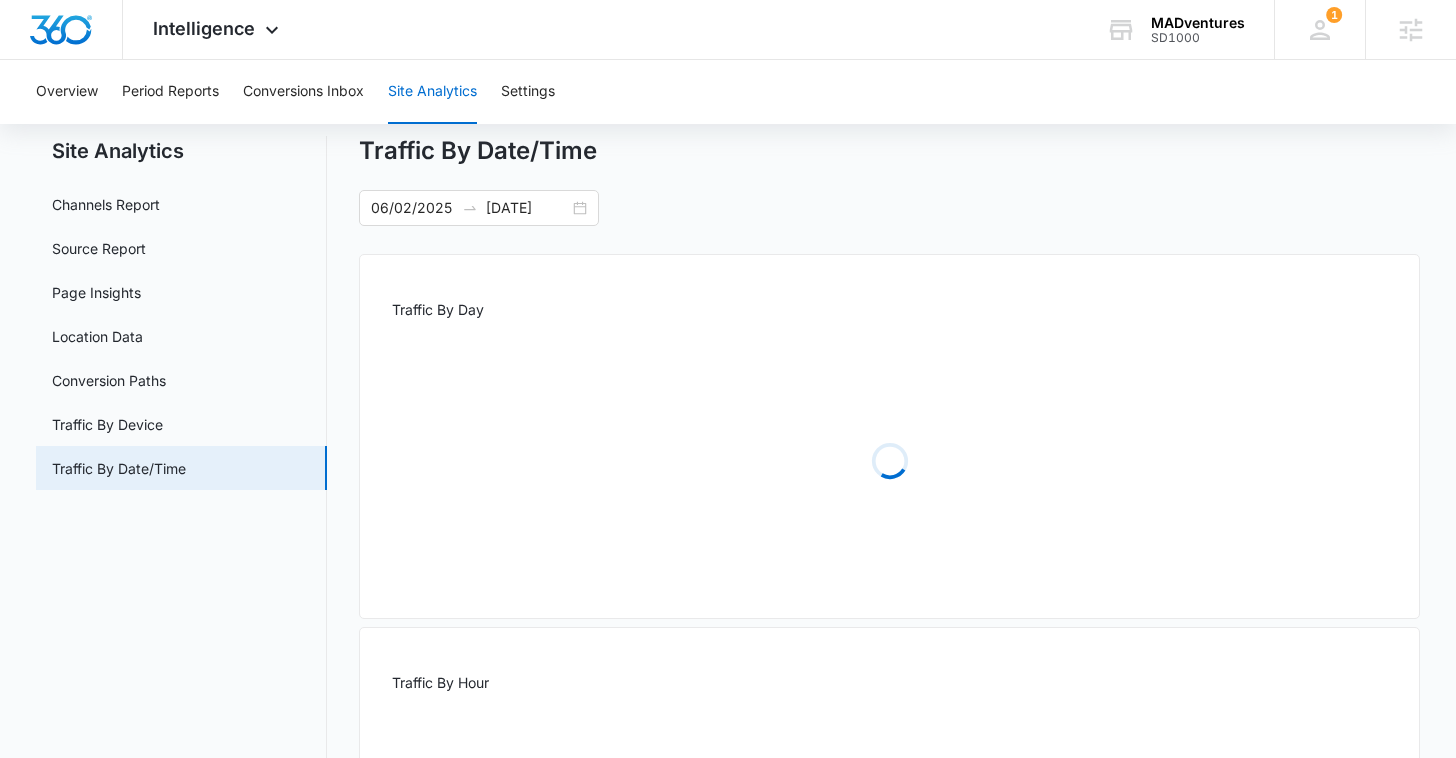 scroll, scrollTop: 0, scrollLeft: 0, axis: both 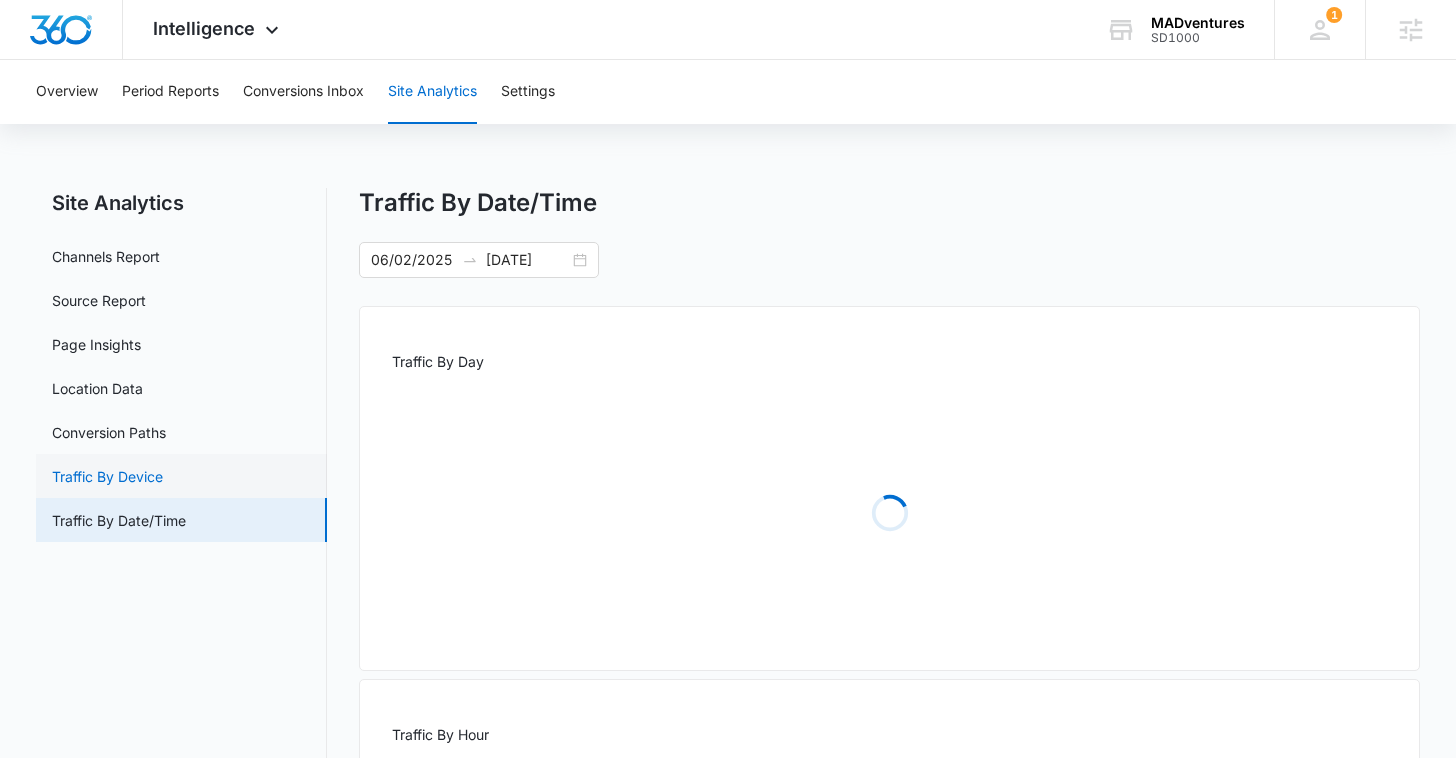 click on "Traffic By Device" at bounding box center (107, 476) 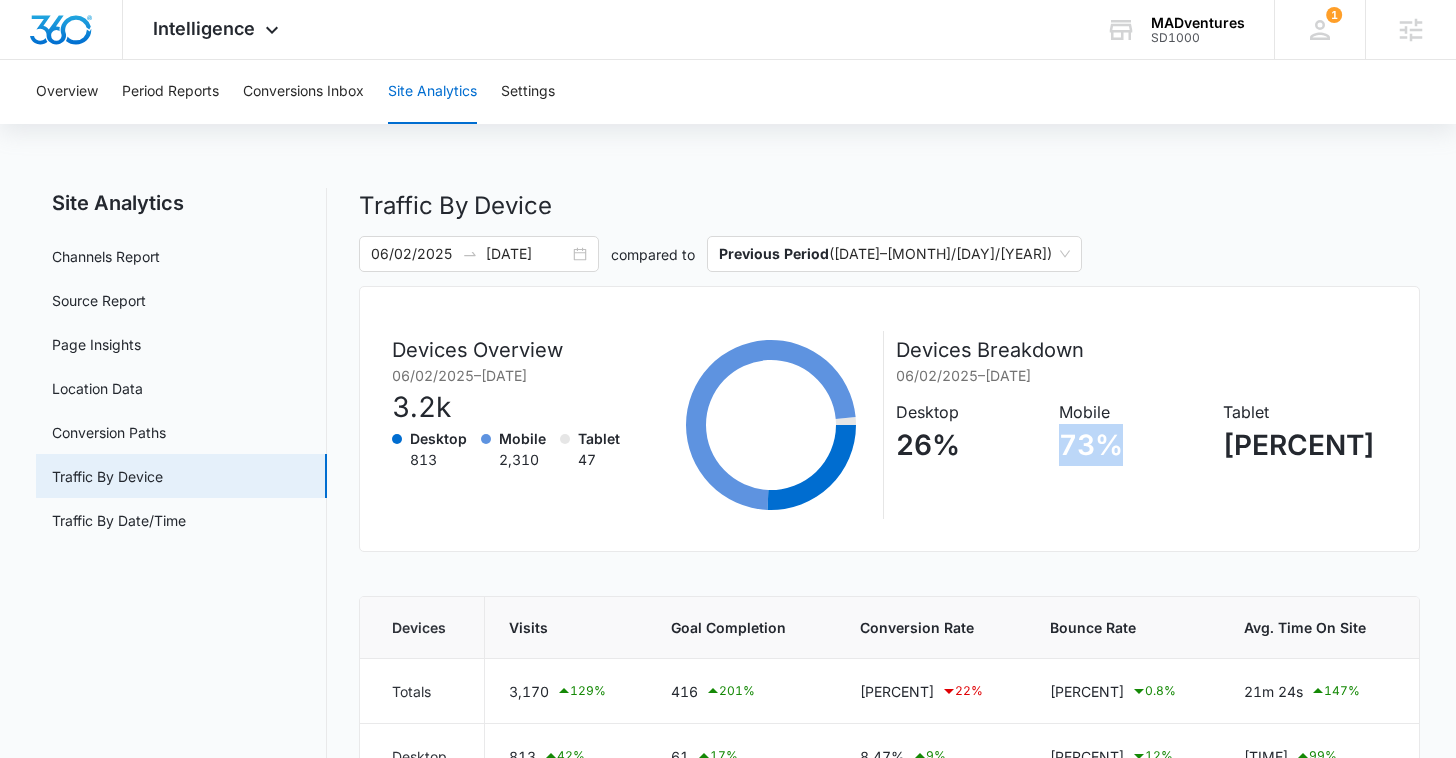 drag, startPoint x: 1148, startPoint y: 453, endPoint x: 1055, endPoint y: 451, distance: 93.0215 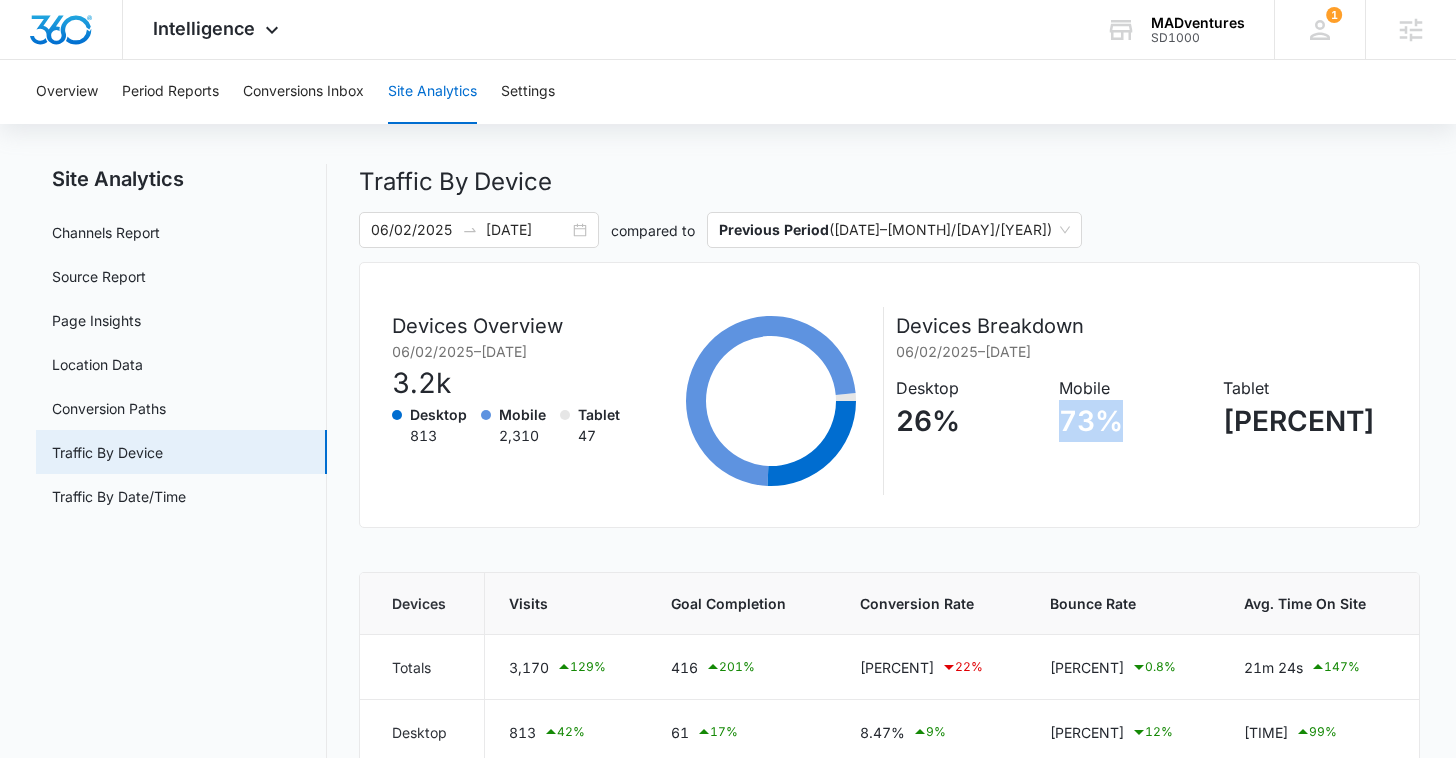 scroll, scrollTop: 26, scrollLeft: 0, axis: vertical 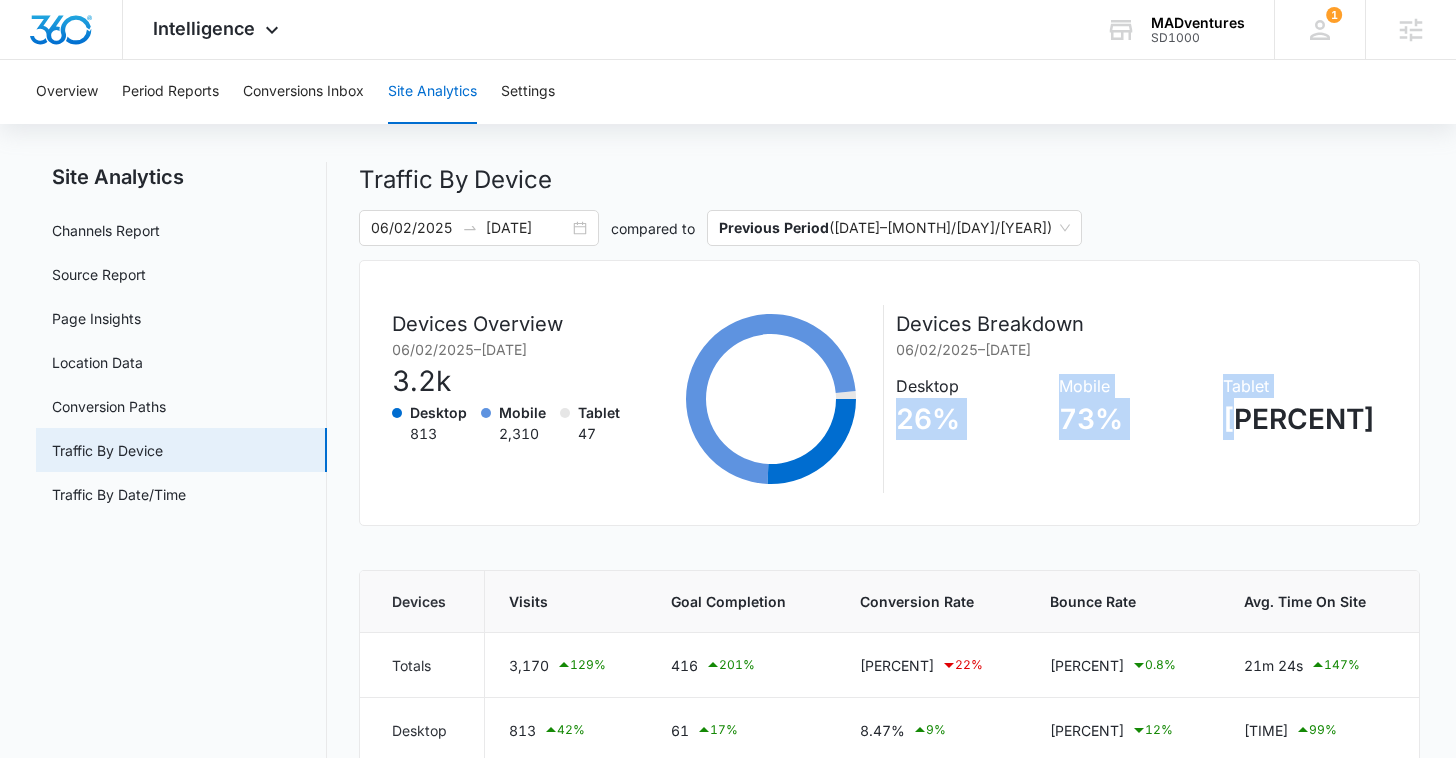 drag, startPoint x: 1251, startPoint y: 418, endPoint x: 903, endPoint y: 421, distance: 348.01294 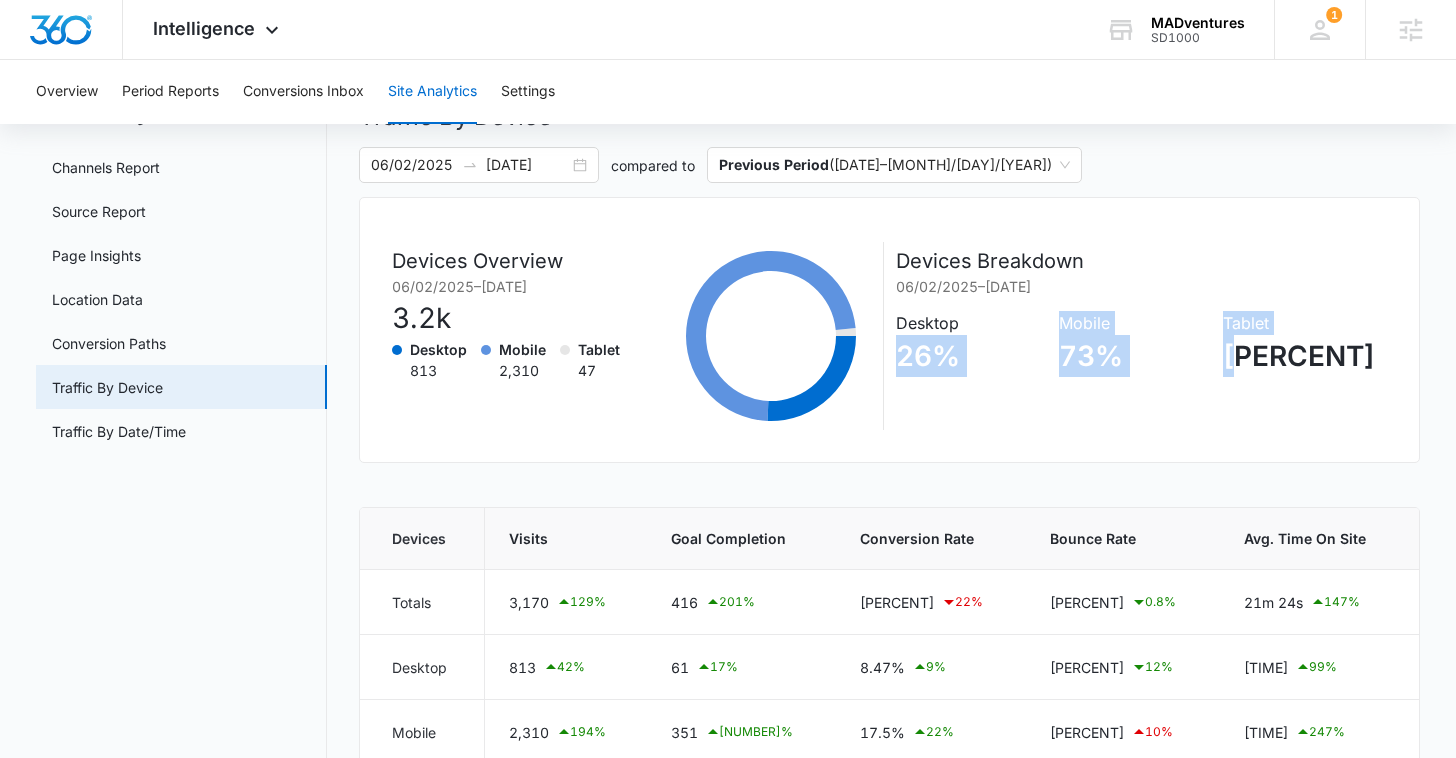 scroll, scrollTop: 112, scrollLeft: 0, axis: vertical 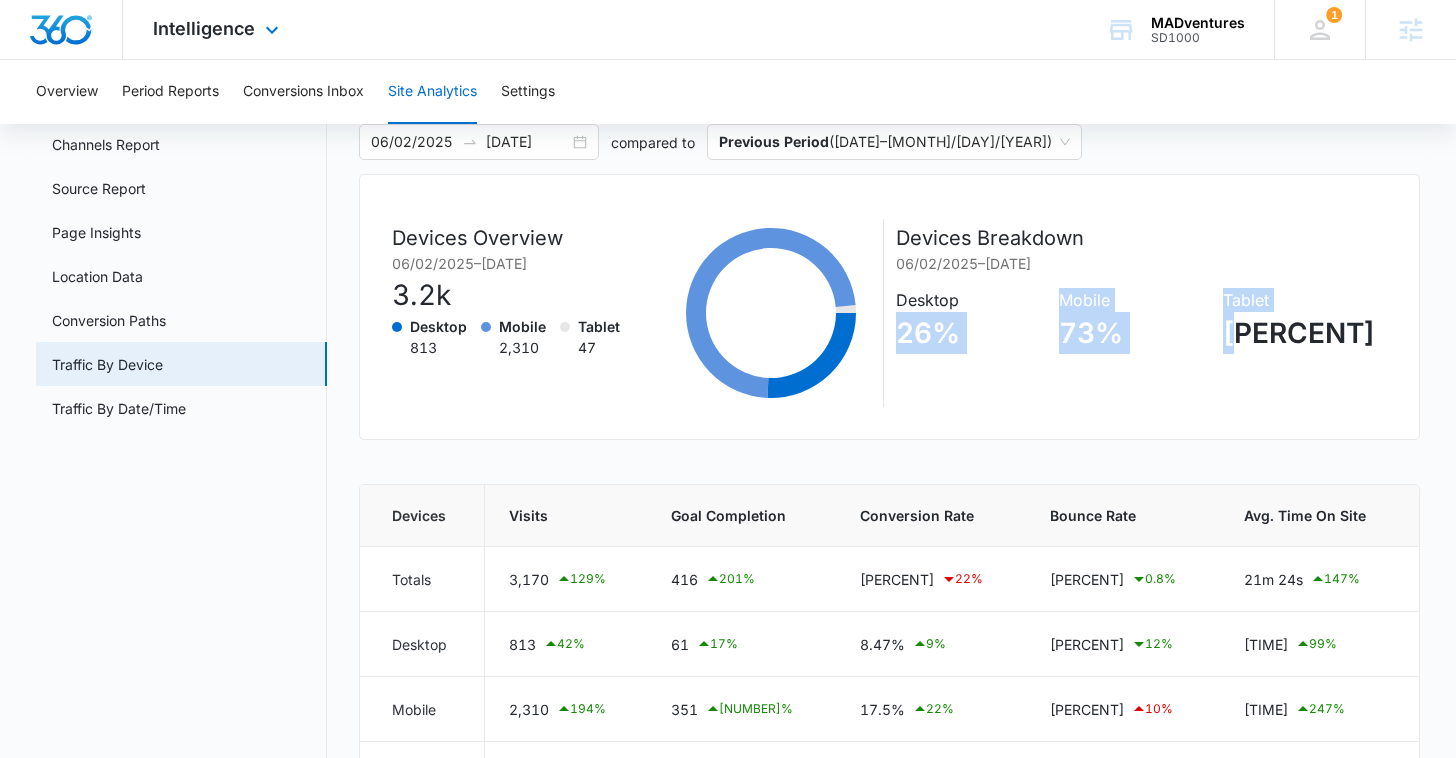 click at bounding box center (61, 30) 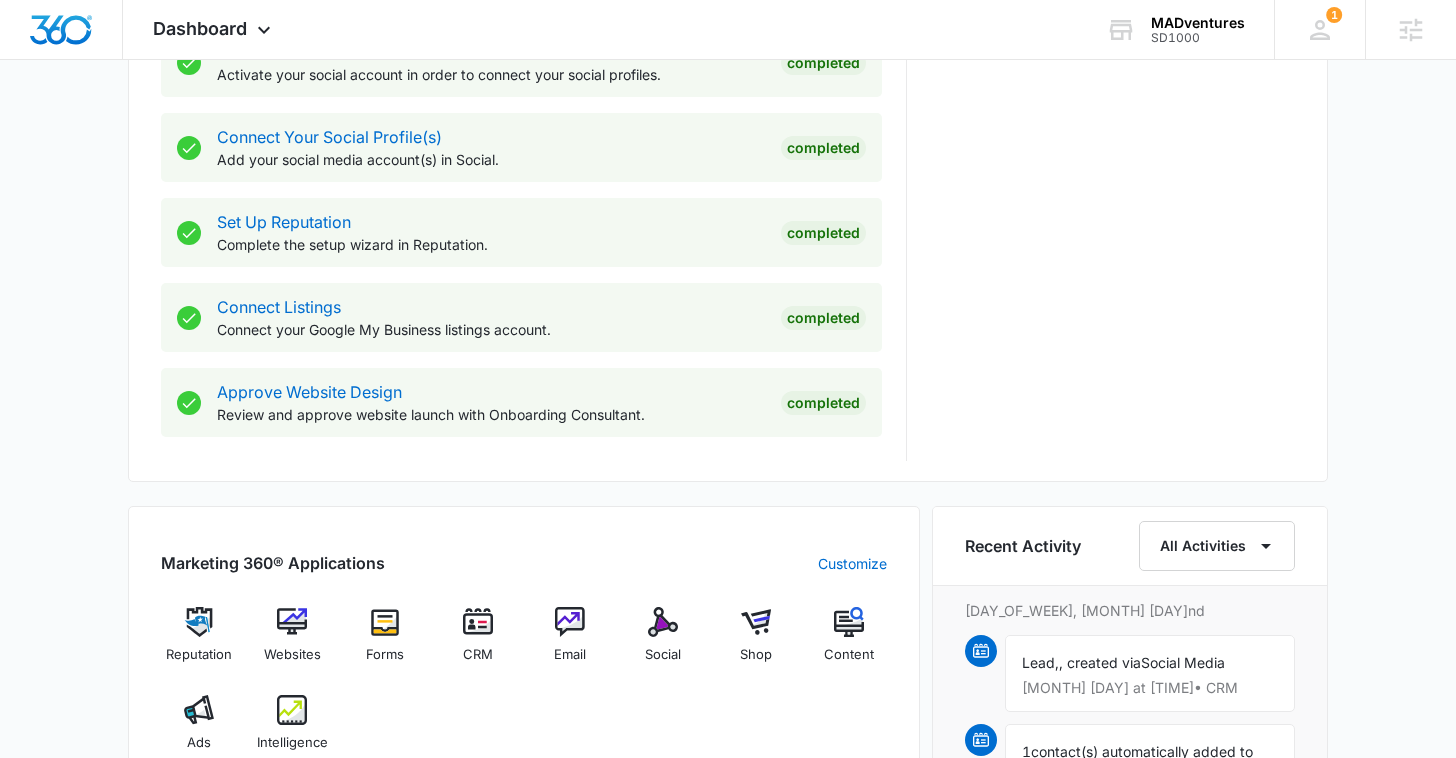 scroll, scrollTop: 941, scrollLeft: 0, axis: vertical 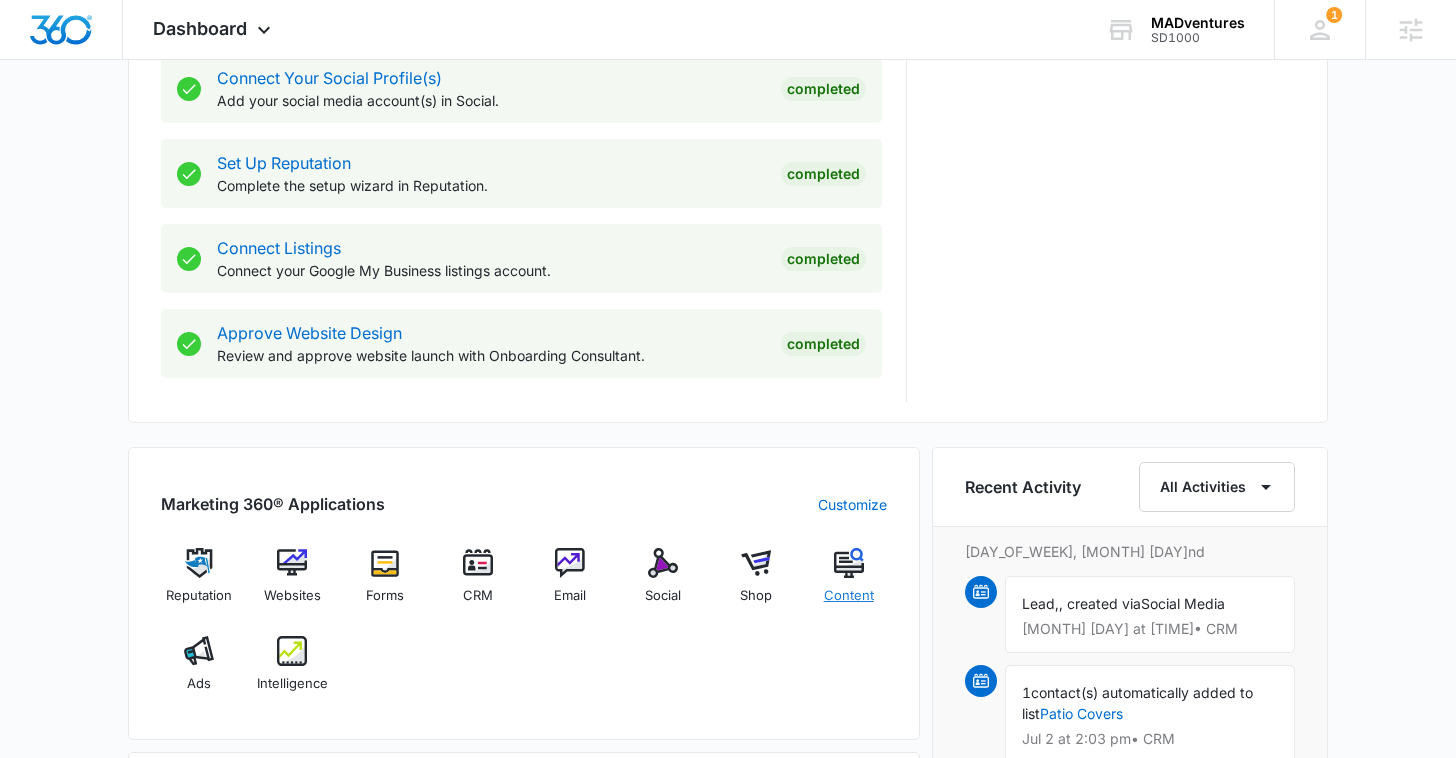 click on "Content" at bounding box center (848, 584) 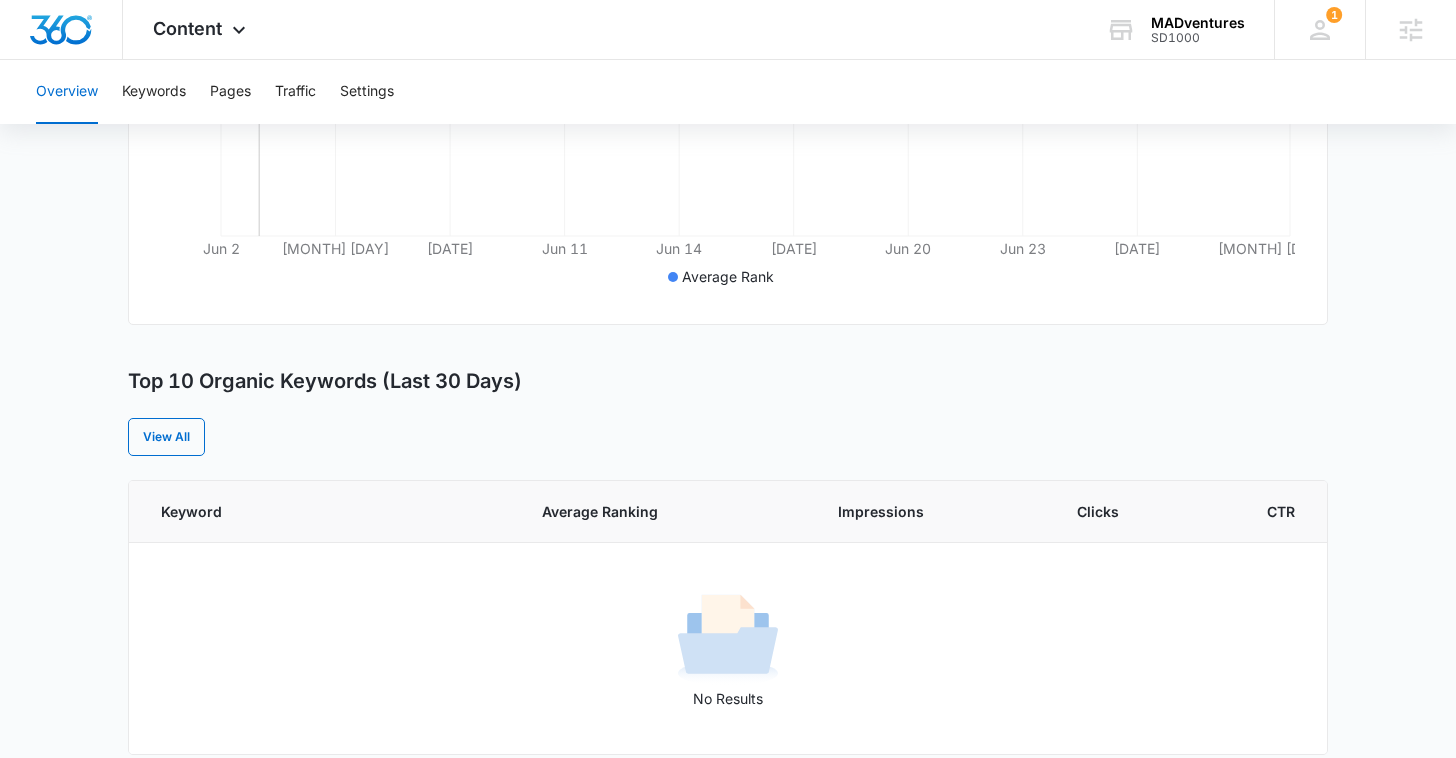 scroll, scrollTop: 564, scrollLeft: 0, axis: vertical 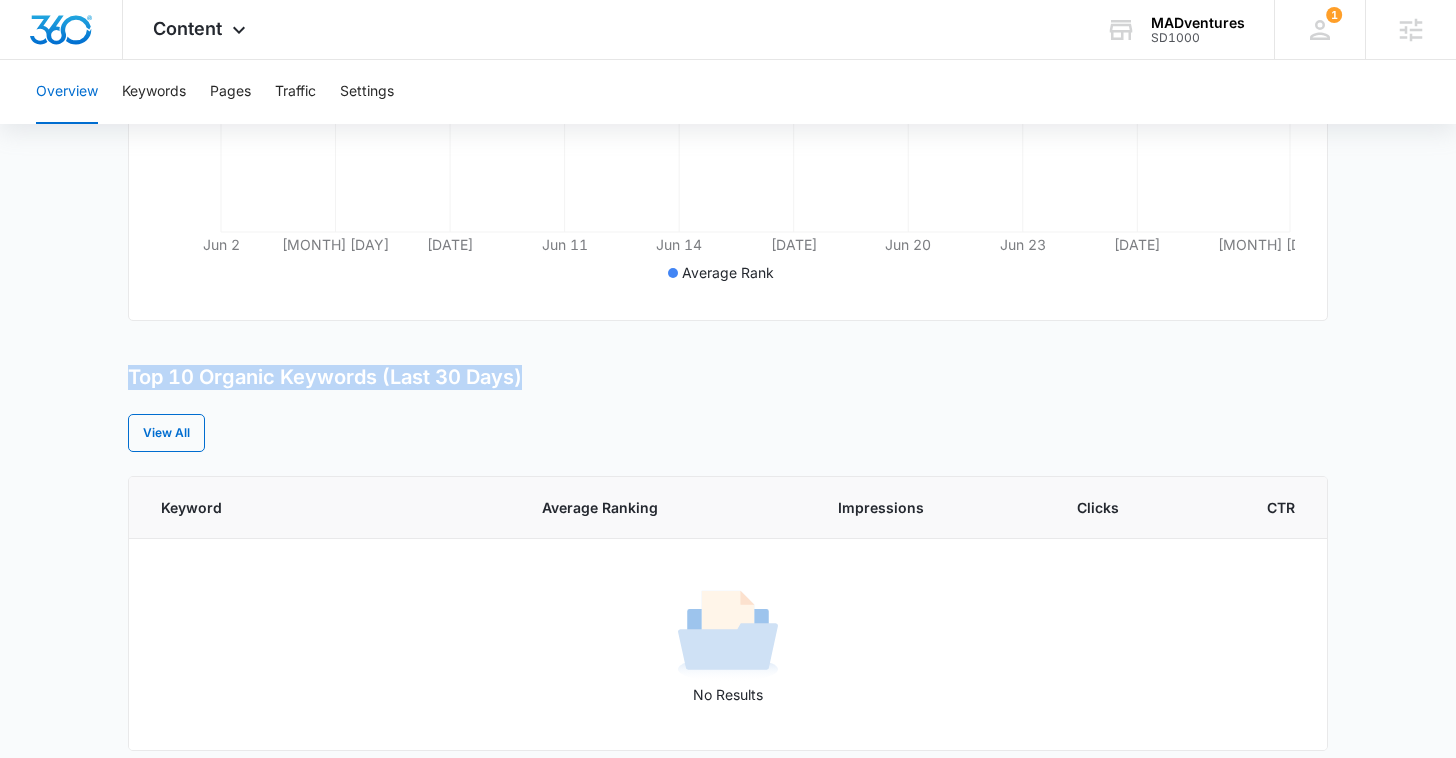 drag, startPoint x: 125, startPoint y: 374, endPoint x: 654, endPoint y: 403, distance: 529.7943 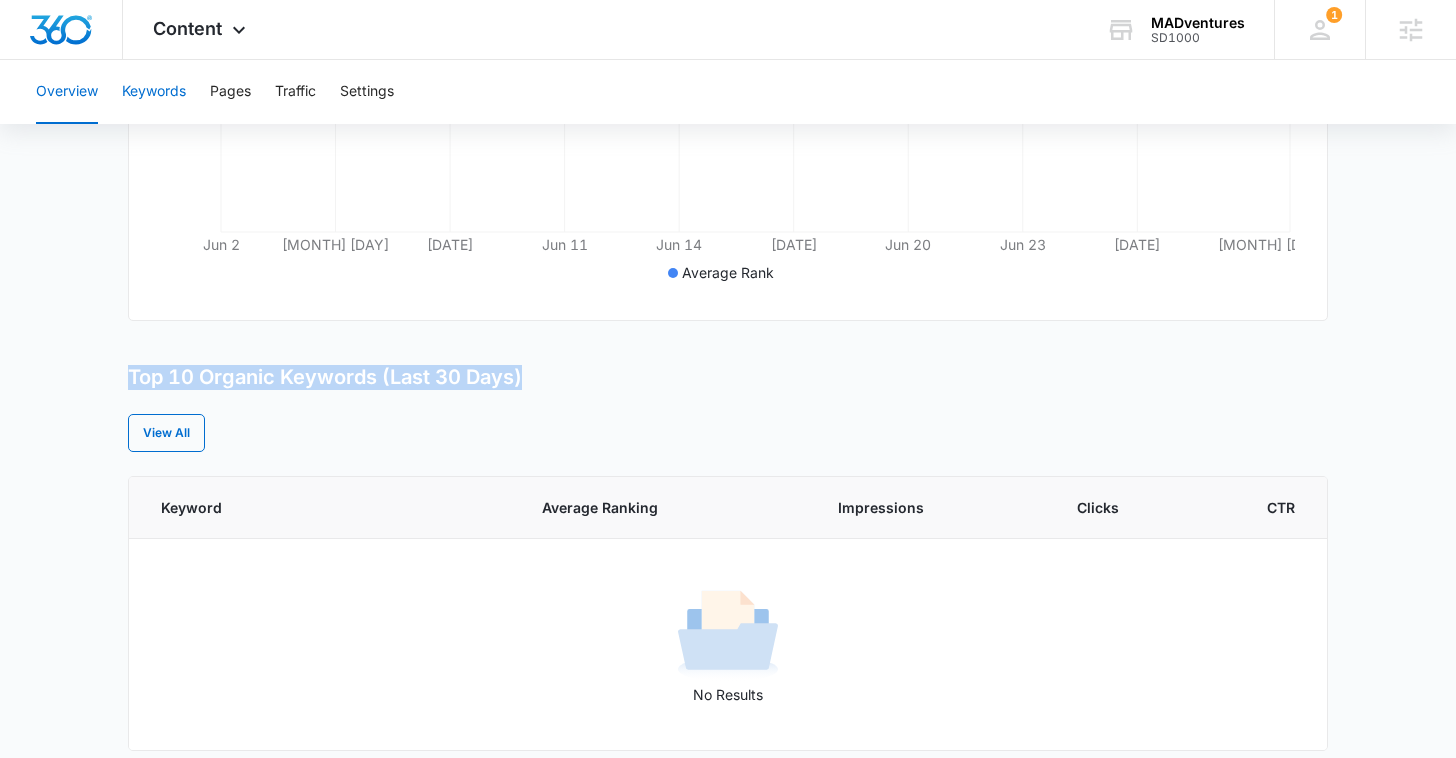 click on "Keywords" at bounding box center [154, 92] 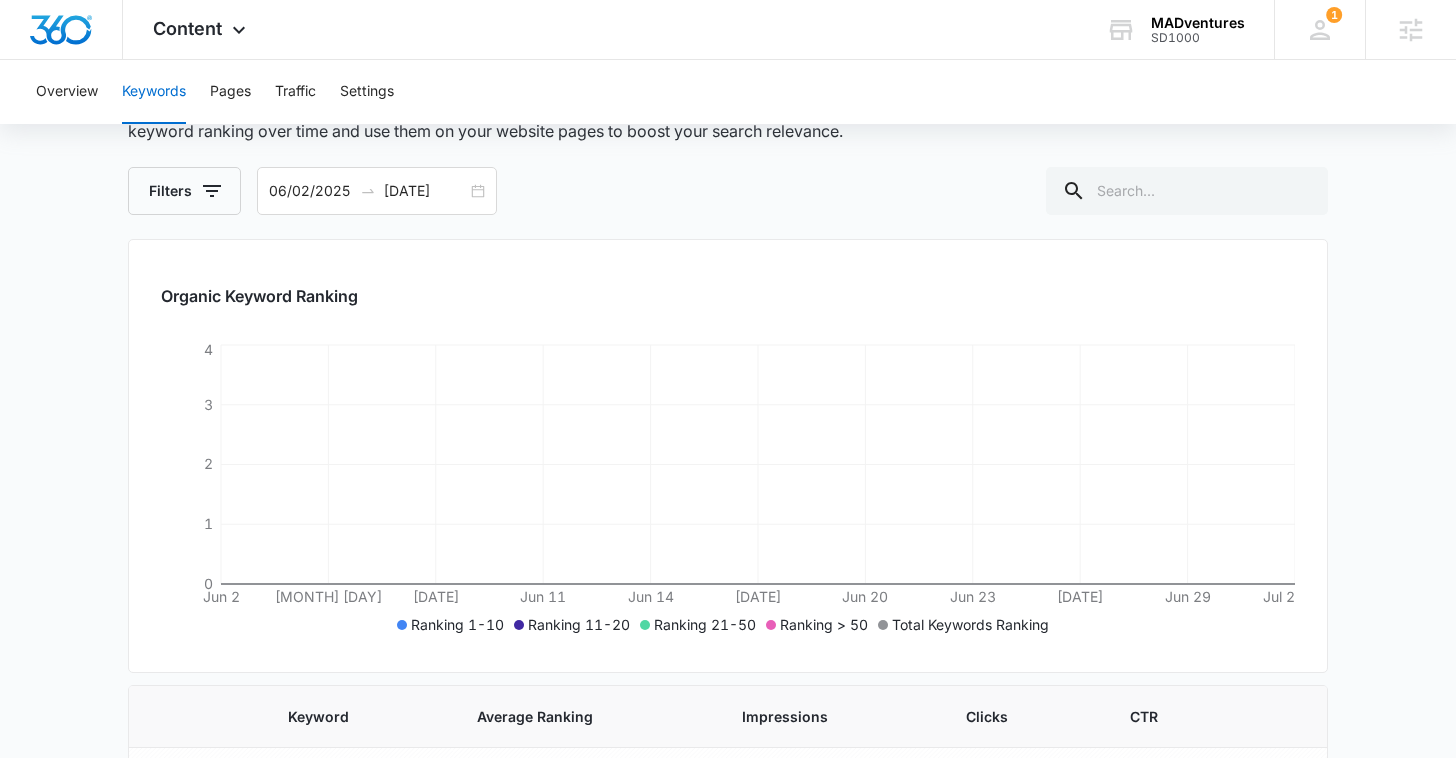 scroll, scrollTop: 215, scrollLeft: 0, axis: vertical 